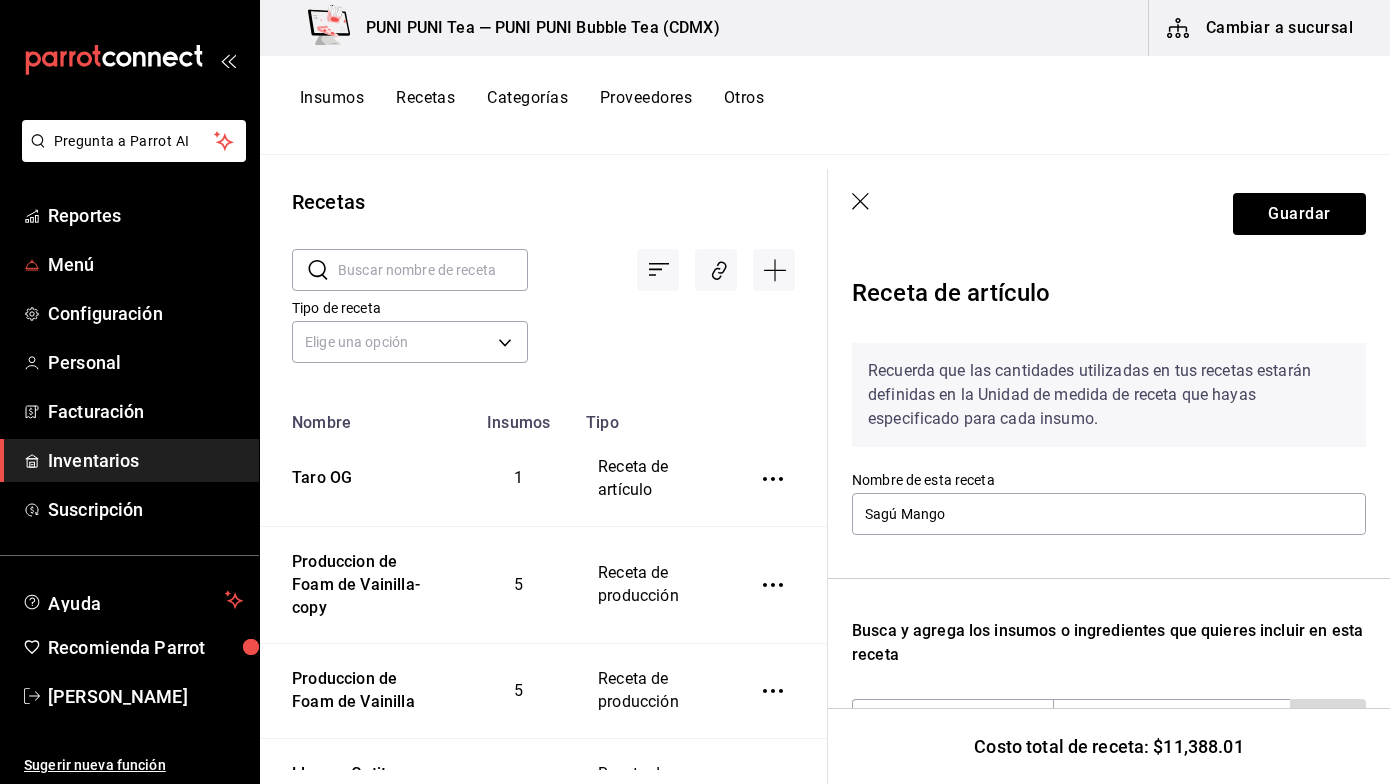 scroll, scrollTop: 0, scrollLeft: 0, axis: both 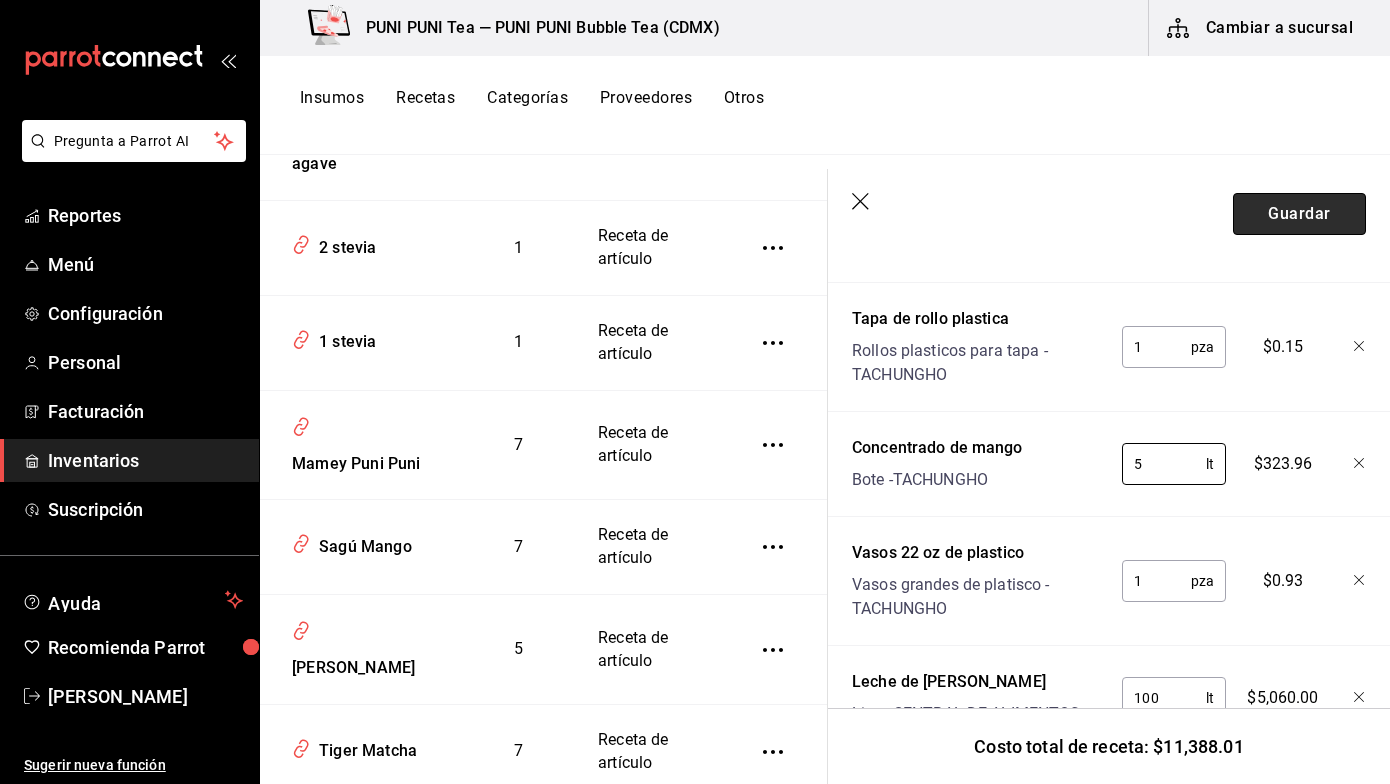 click on "Guardar" at bounding box center (1299, 214) 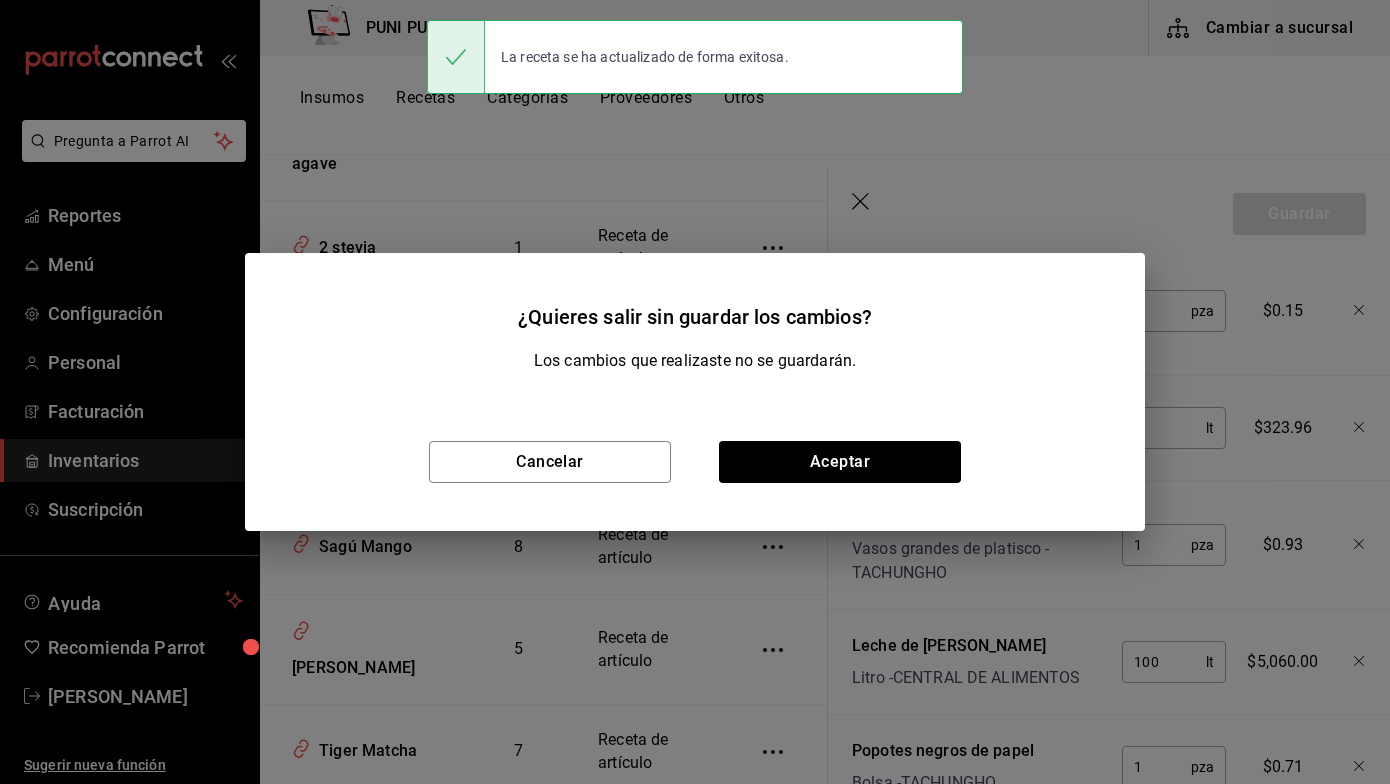 scroll, scrollTop: 859, scrollLeft: 0, axis: vertical 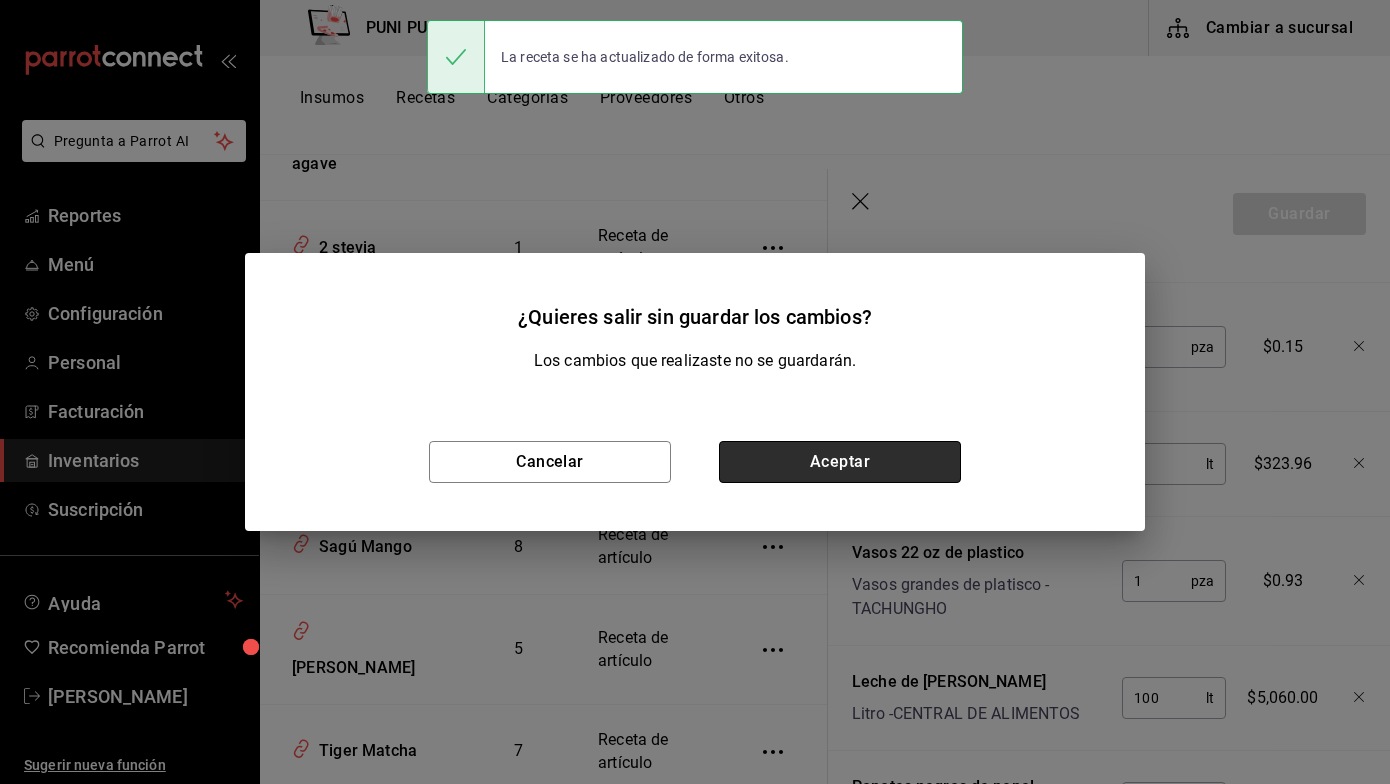 click on "Aceptar" at bounding box center [840, 462] 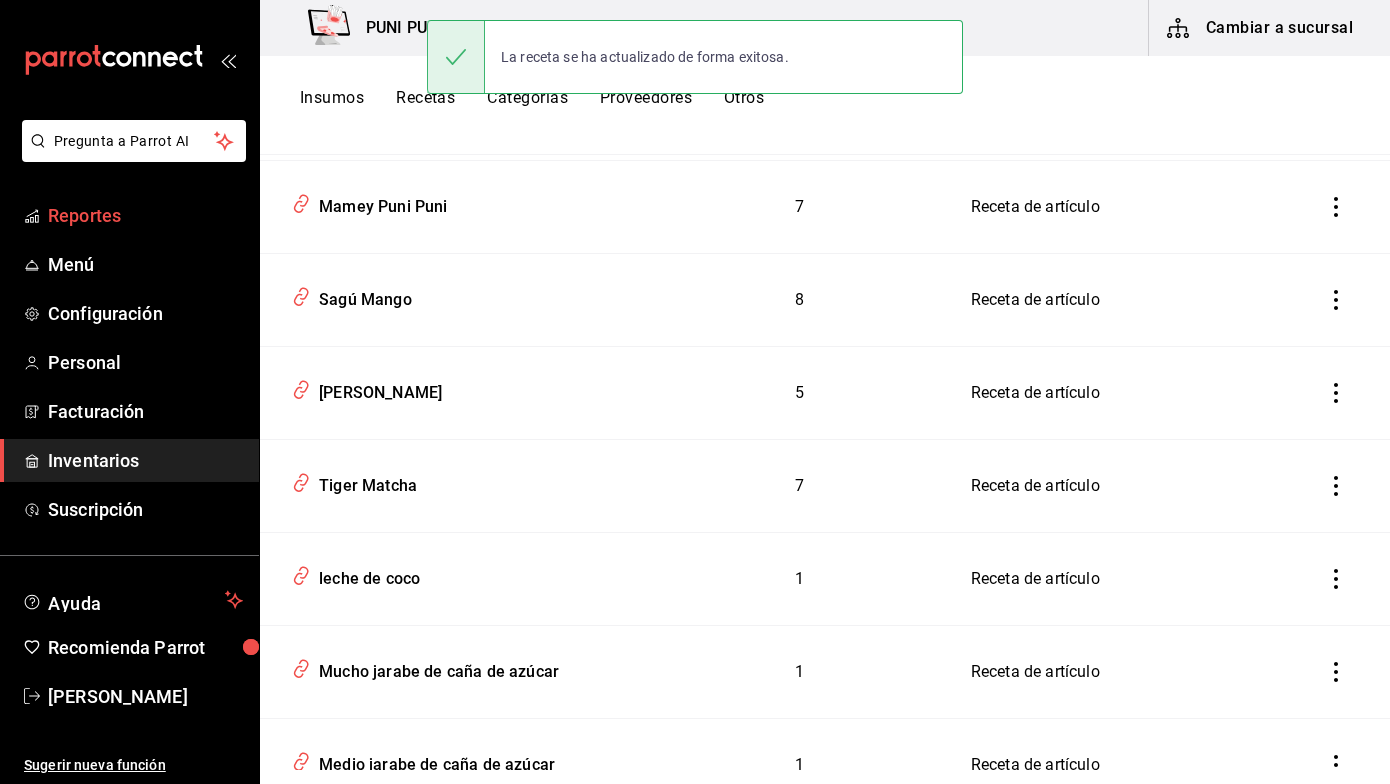 scroll, scrollTop: 2197, scrollLeft: 0, axis: vertical 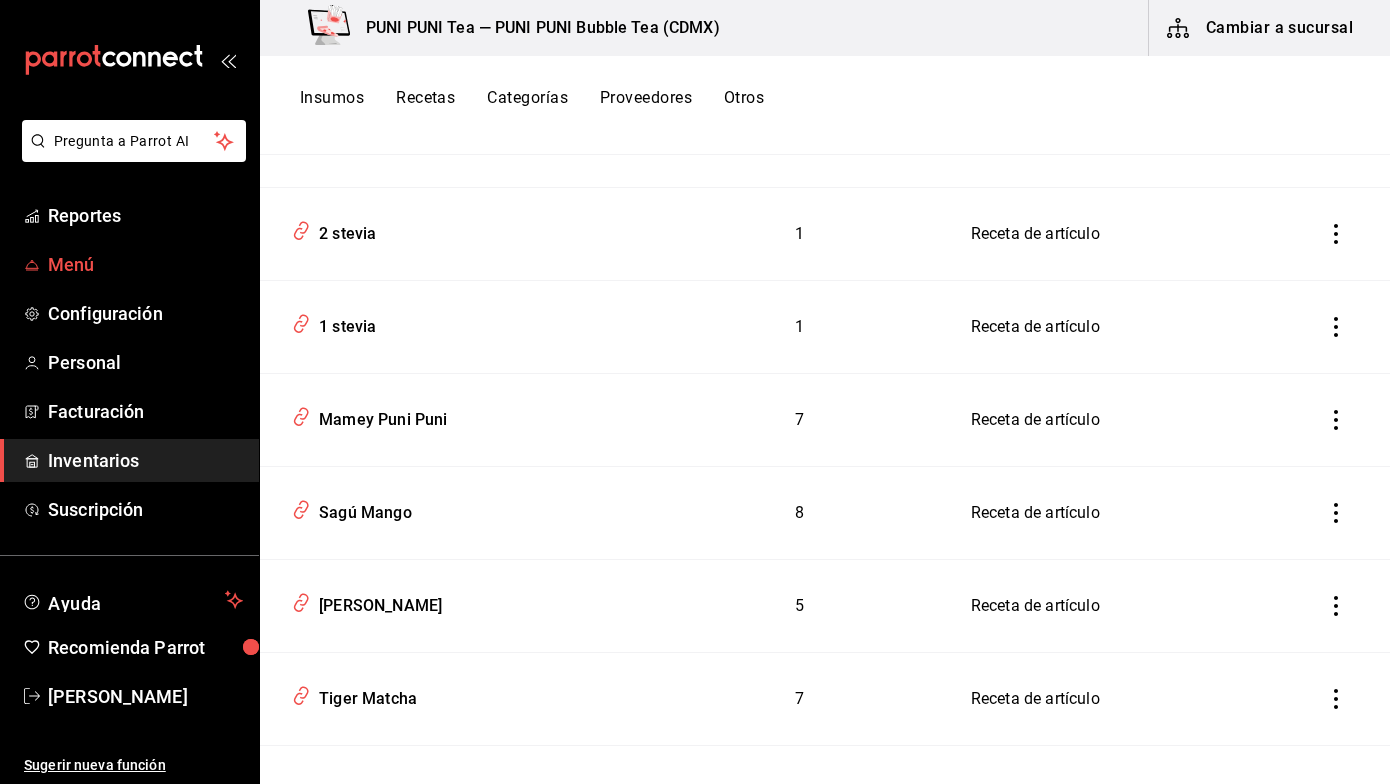 click on "Menú" at bounding box center (145, 264) 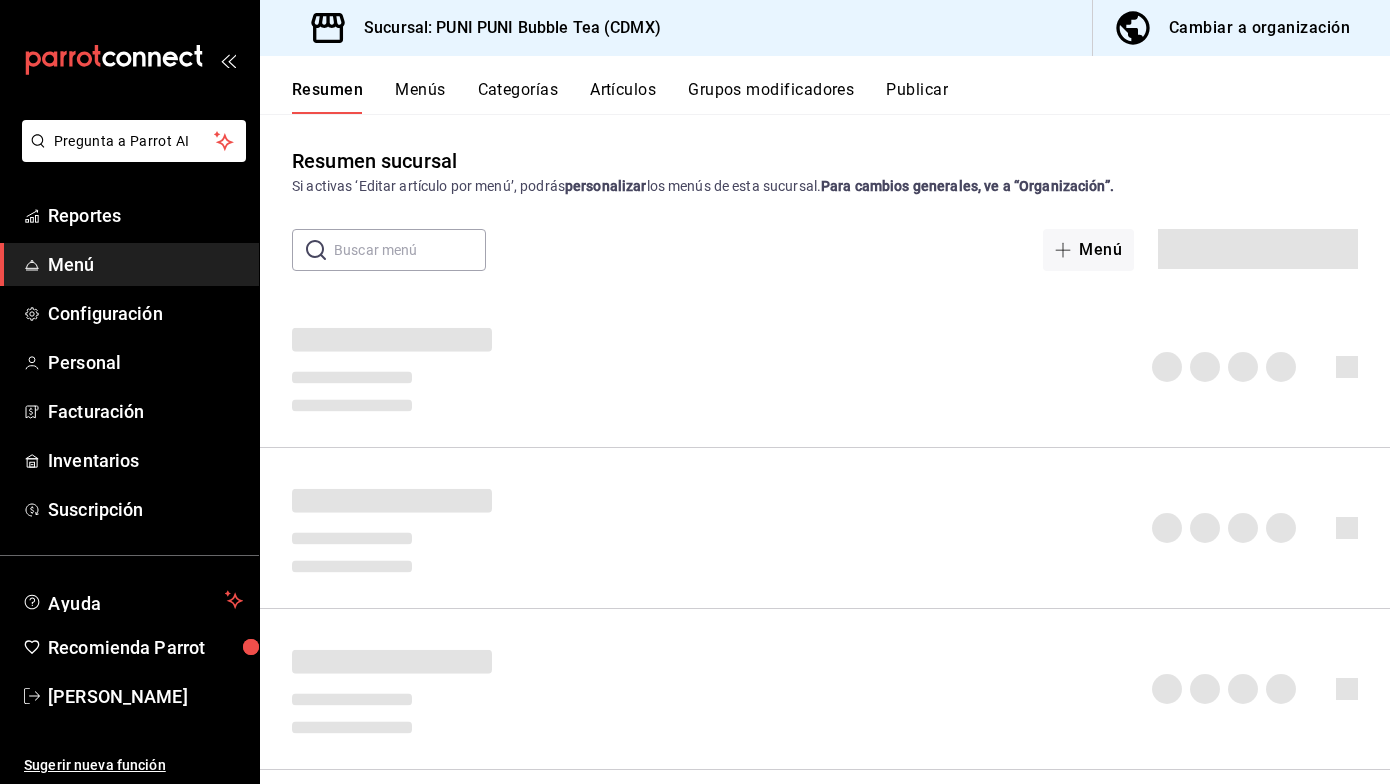 click on "Cambiar a organización" at bounding box center (1259, 28) 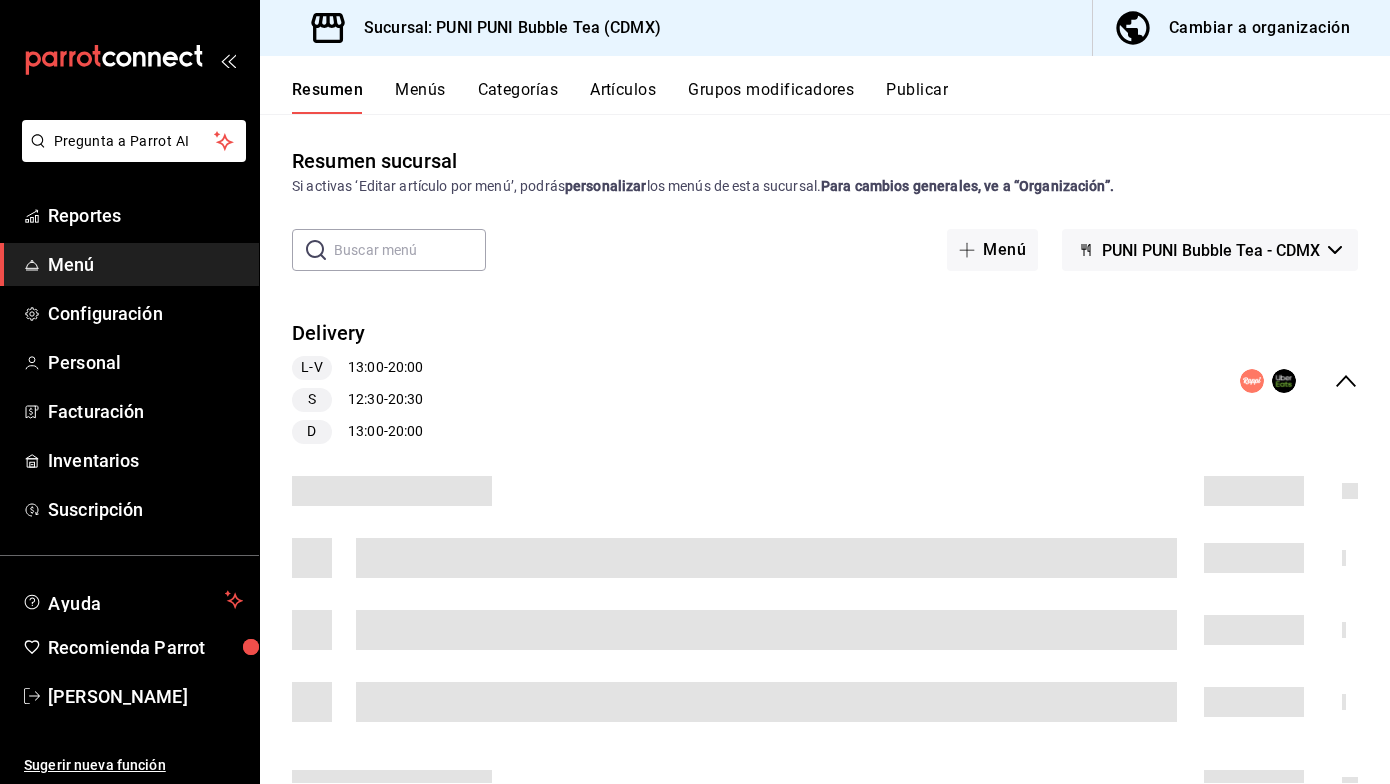 click on "Categorías" at bounding box center (518, 97) 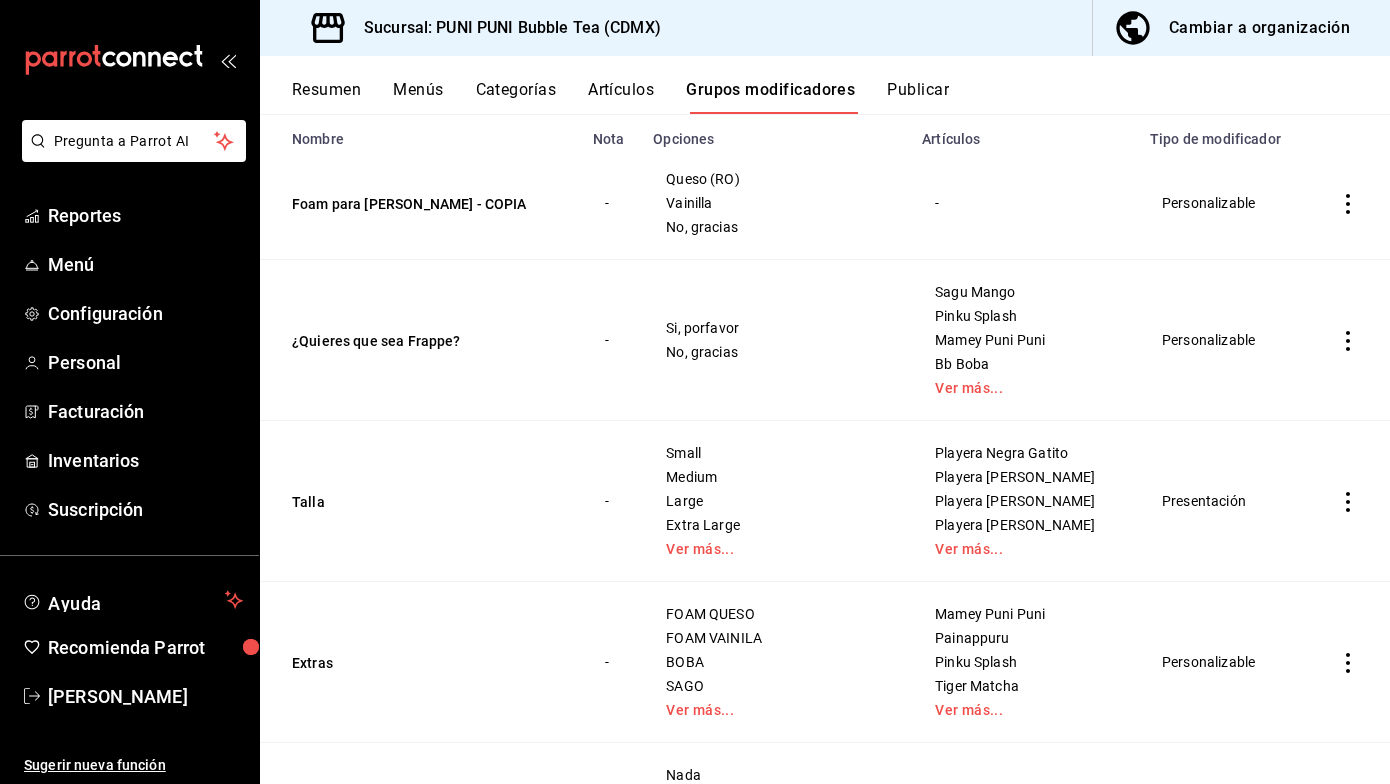 scroll, scrollTop: 210, scrollLeft: 0, axis: vertical 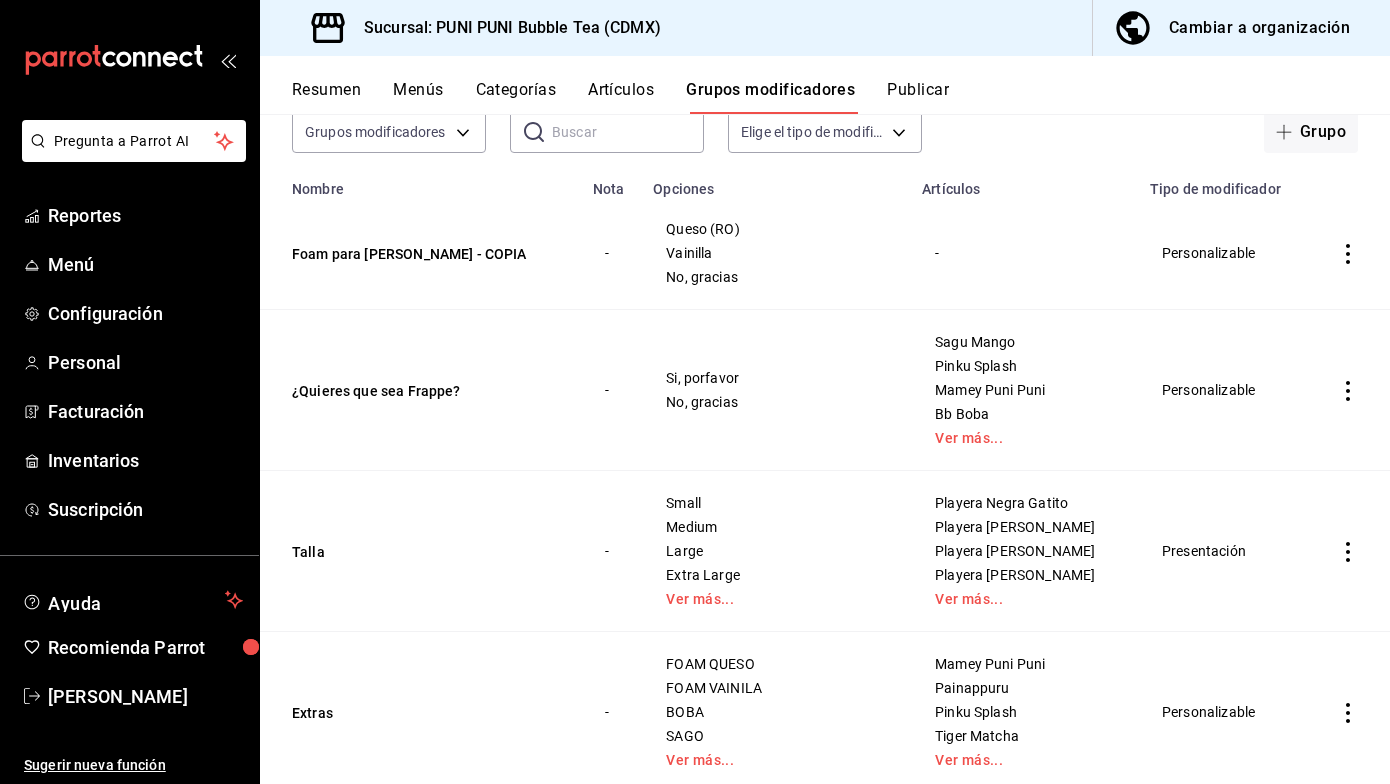 click 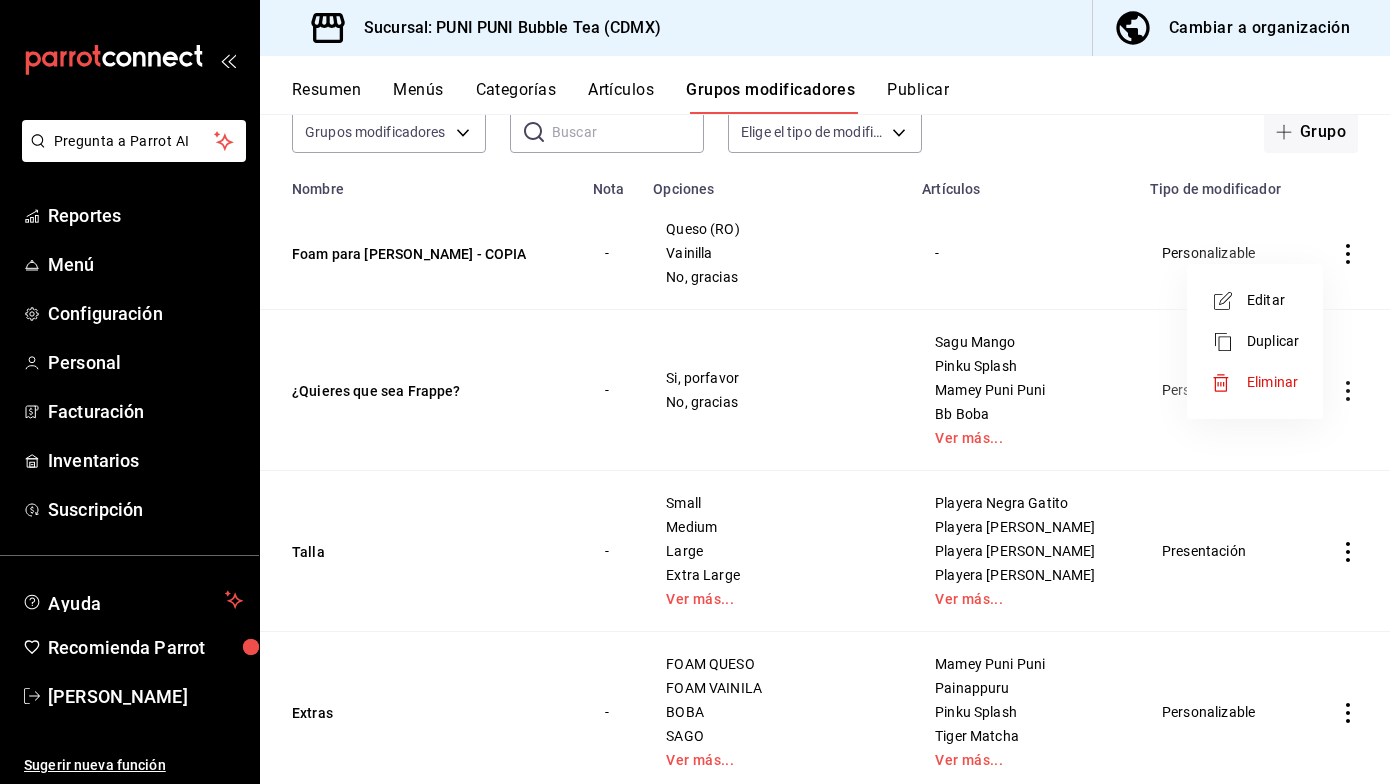 click on "Eliminar" at bounding box center [1272, 382] 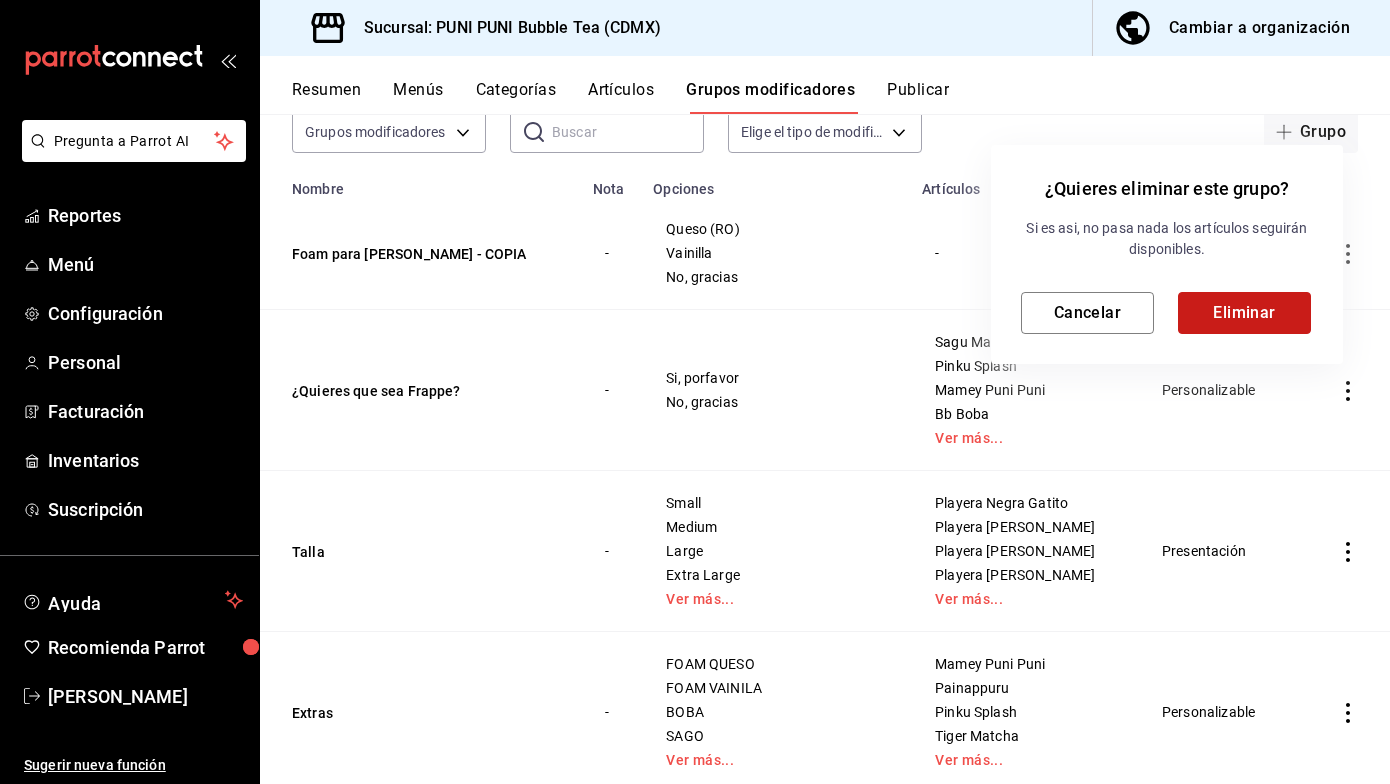 click on "Eliminar" at bounding box center [1244, 313] 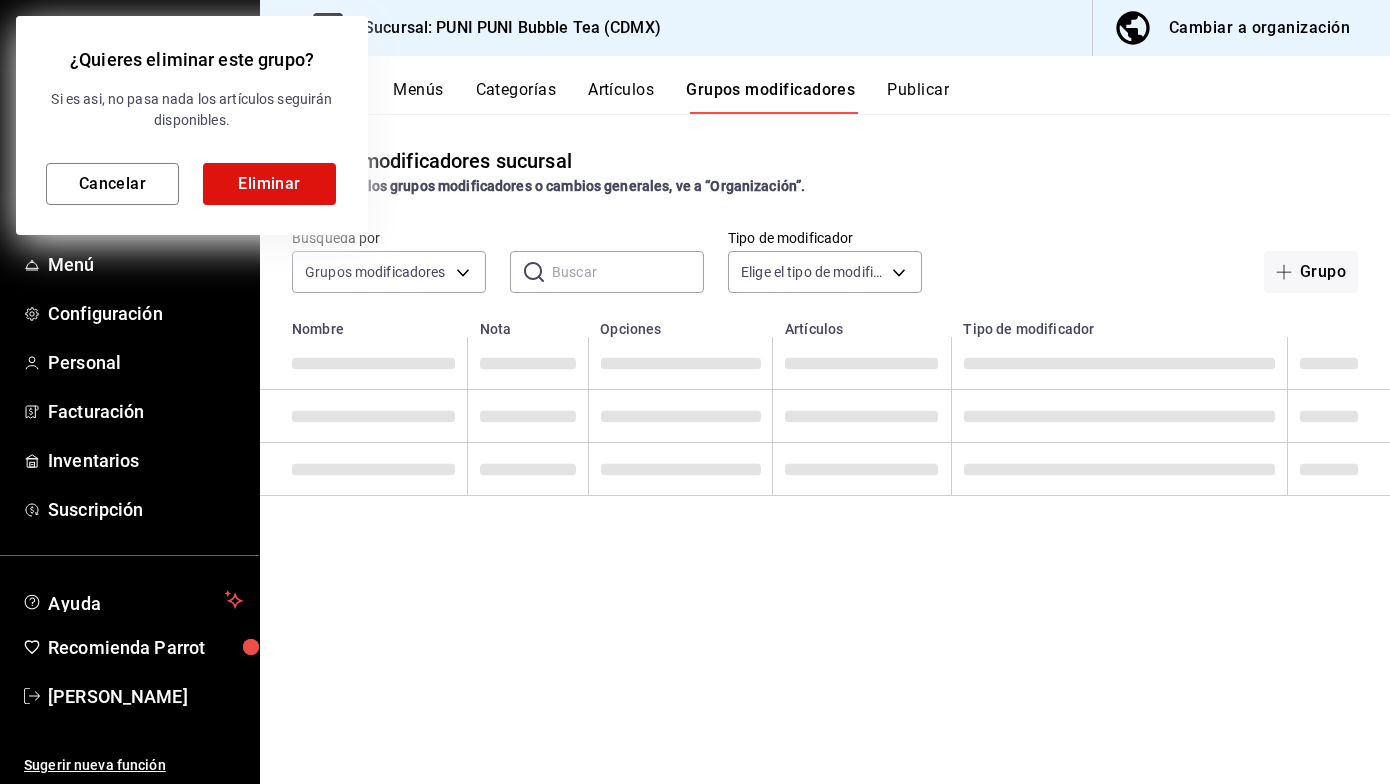scroll, scrollTop: 0, scrollLeft: 0, axis: both 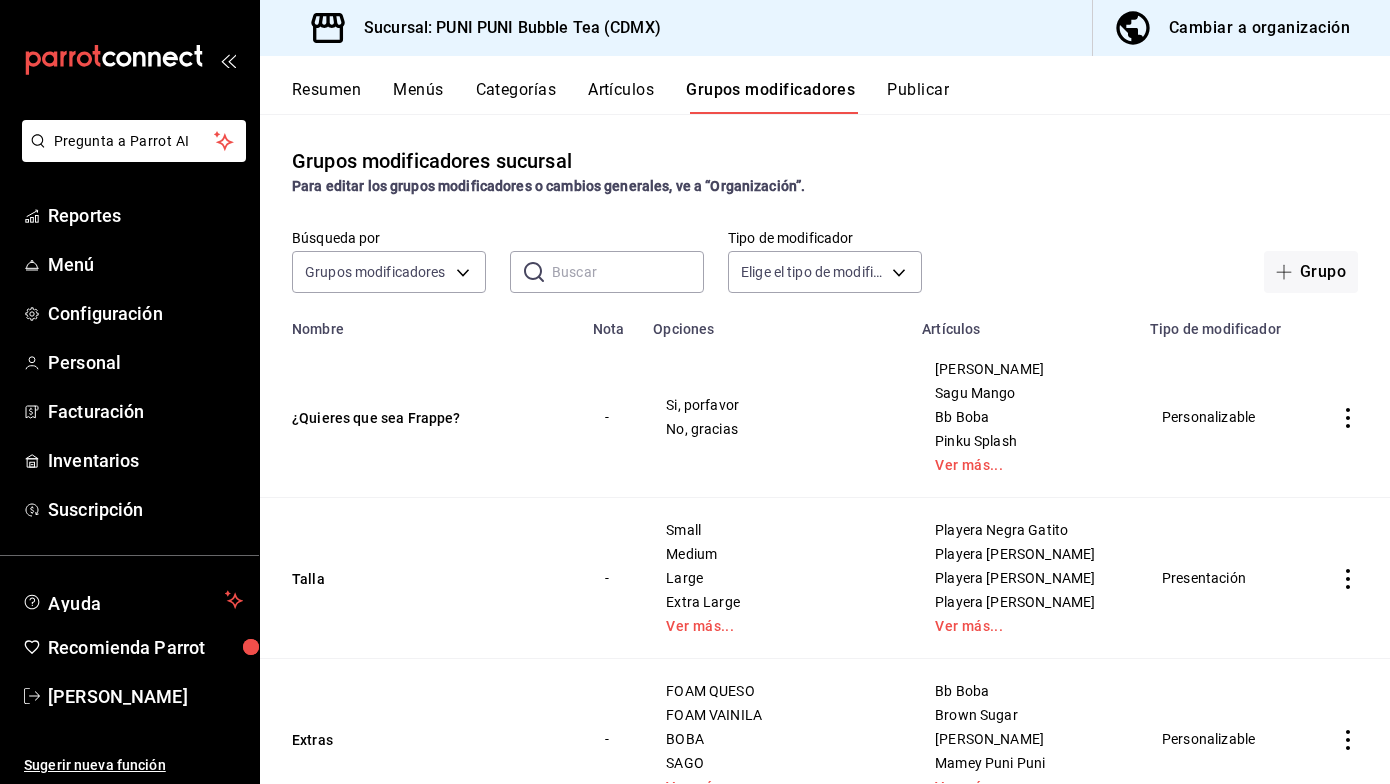 click at bounding box center (628, 272) 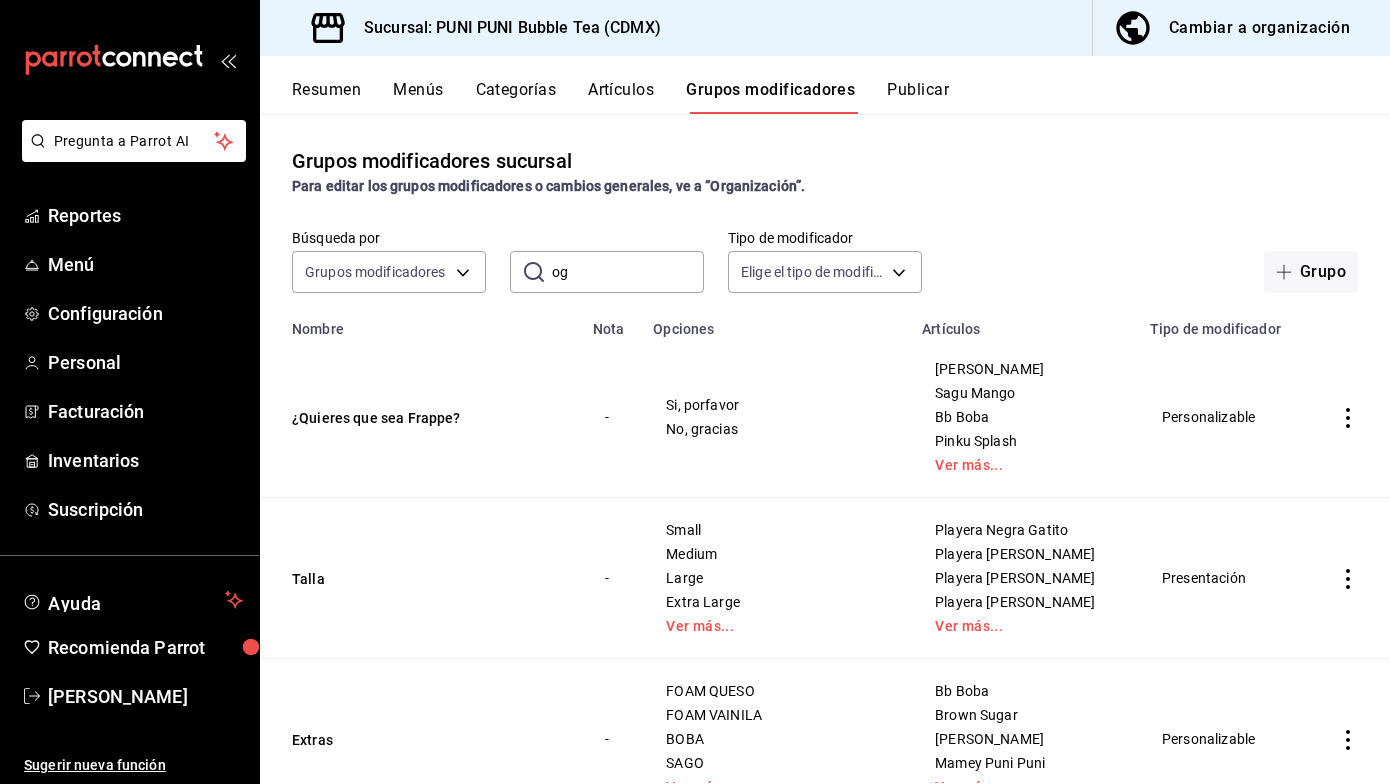 type on "og" 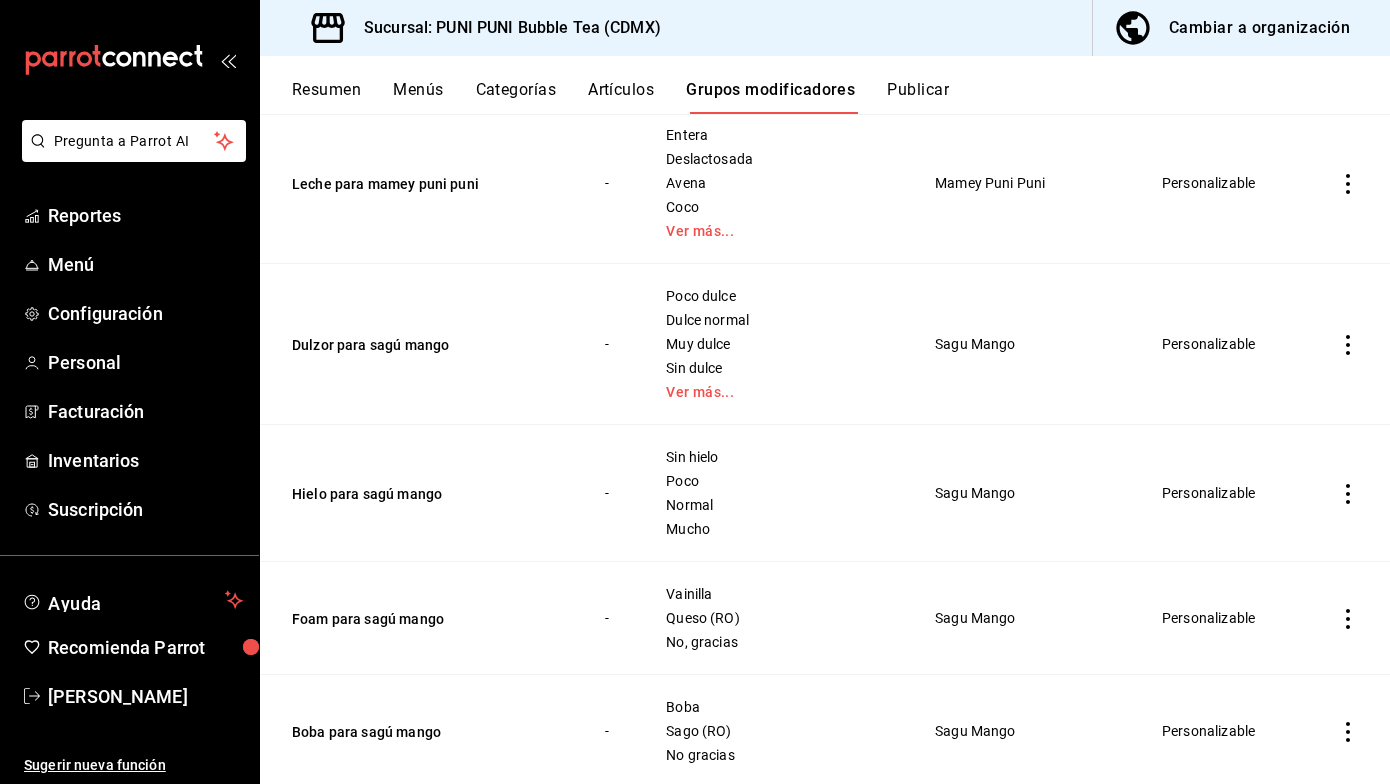 scroll, scrollTop: 0, scrollLeft: 0, axis: both 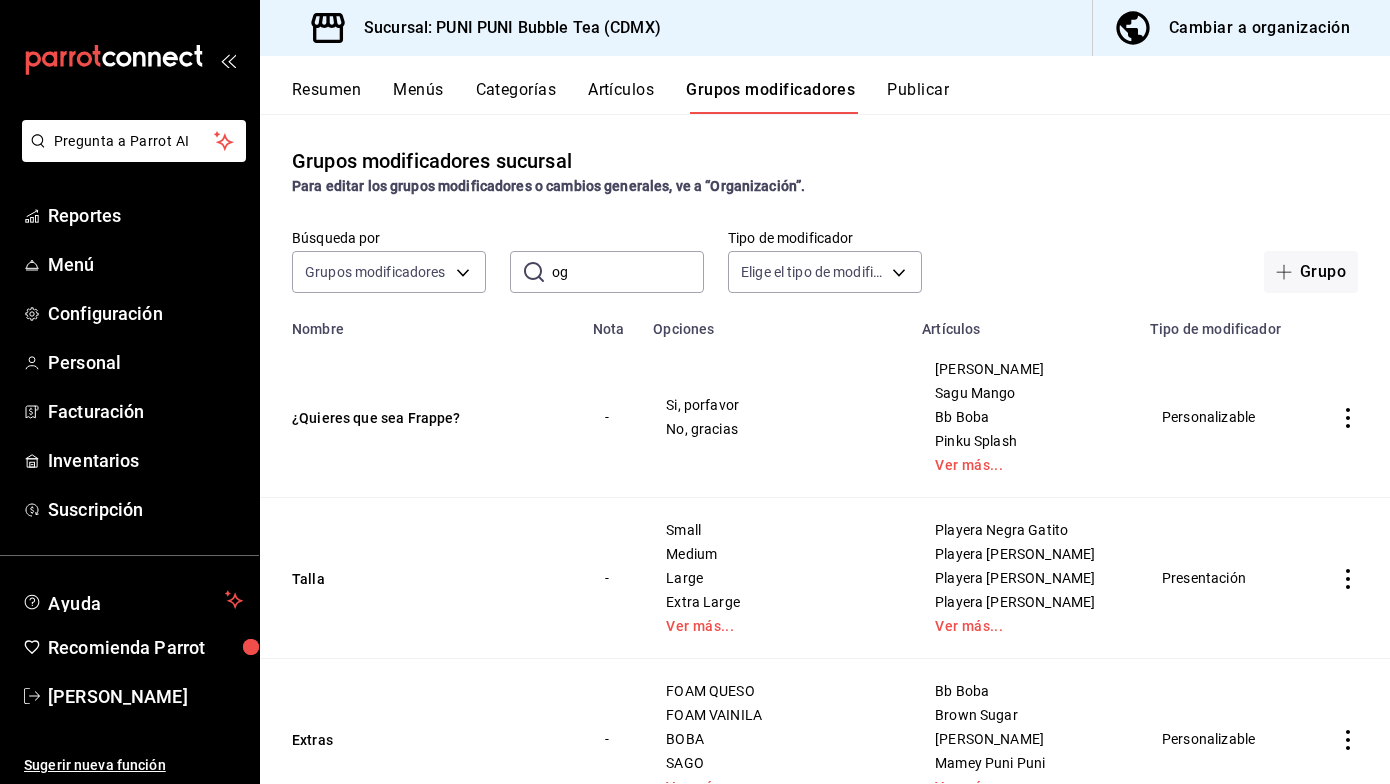 click on "og" at bounding box center [628, 272] 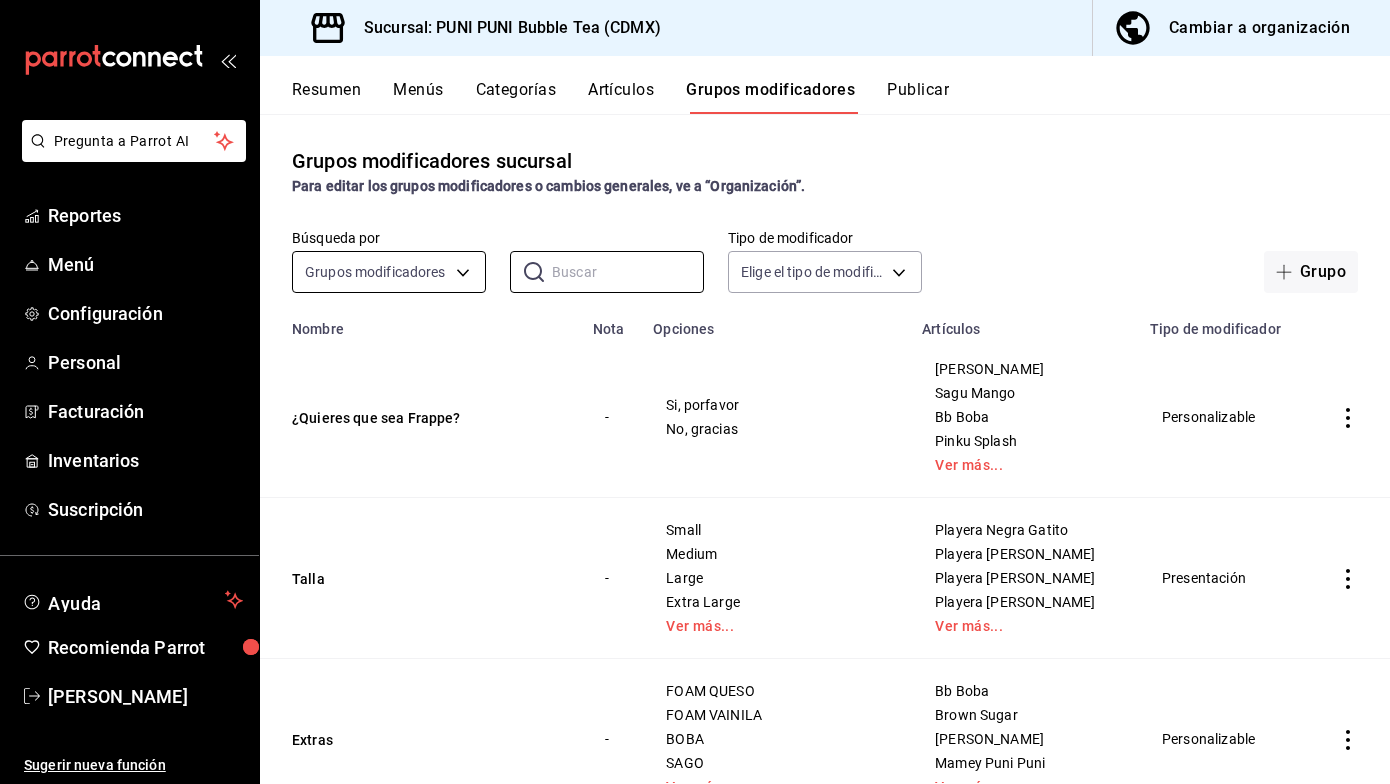 type 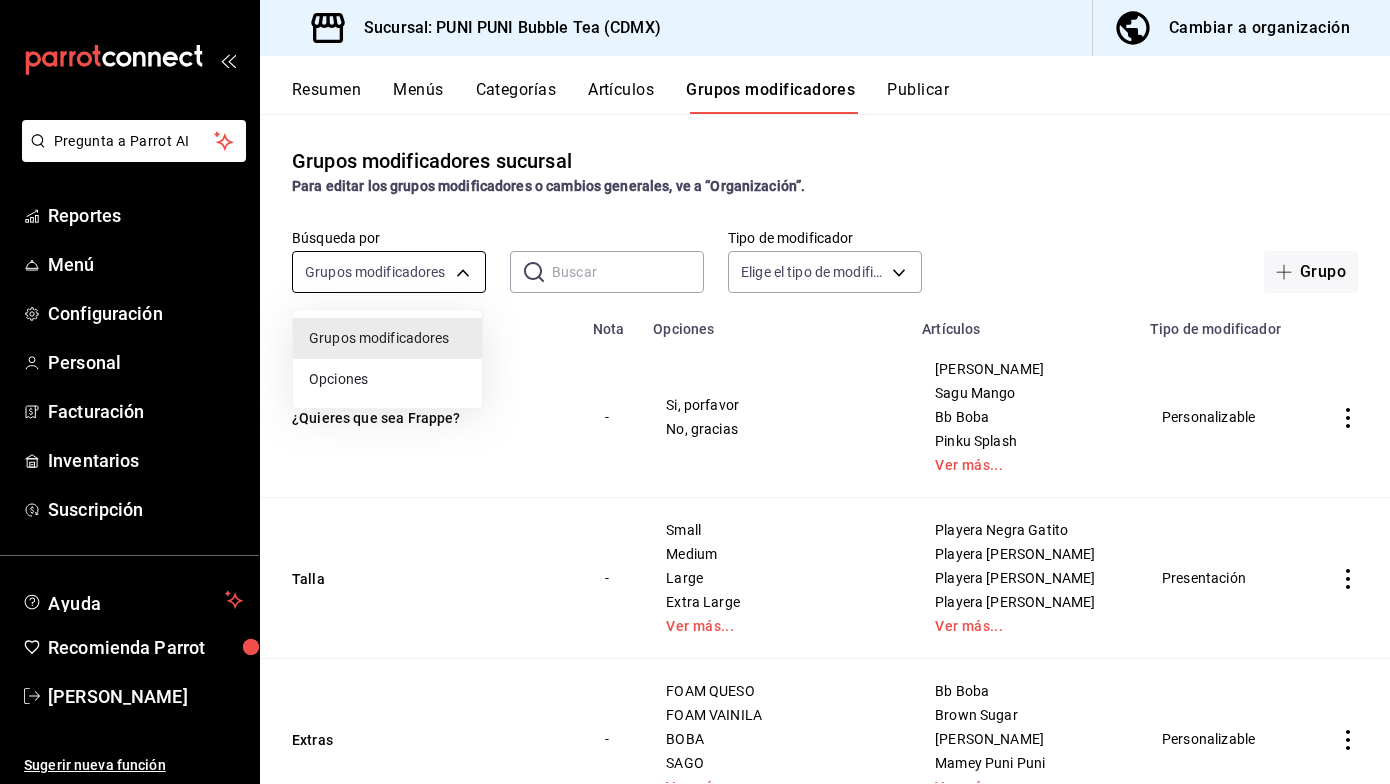 click at bounding box center [695, 392] 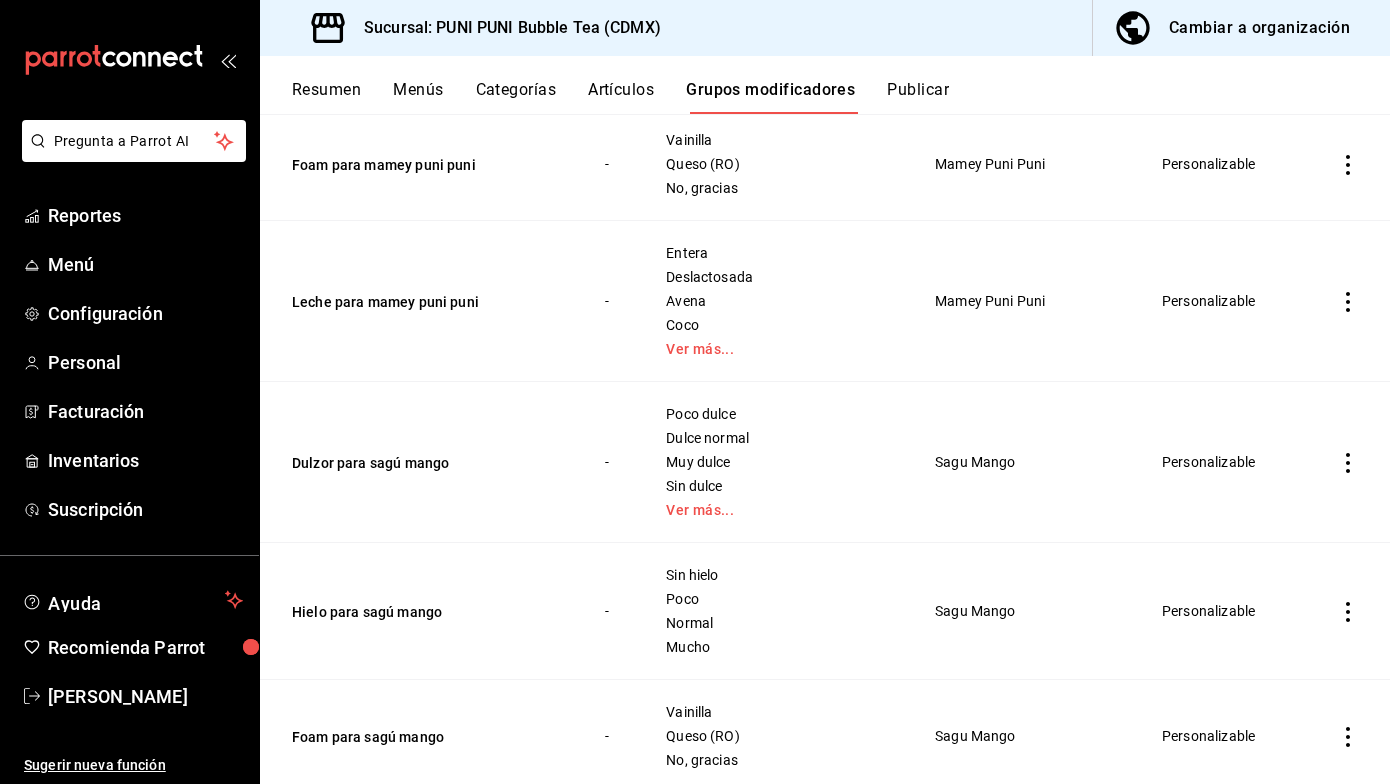 scroll, scrollTop: 1172, scrollLeft: 0, axis: vertical 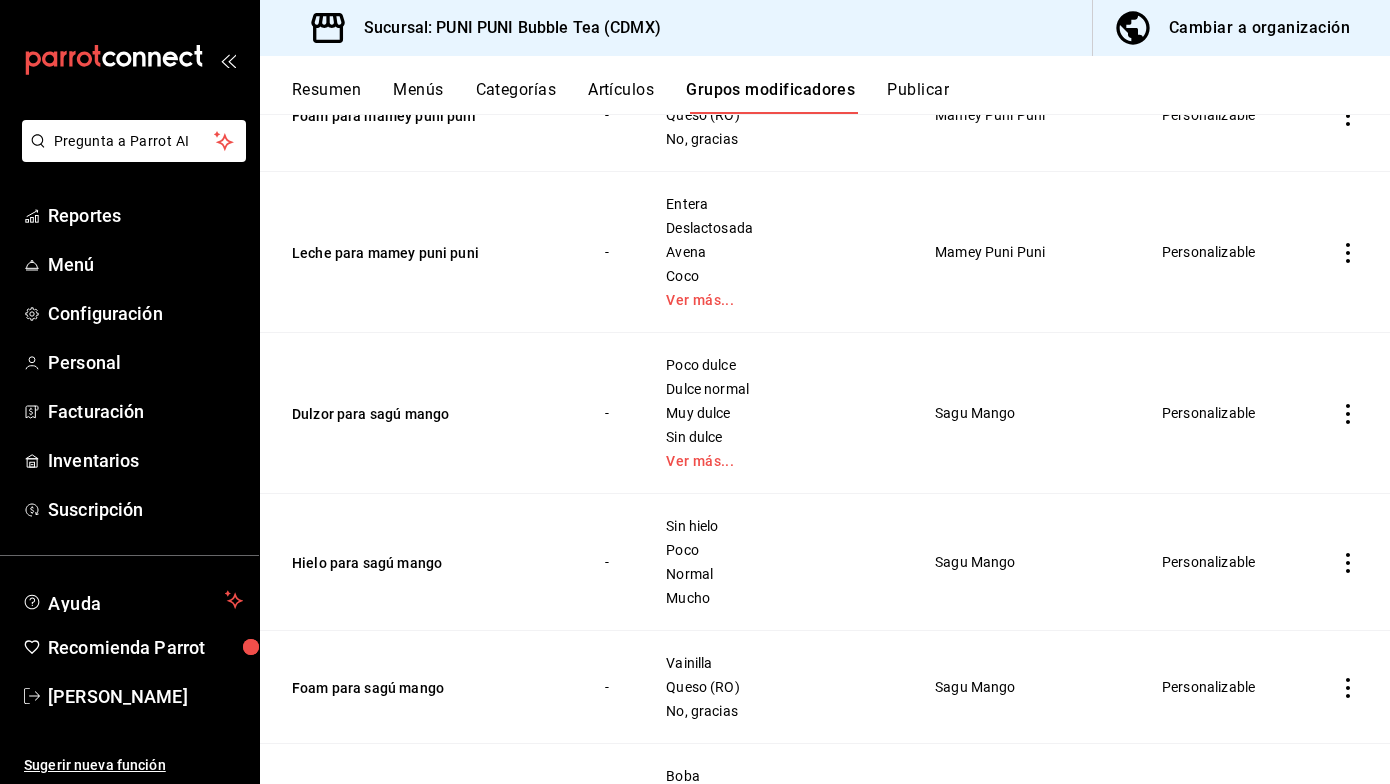 click on "Artículos" at bounding box center (621, 97) 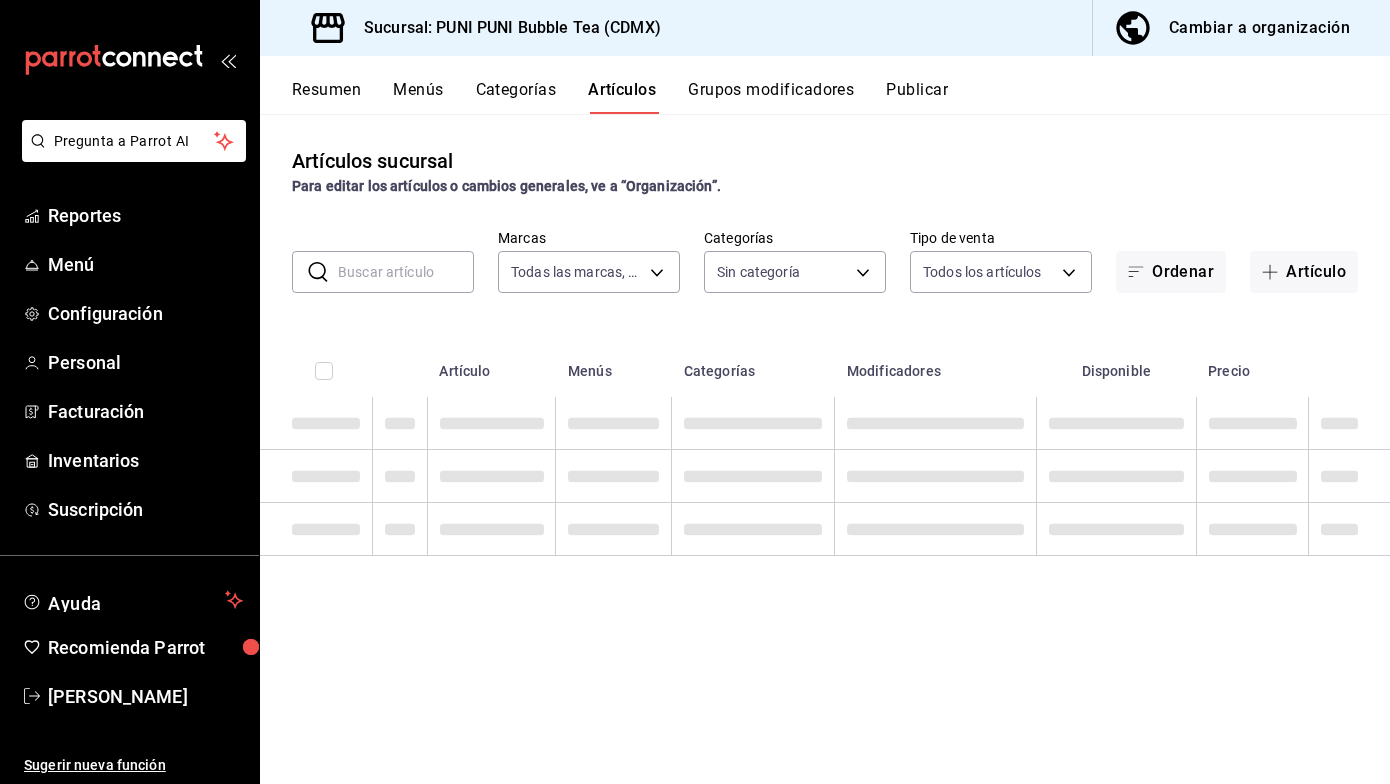 type on "06e9fba0-8a60-4258-b8f9-5d8115eddc2f" 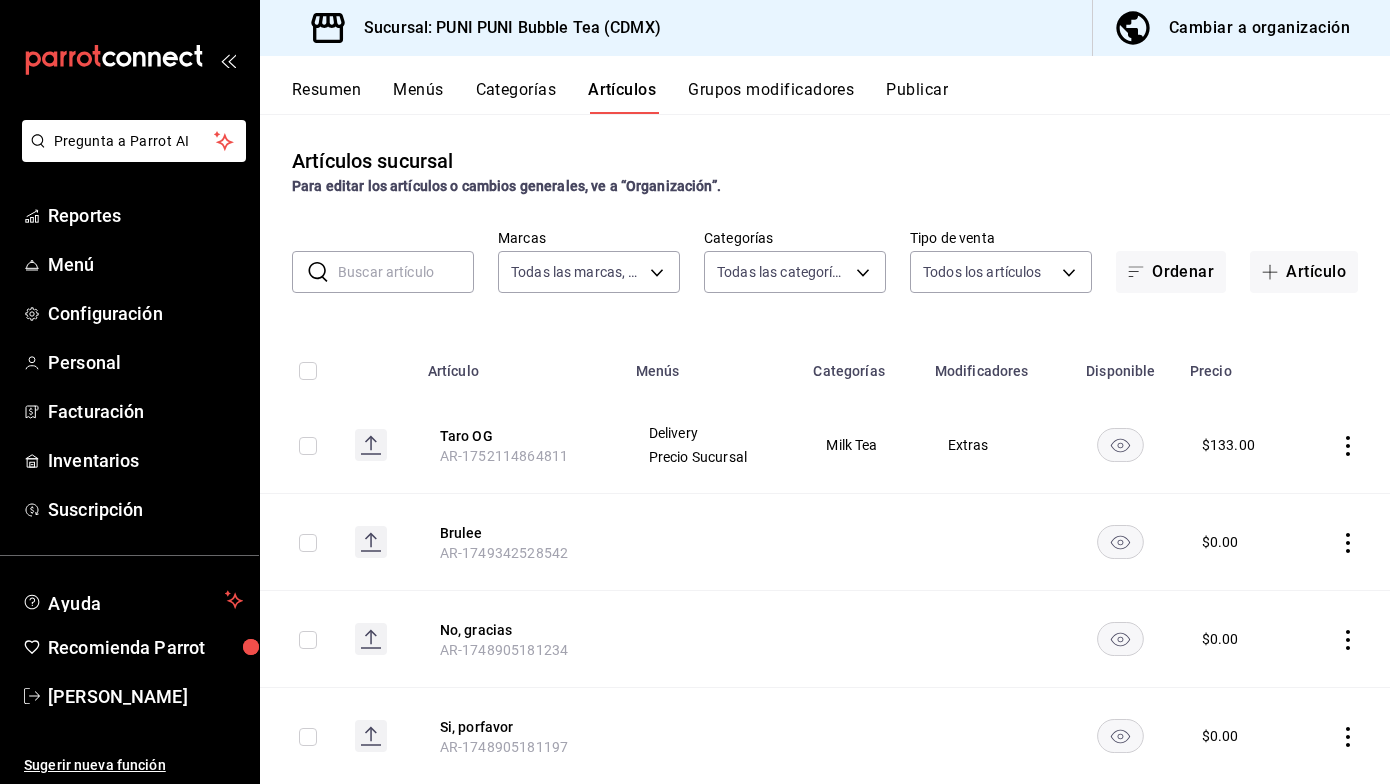 type on "0b359580-9c26-4667-b2ea-c0a0a21b5adf,742efaf6-9535-4bde-bfe2-e22b5eeb50f9,b794ae57-433e-4157-92aa-9e2050f5cb96,6886975e-3fad-47b1-b05e-622b3461df11,a60dda1d-bbcc-4699-8991-6a901ccf3b1a,06f50db3-9eed-46cb-88f6-3bb522d3eb29,24444c8a-550c-40ca-b16f-bc041a4e9516,6103b8fc-ab1c-4cc2-8ee4-29cda863e13f,3310146a-b8ba-4aad-9140-83bd45779eef" 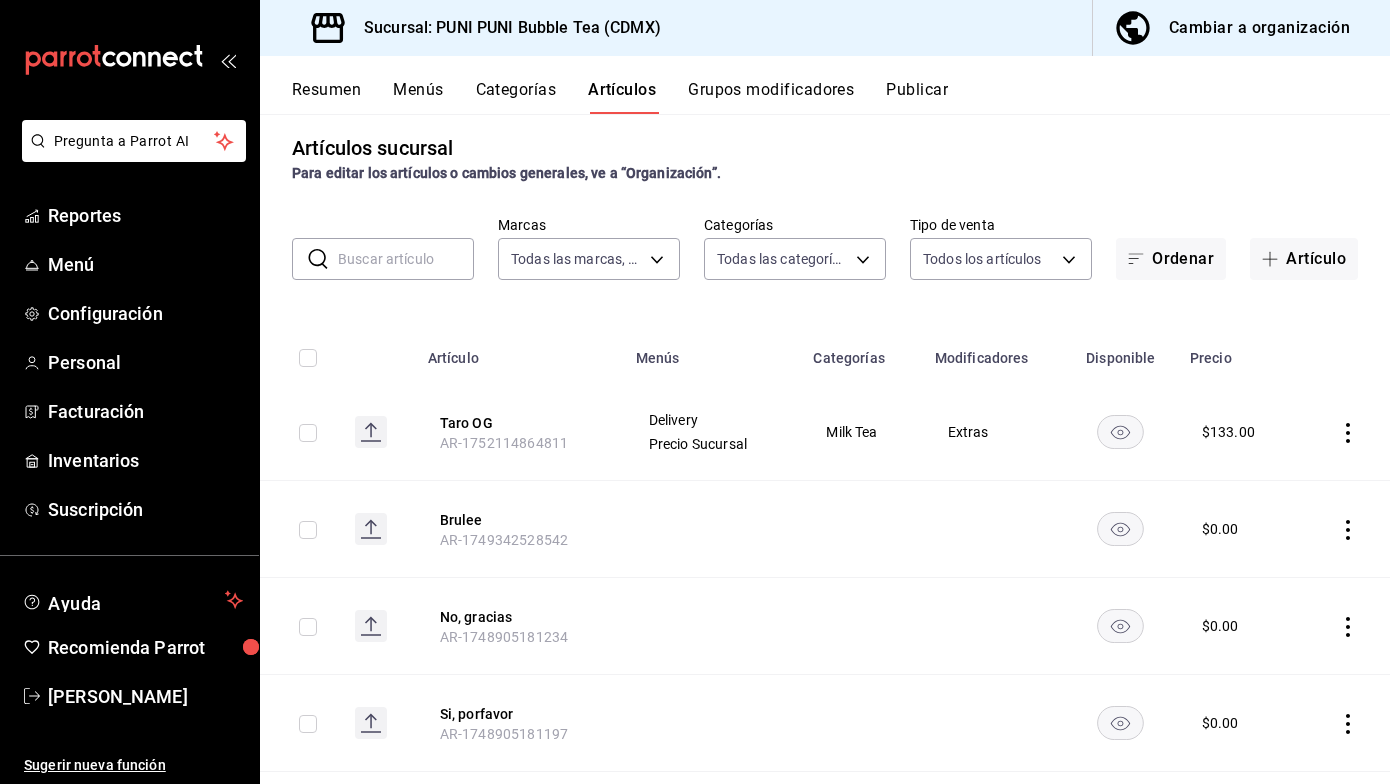 click 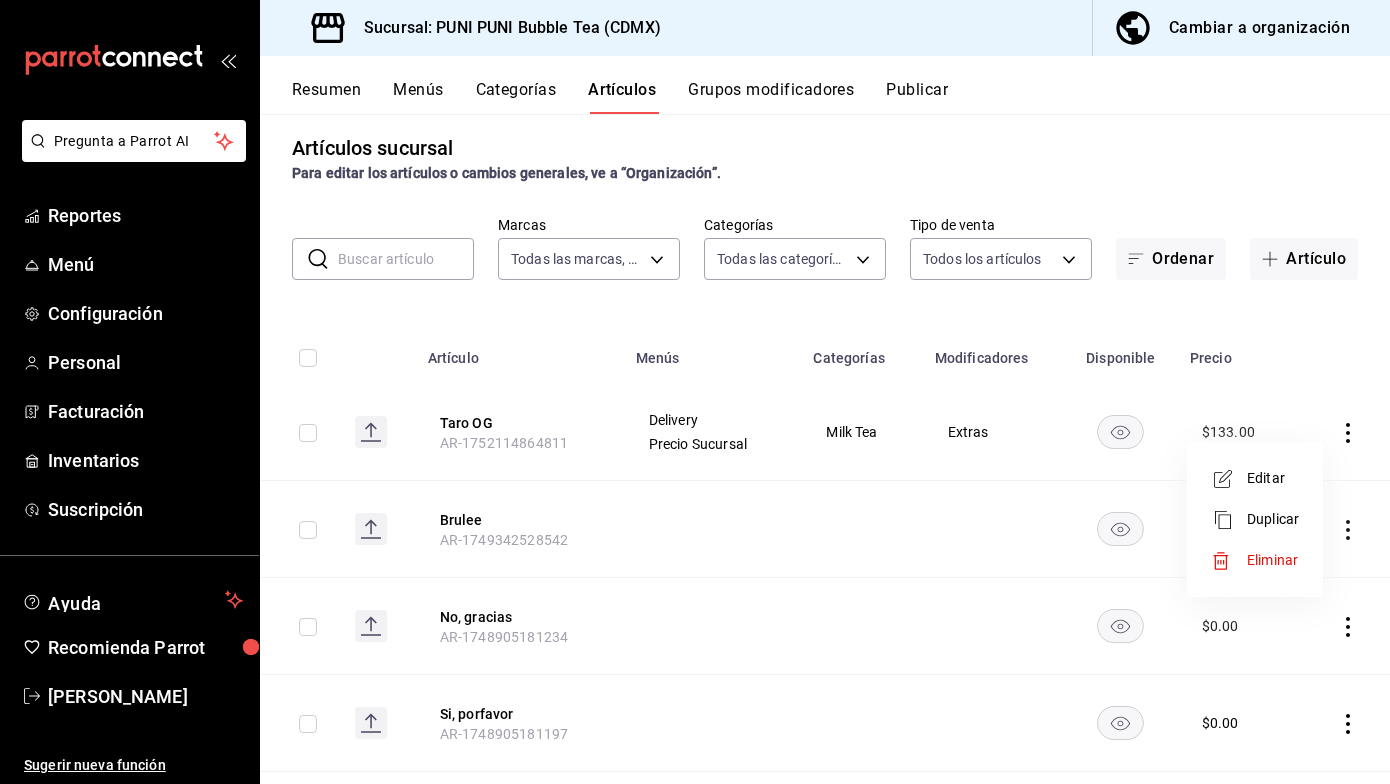 click on "Editar" at bounding box center [1273, 478] 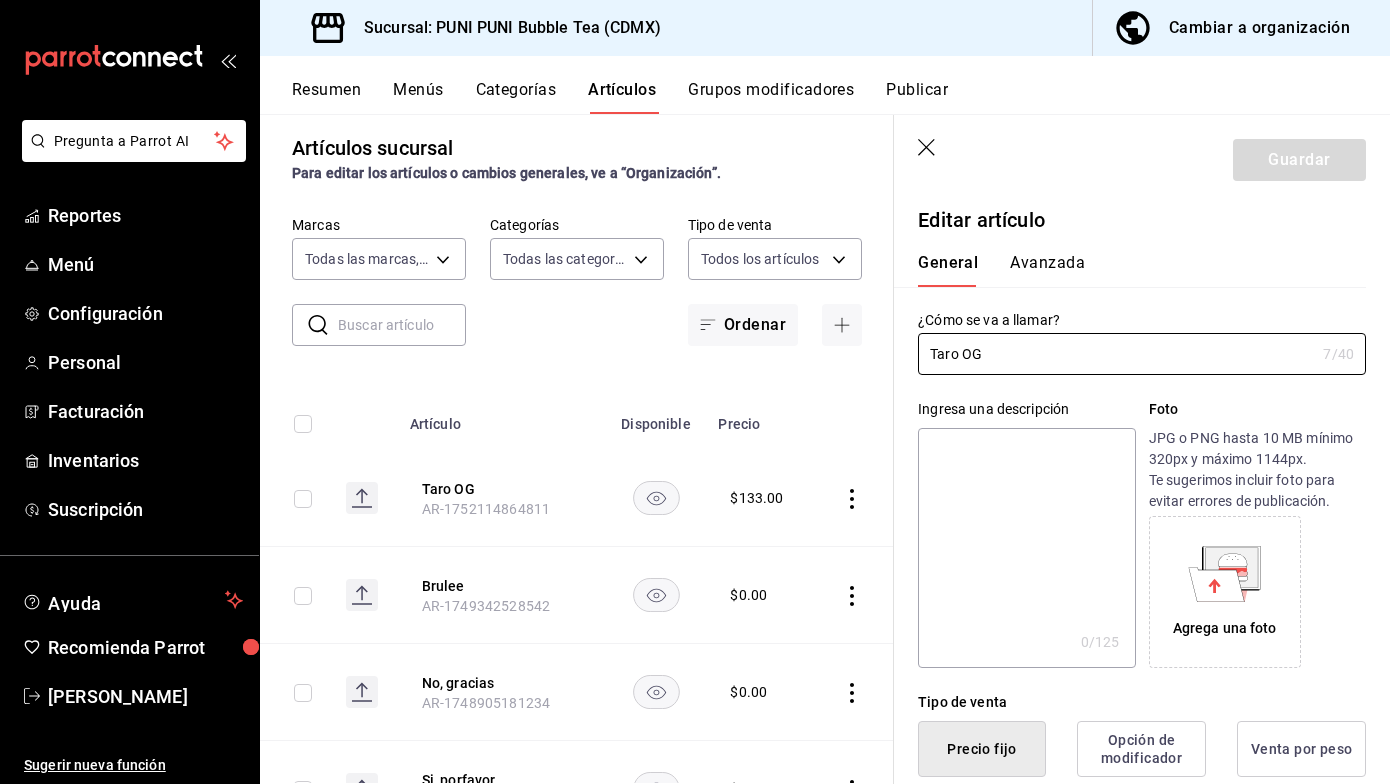 type on "$133.00" 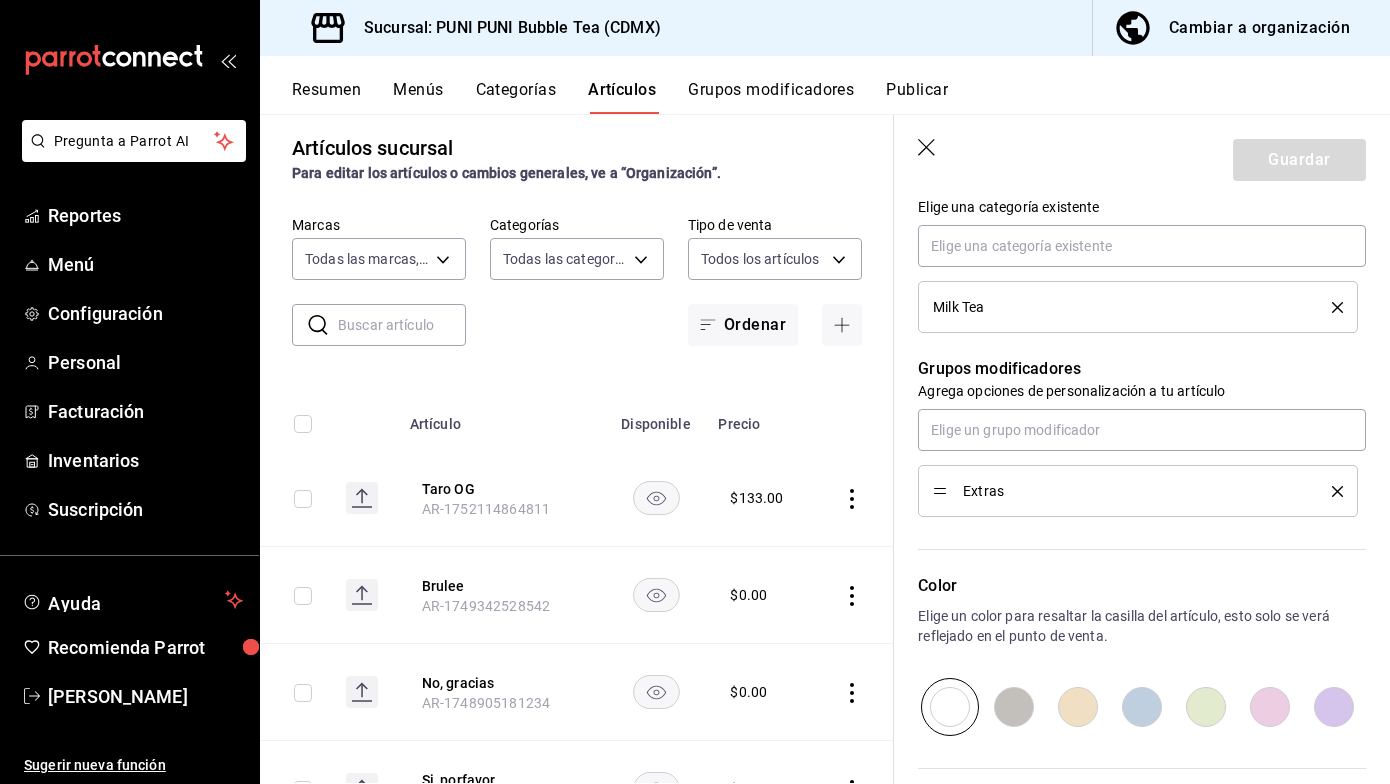 scroll, scrollTop: 716, scrollLeft: 0, axis: vertical 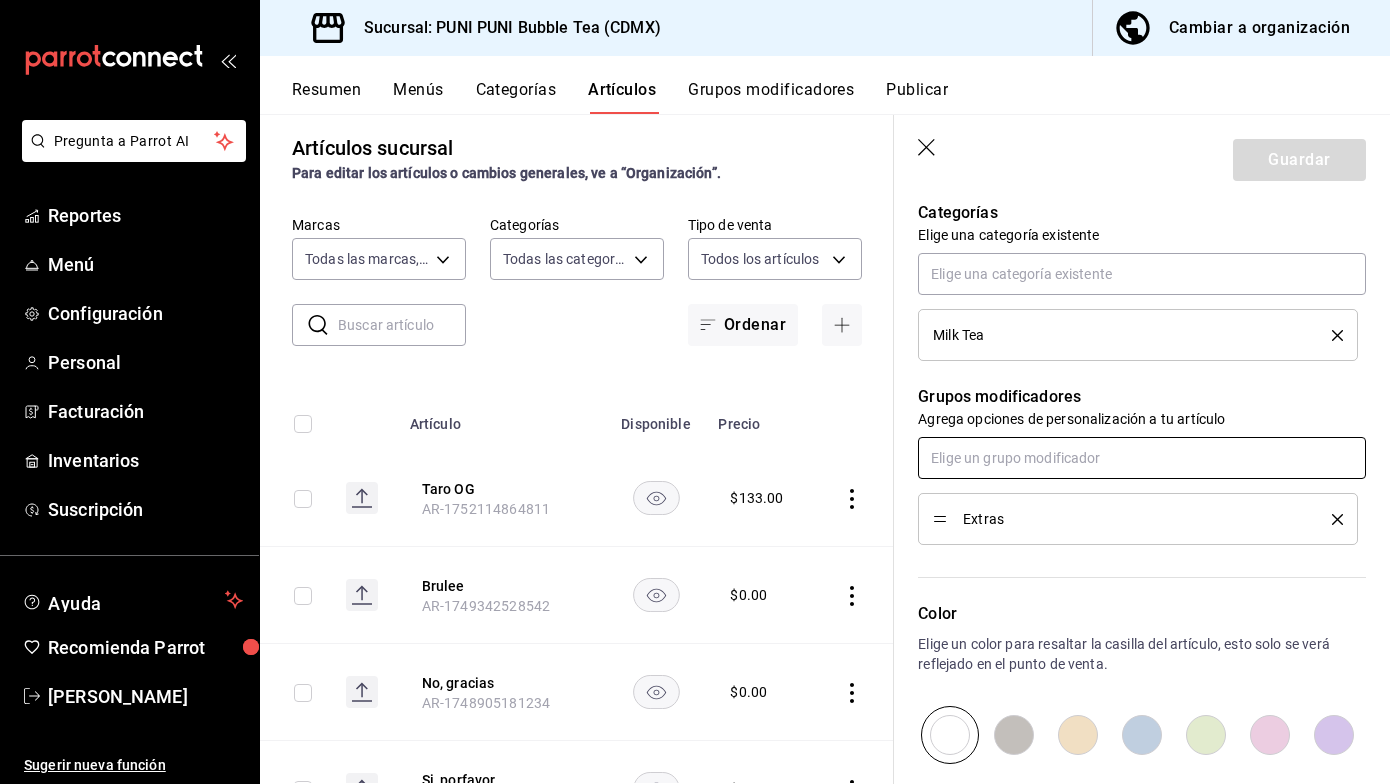 click at bounding box center [1142, 458] 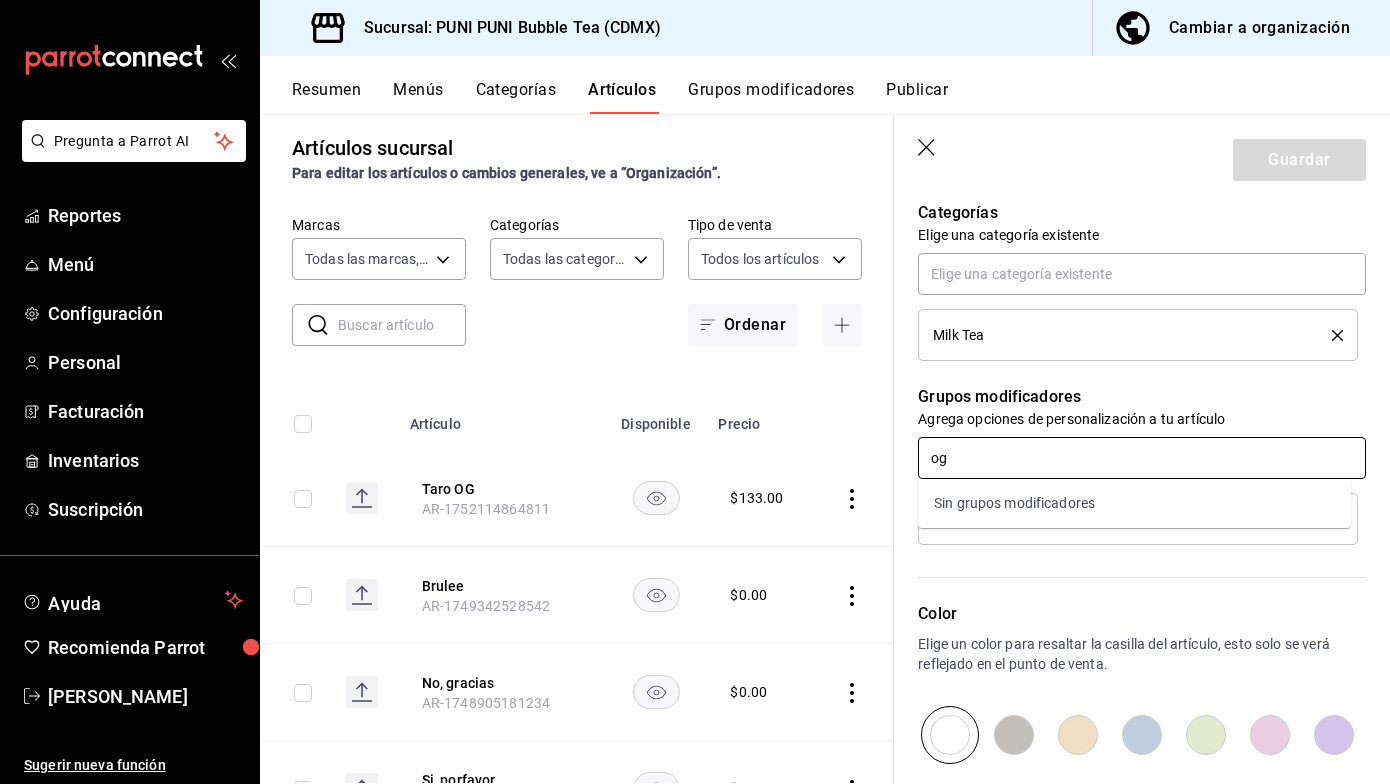 type on "o" 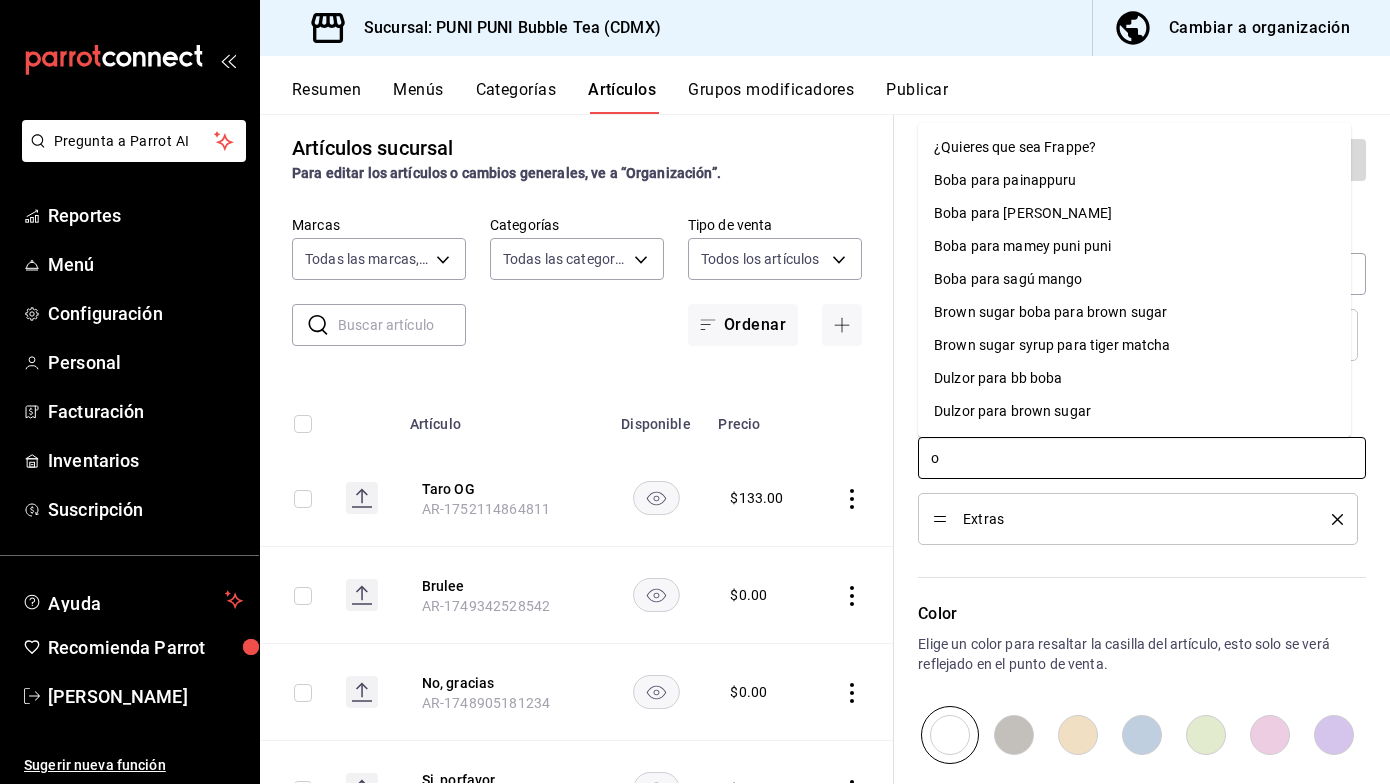 type 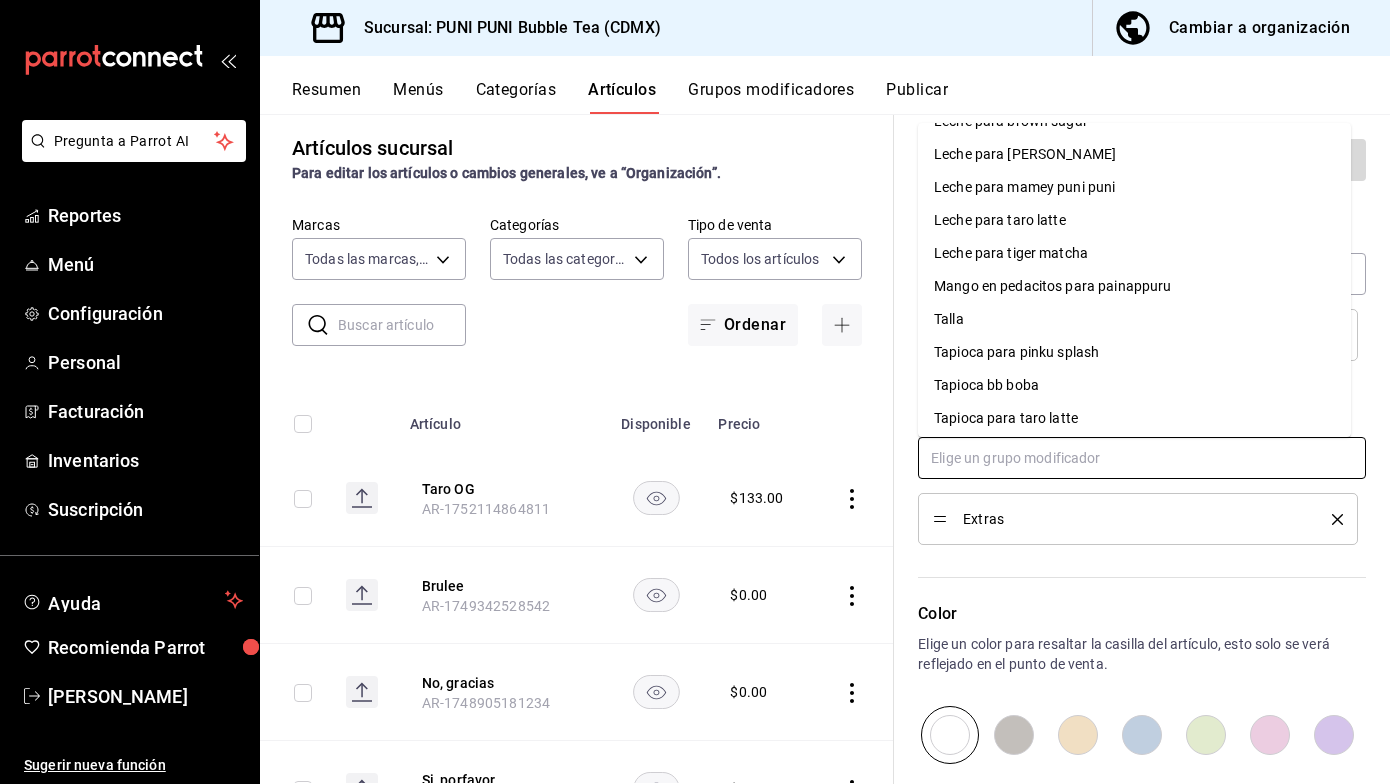 scroll, scrollTop: 1220, scrollLeft: 0, axis: vertical 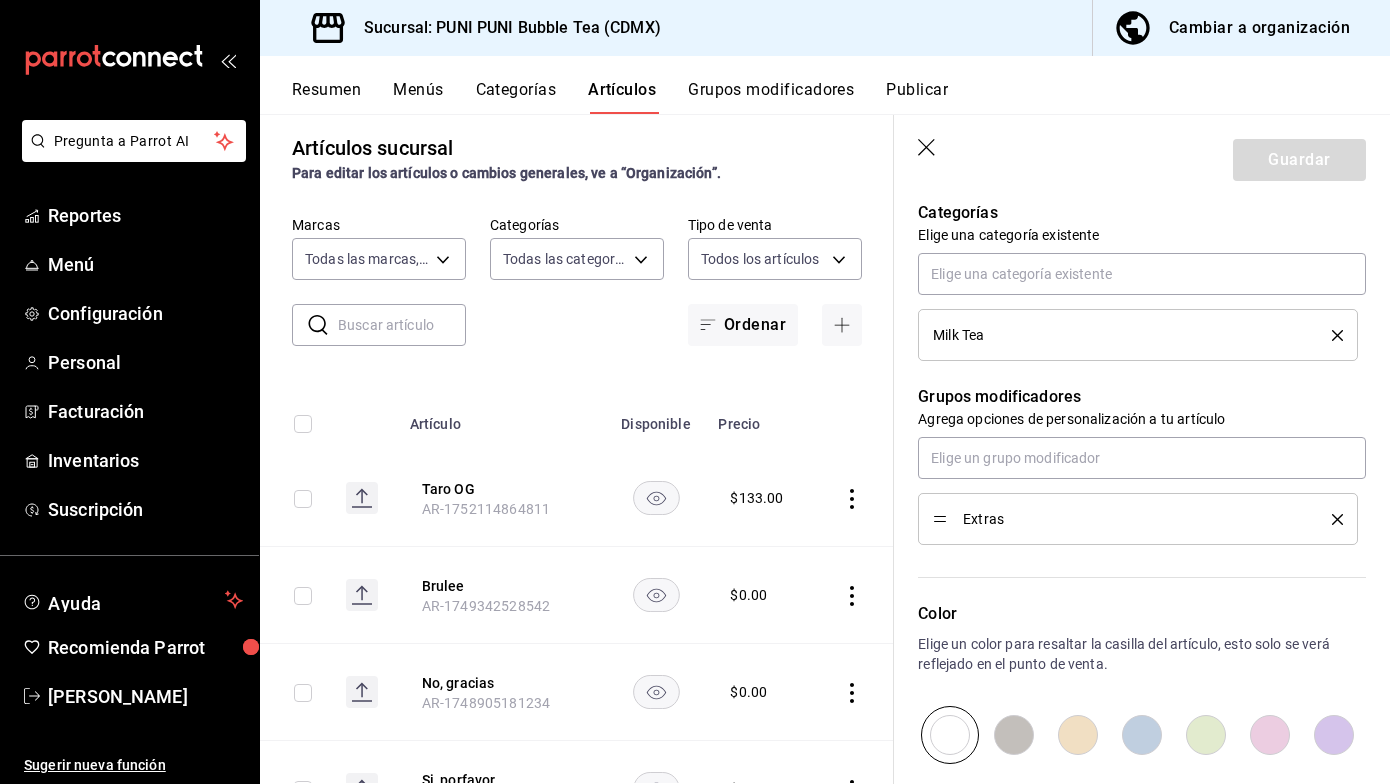 click on "Para editar los artículos o cambios generales, ve a “Organización”." at bounding box center (577, 173) 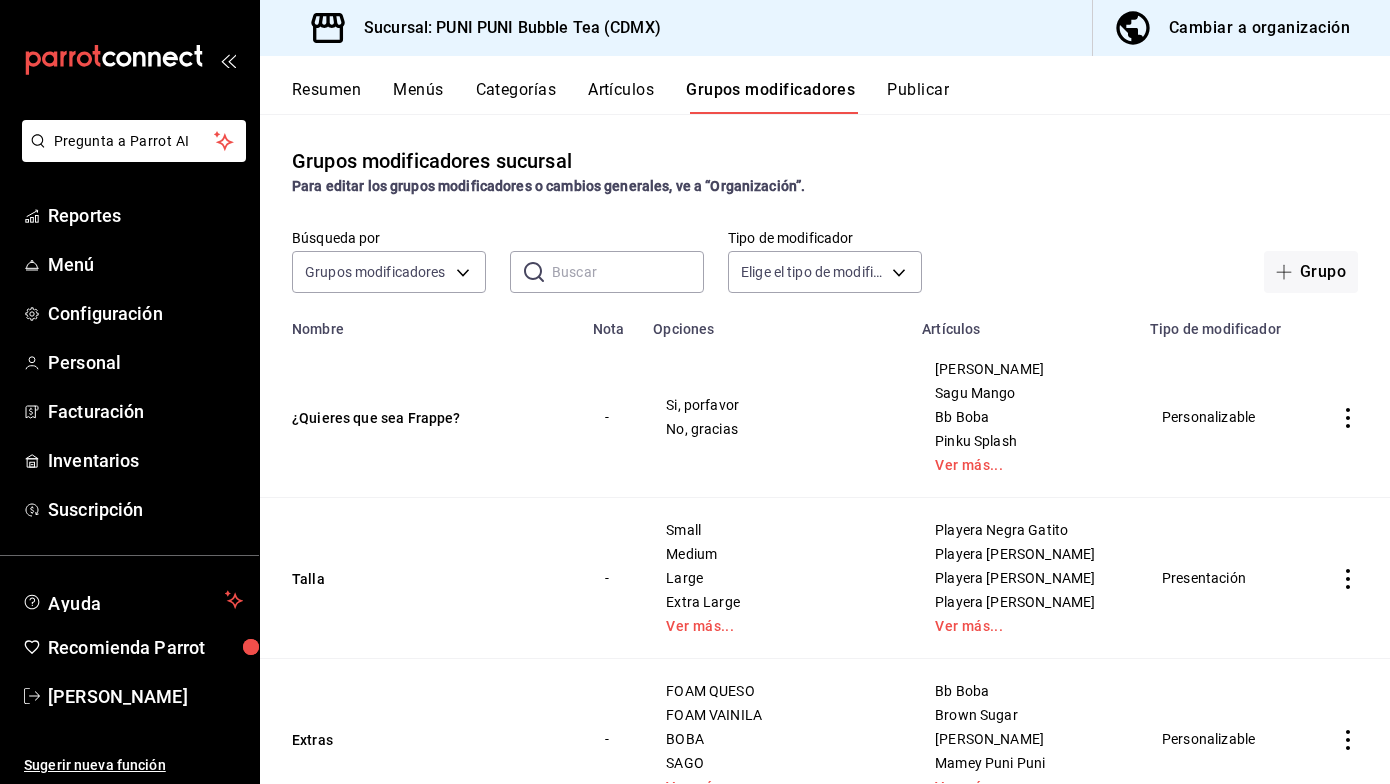 click at bounding box center (628, 272) 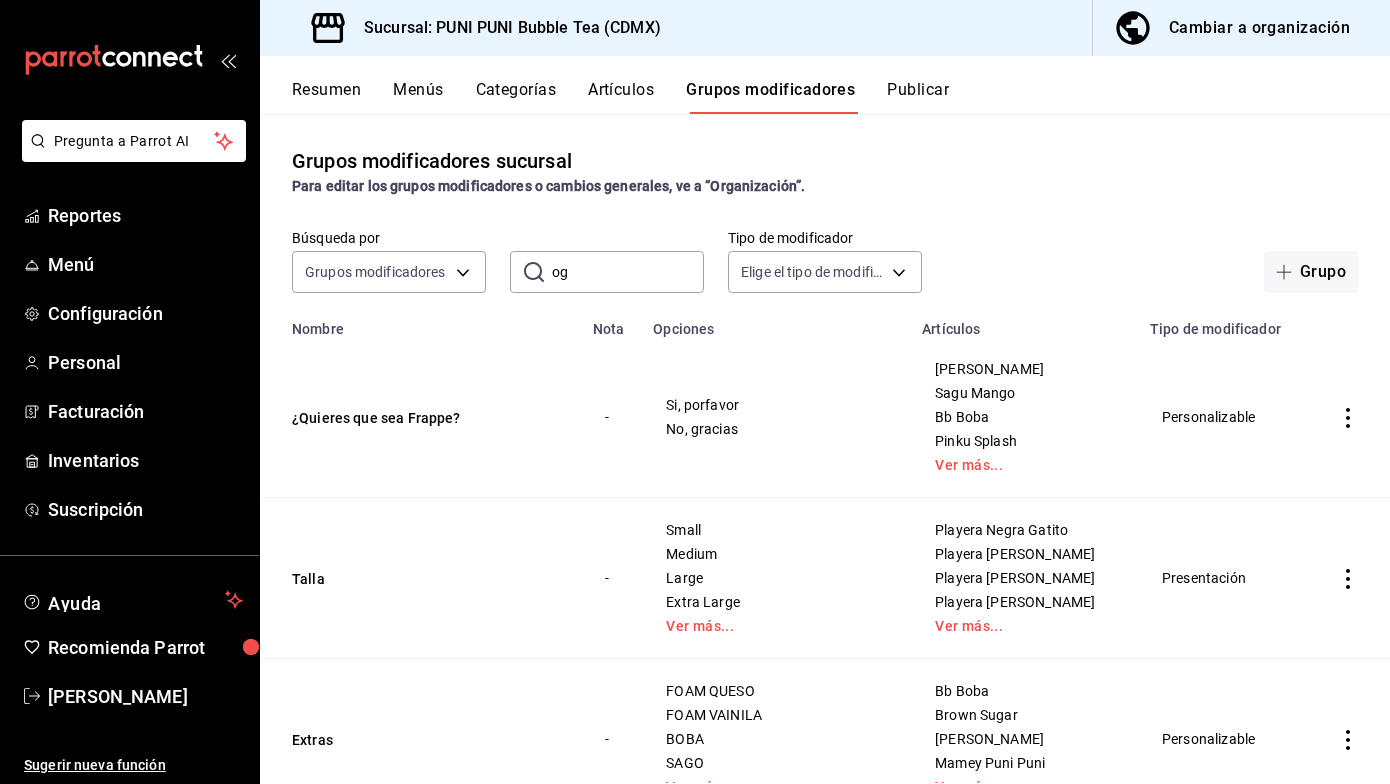 type on "og" 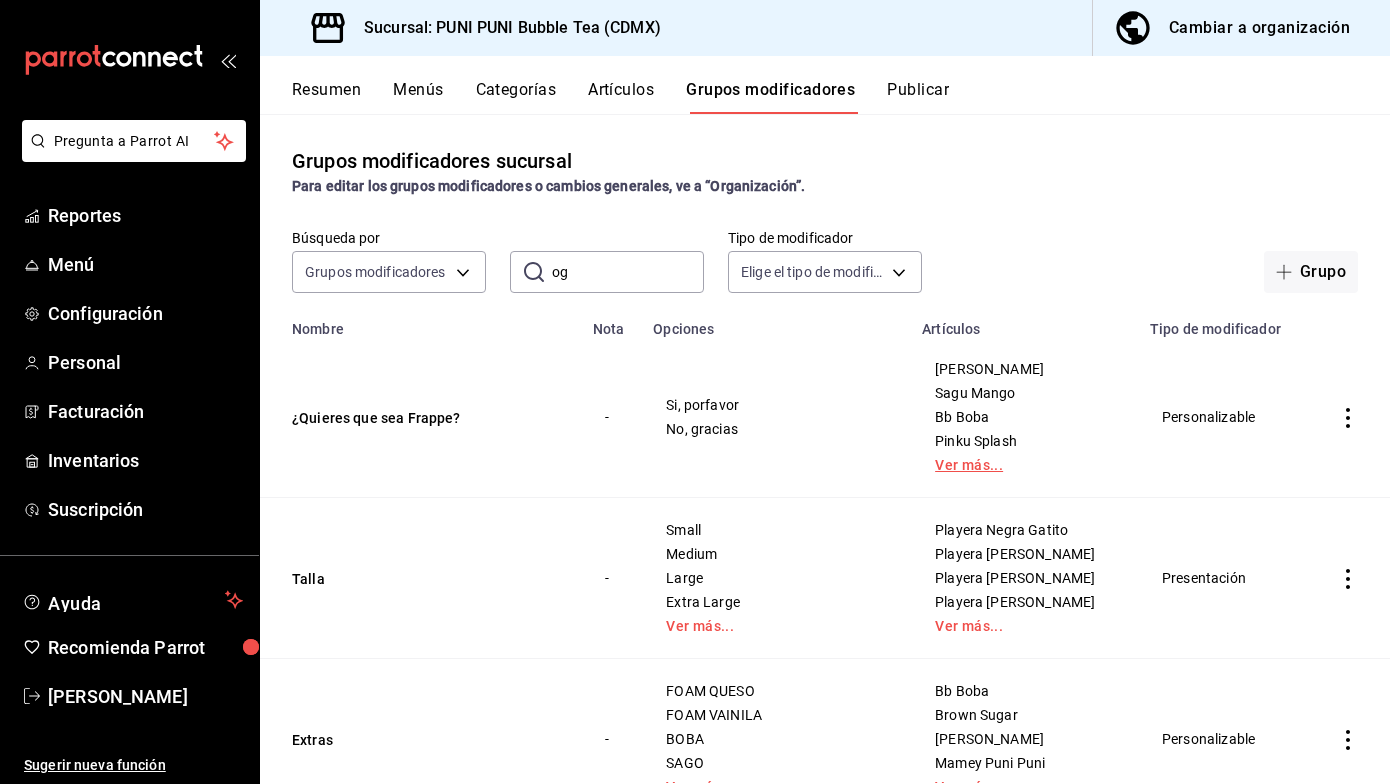 click on "Ver más..." at bounding box center [1024, 465] 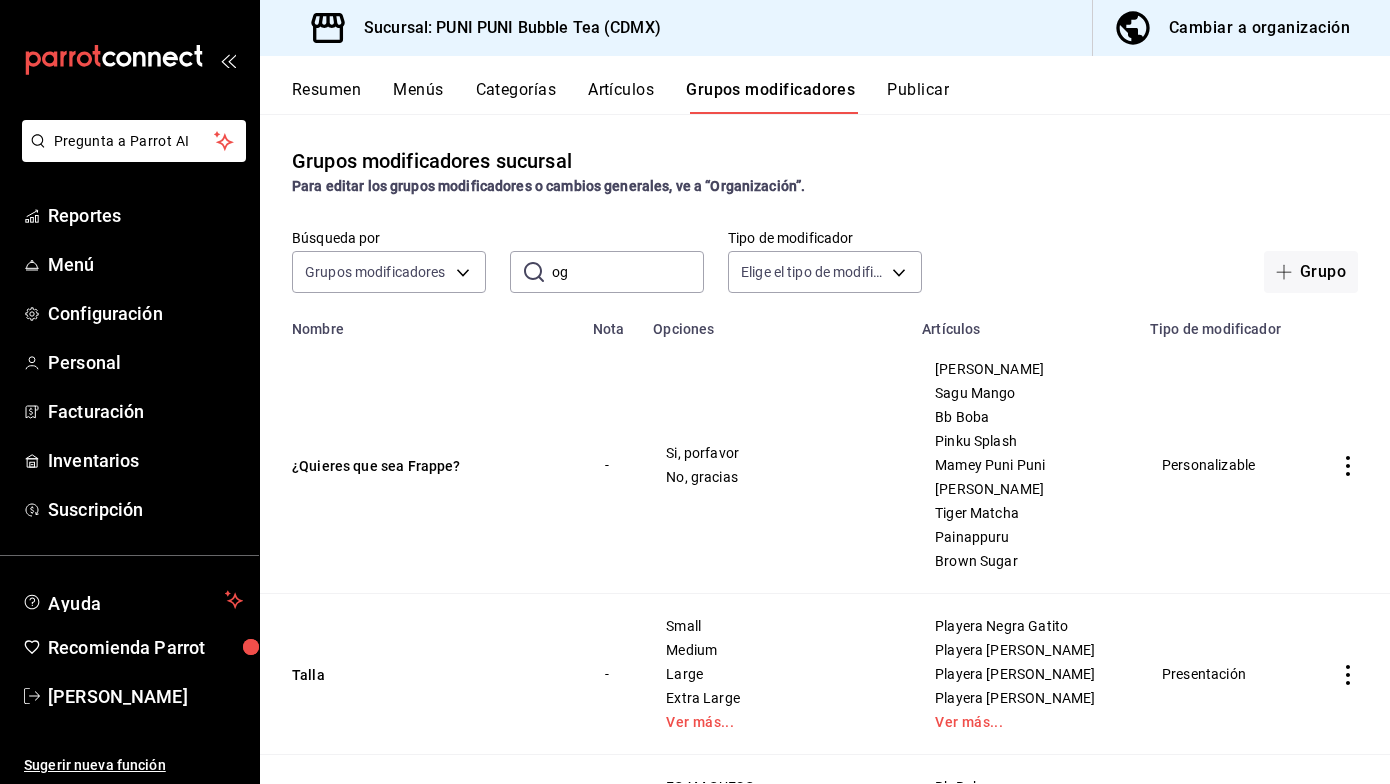 click 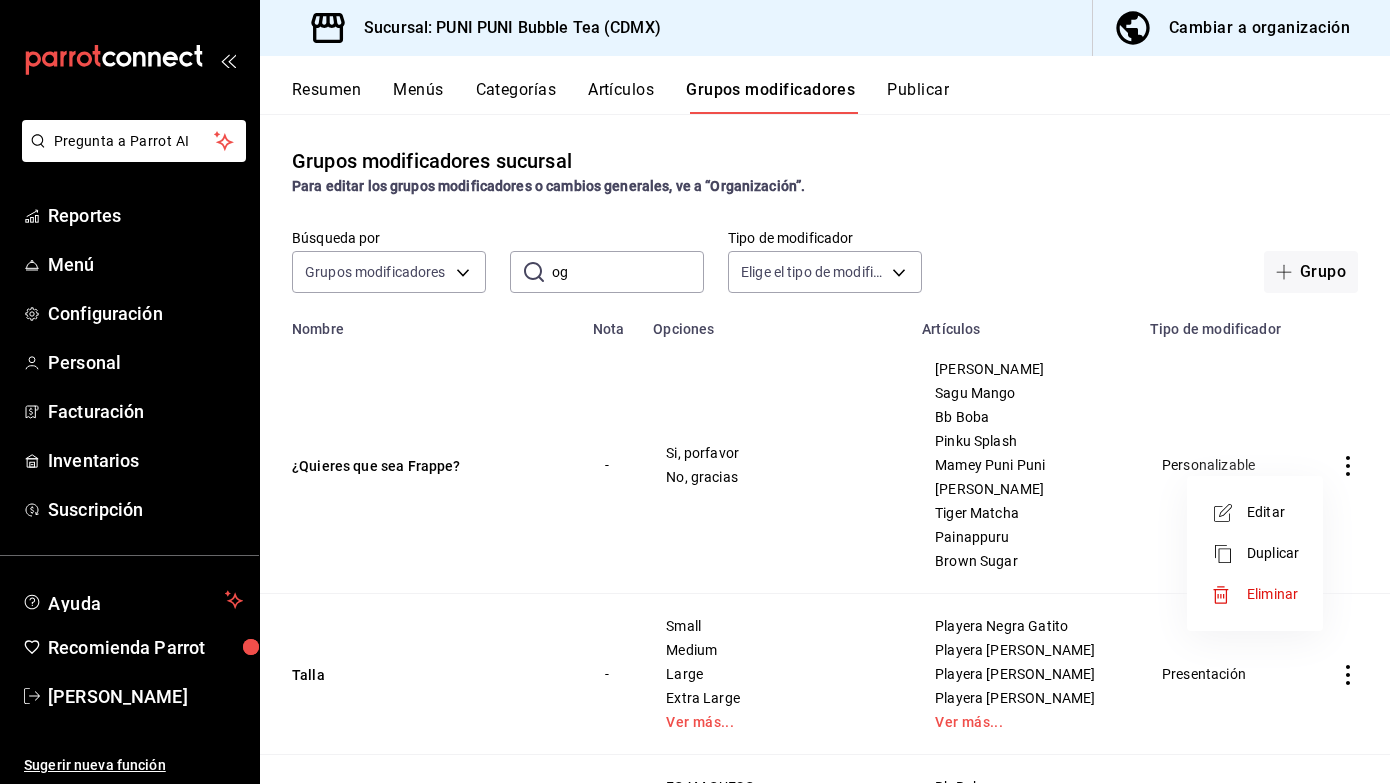 click on "Editar" at bounding box center (1273, 512) 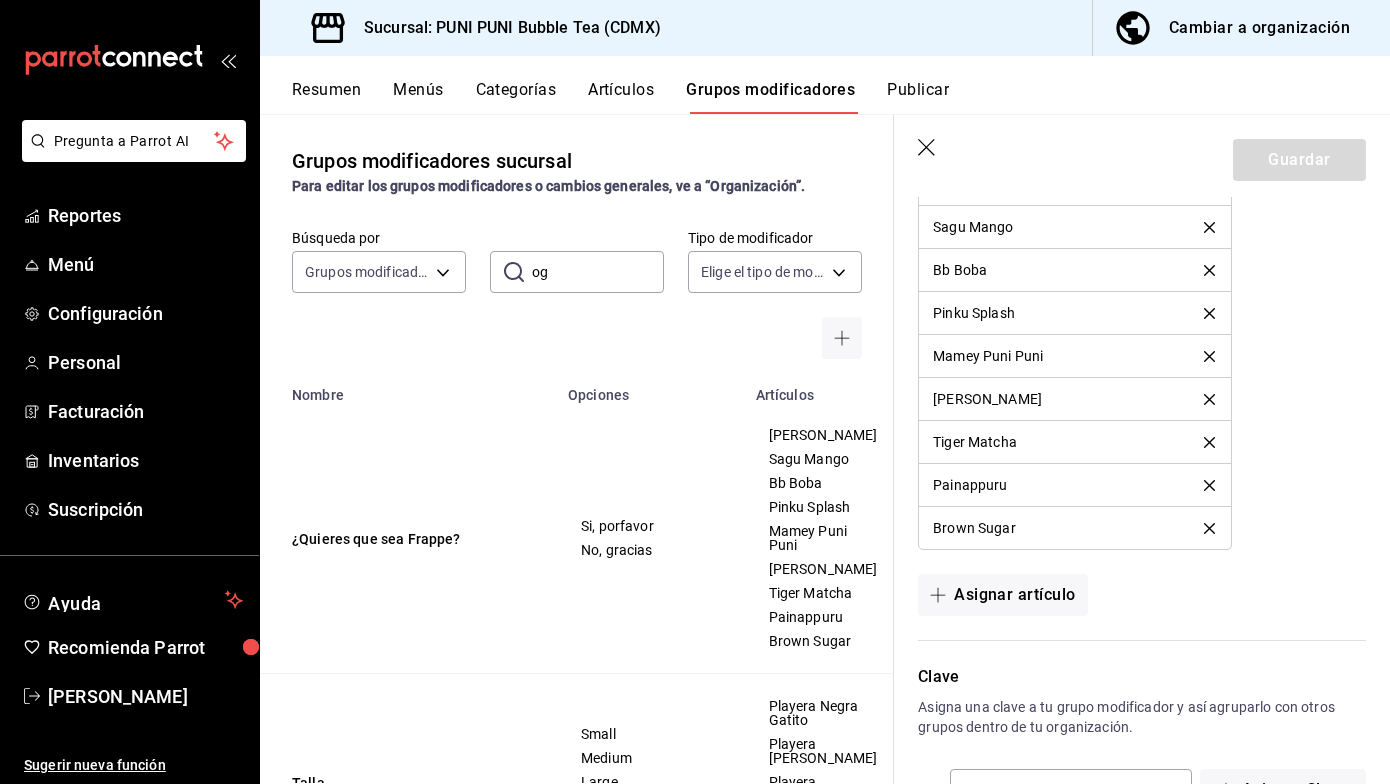 scroll, scrollTop: 1517, scrollLeft: 0, axis: vertical 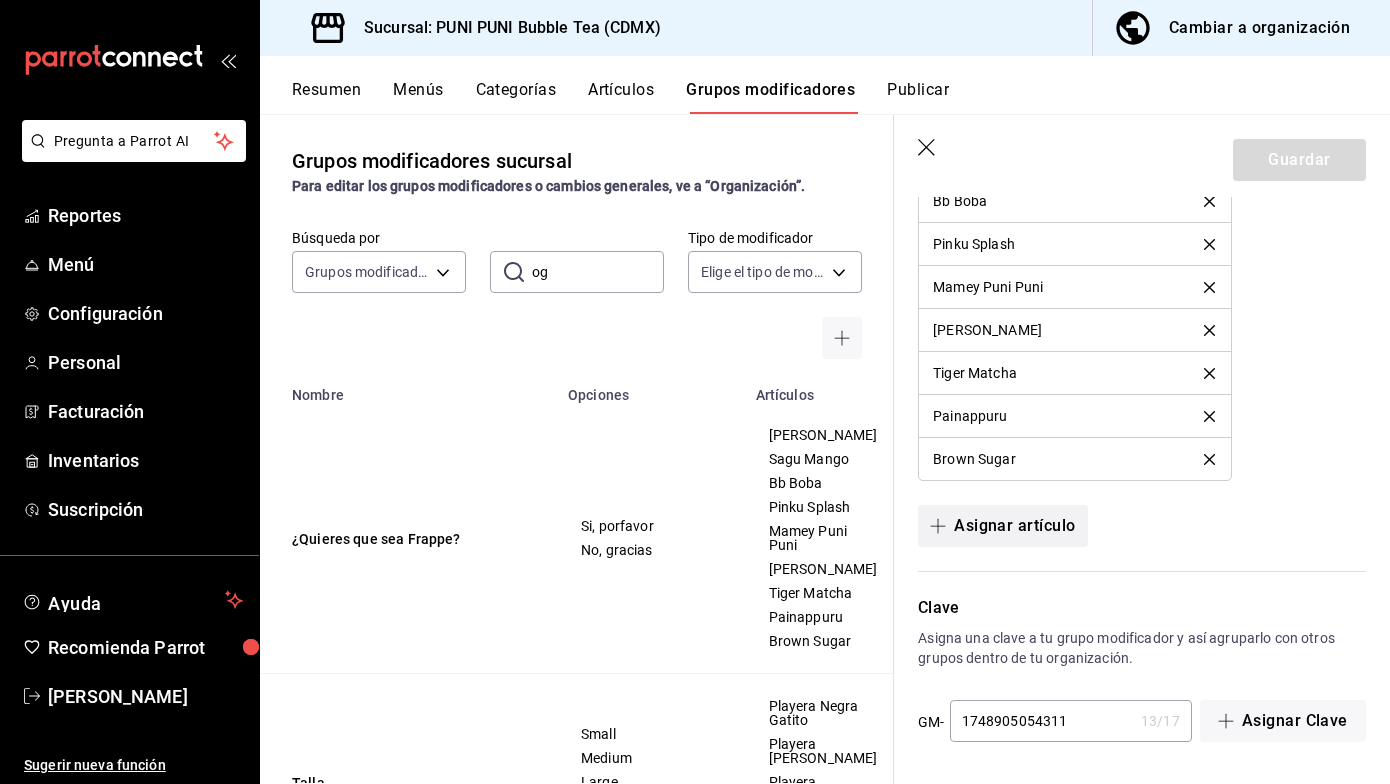 click on "Asignar artículo" at bounding box center [1002, 526] 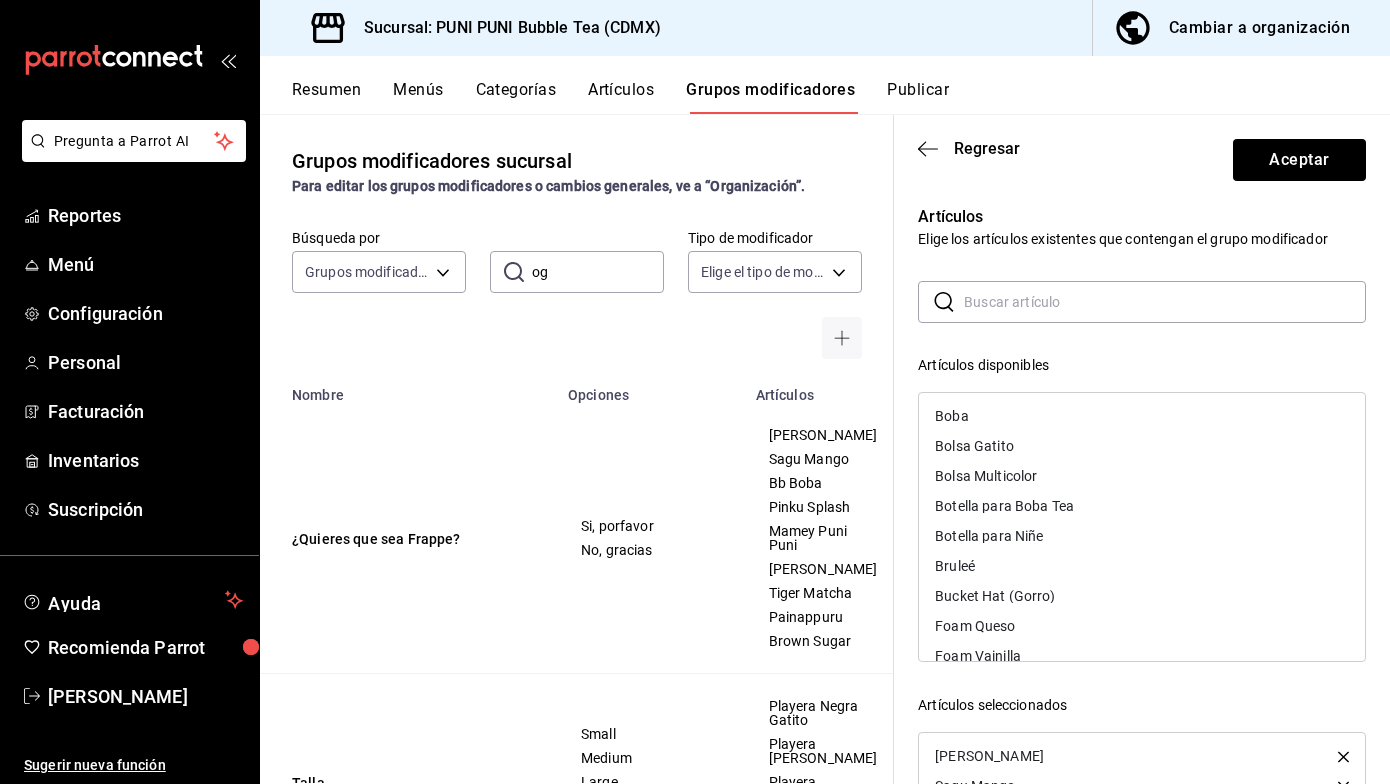 click at bounding box center [1165, 302] 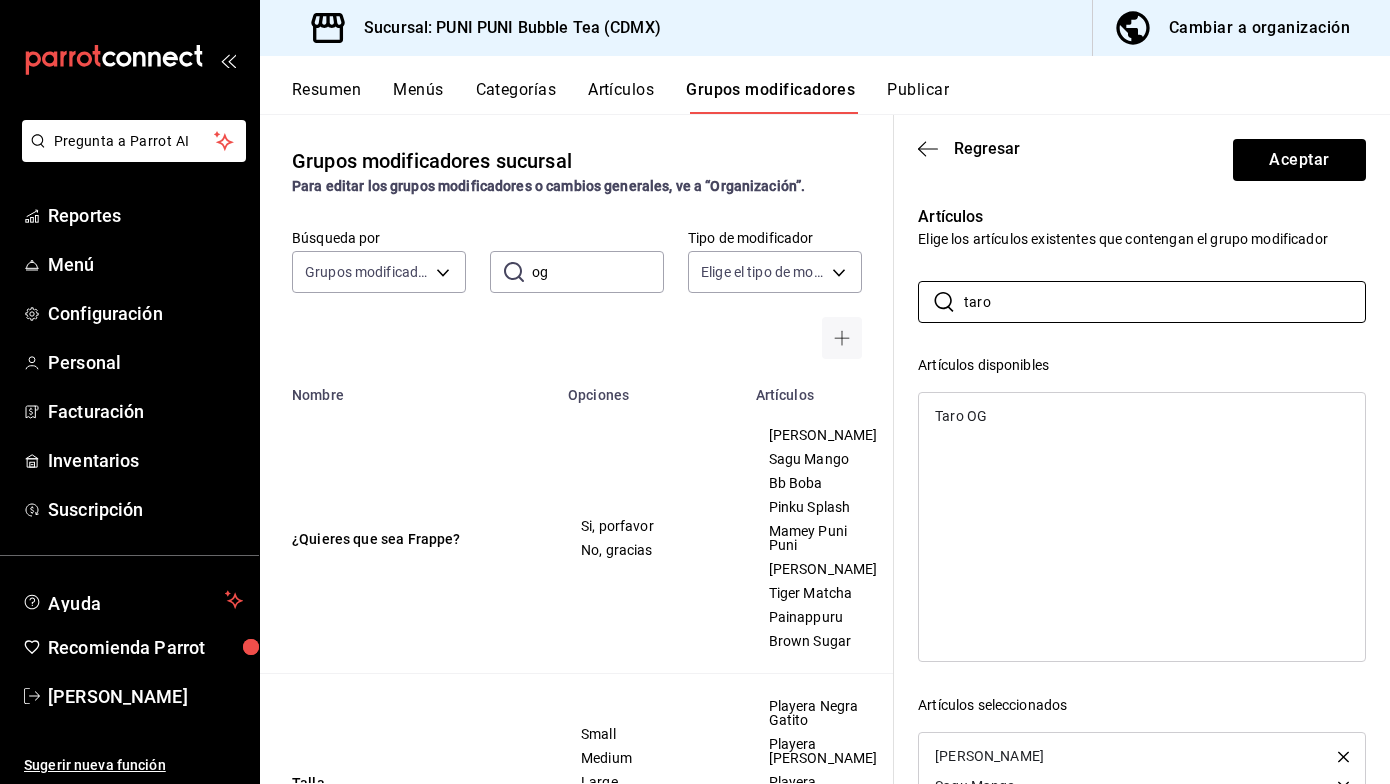 type on "taro" 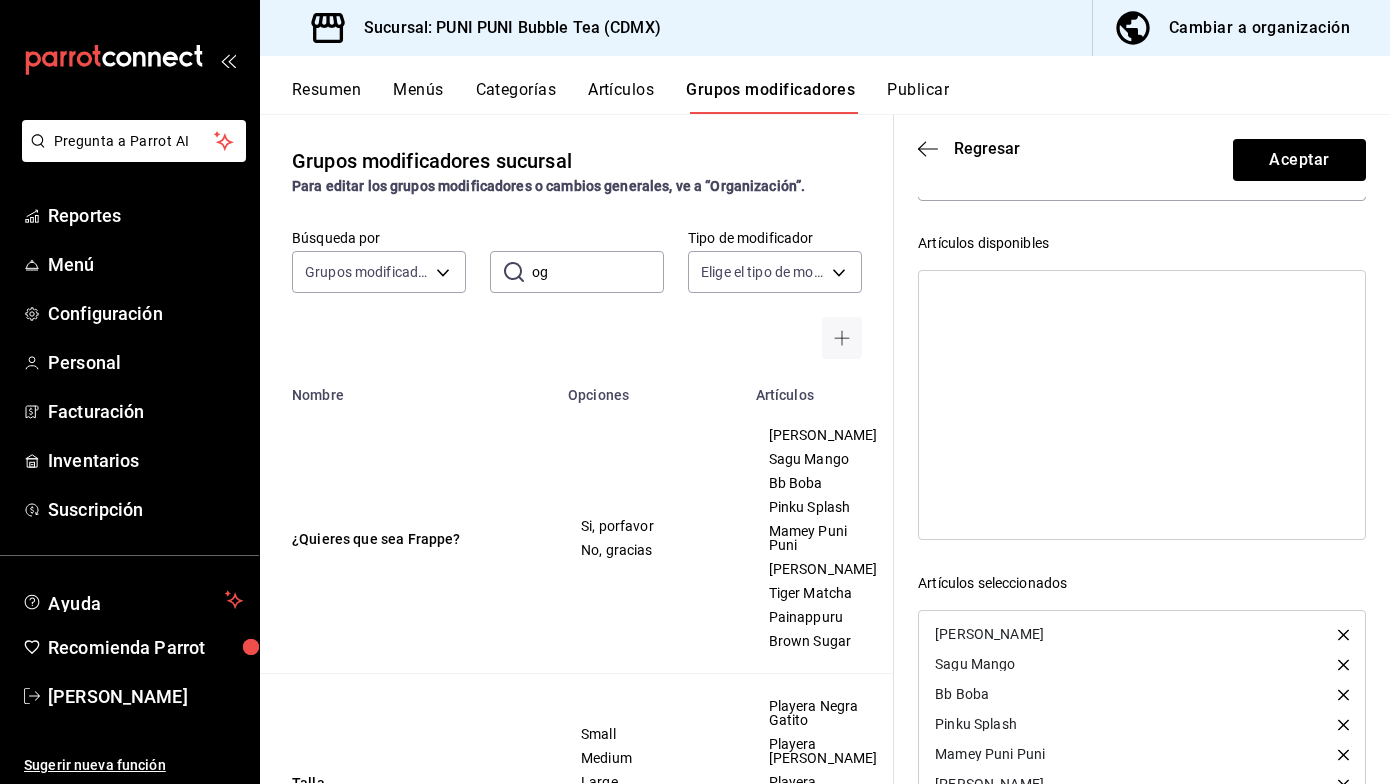 scroll, scrollTop: 251, scrollLeft: 0, axis: vertical 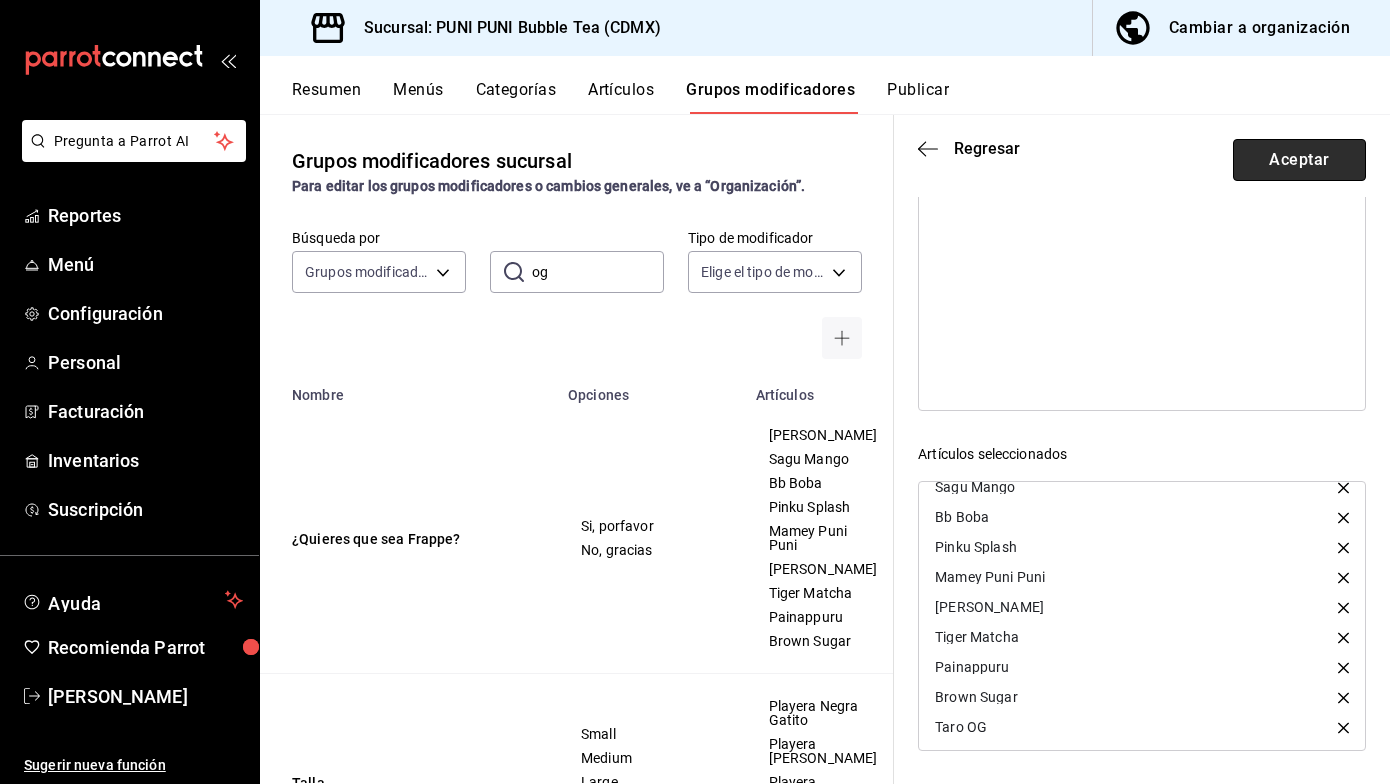 click on "Aceptar" at bounding box center [1299, 160] 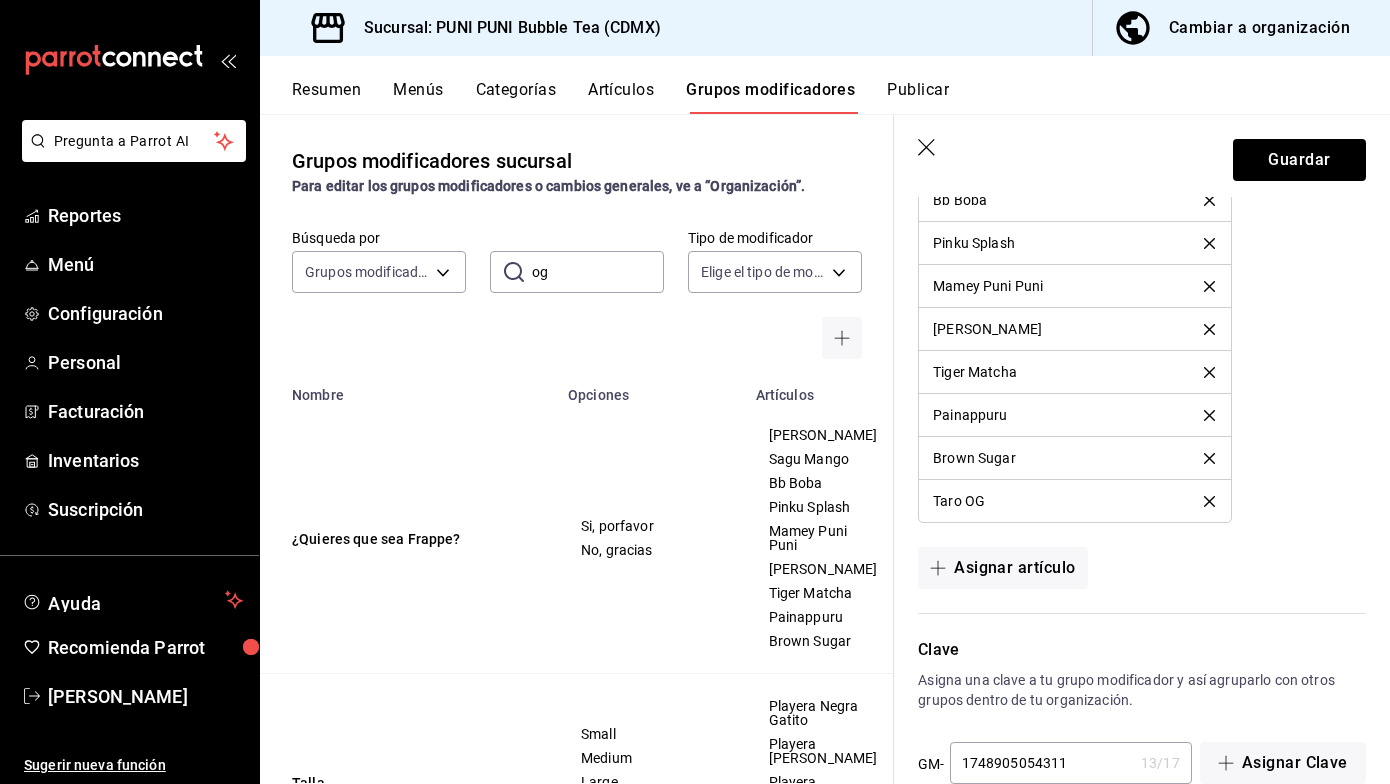 scroll, scrollTop: 1517, scrollLeft: 0, axis: vertical 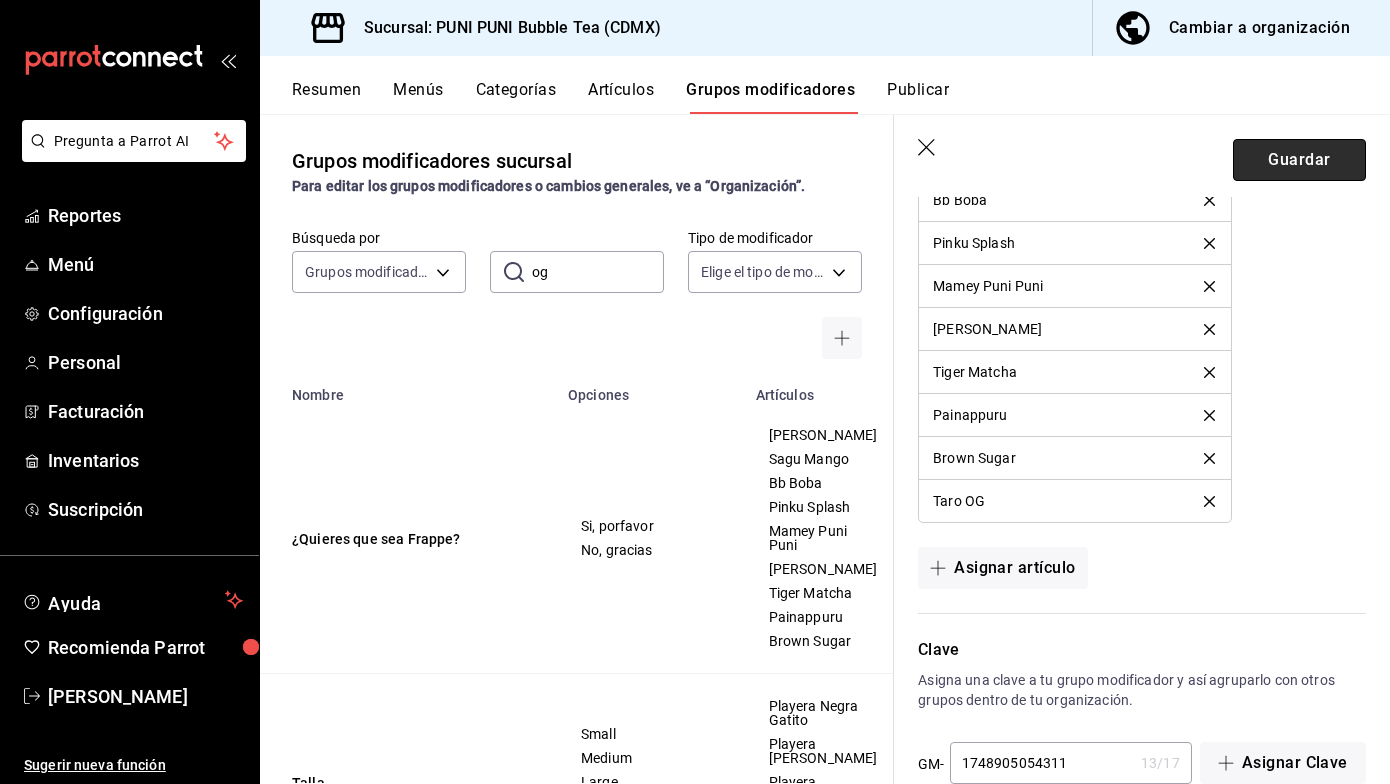 click on "Guardar" at bounding box center (1299, 160) 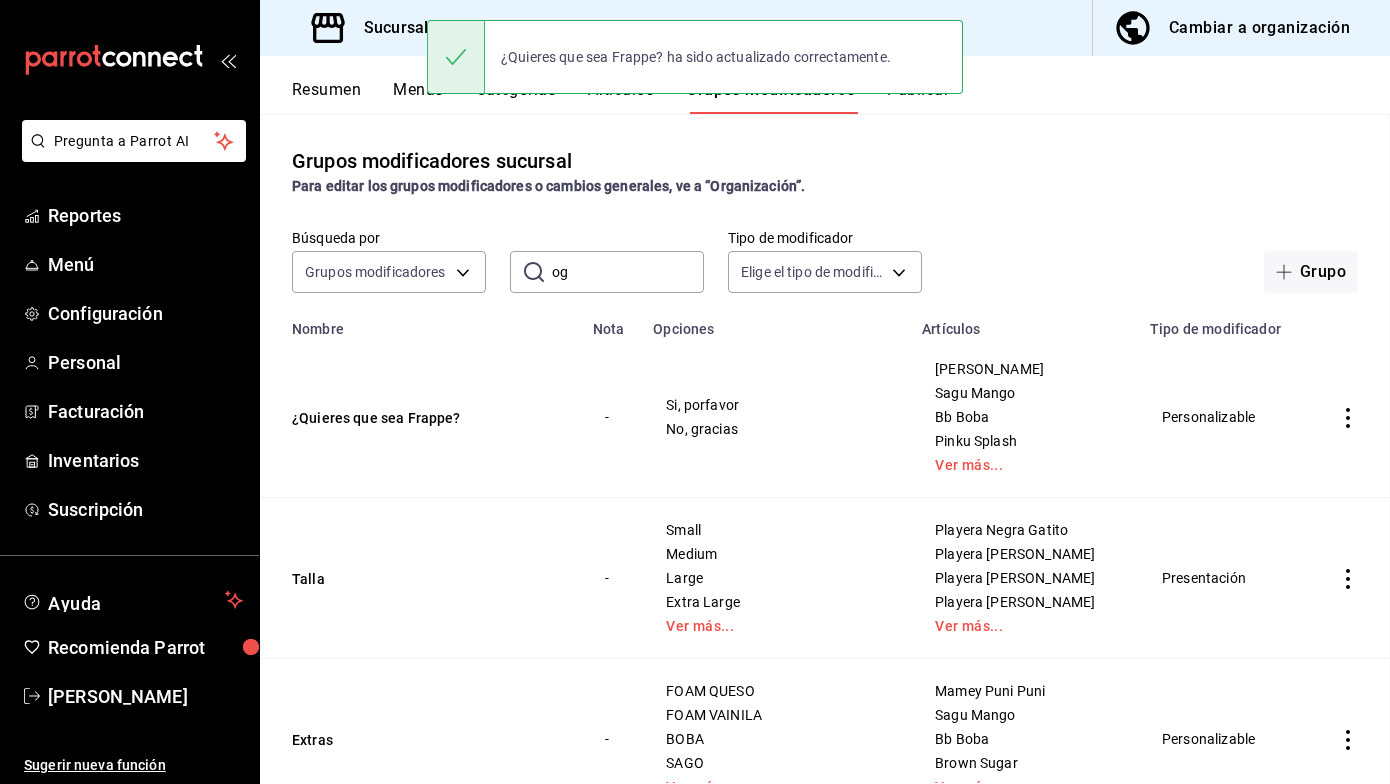 scroll, scrollTop: 0, scrollLeft: 0, axis: both 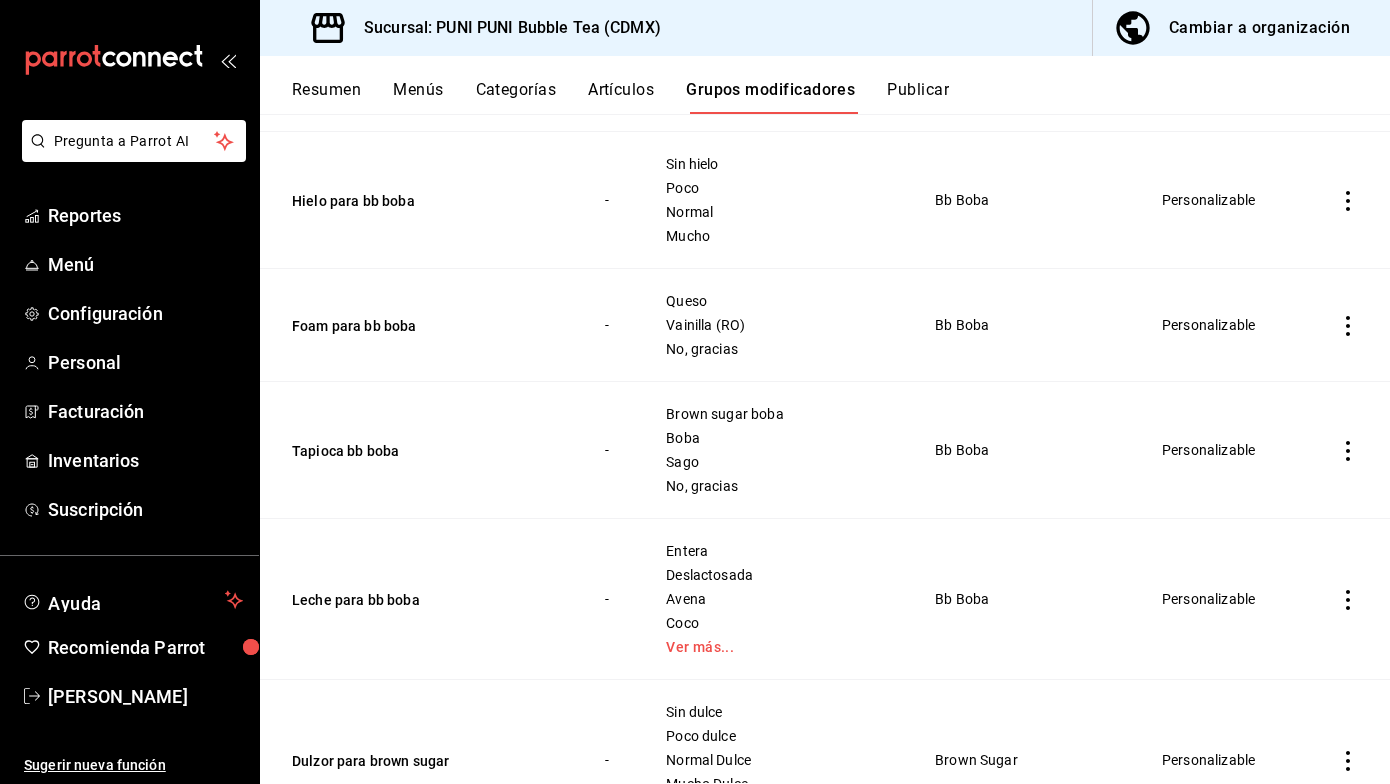 click 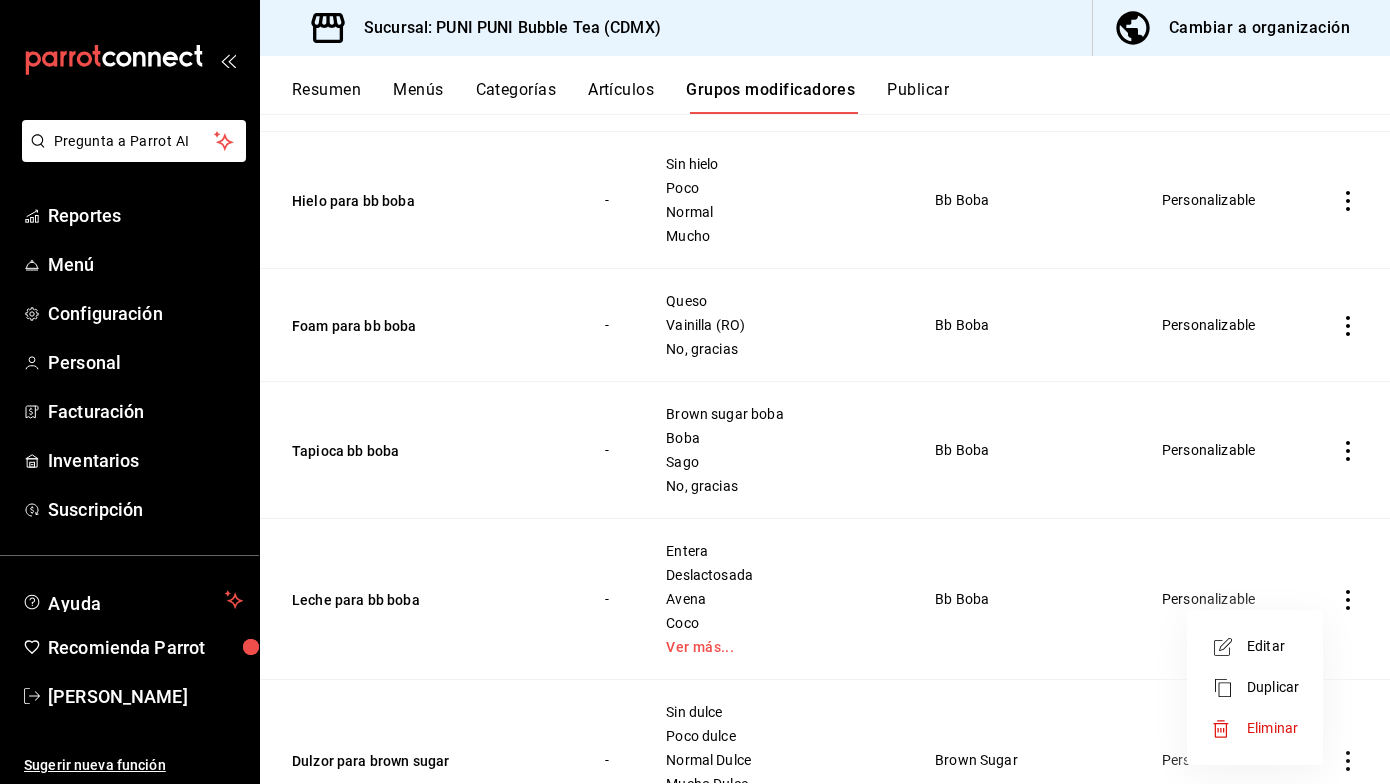 click on "Duplicar" at bounding box center (1273, 687) 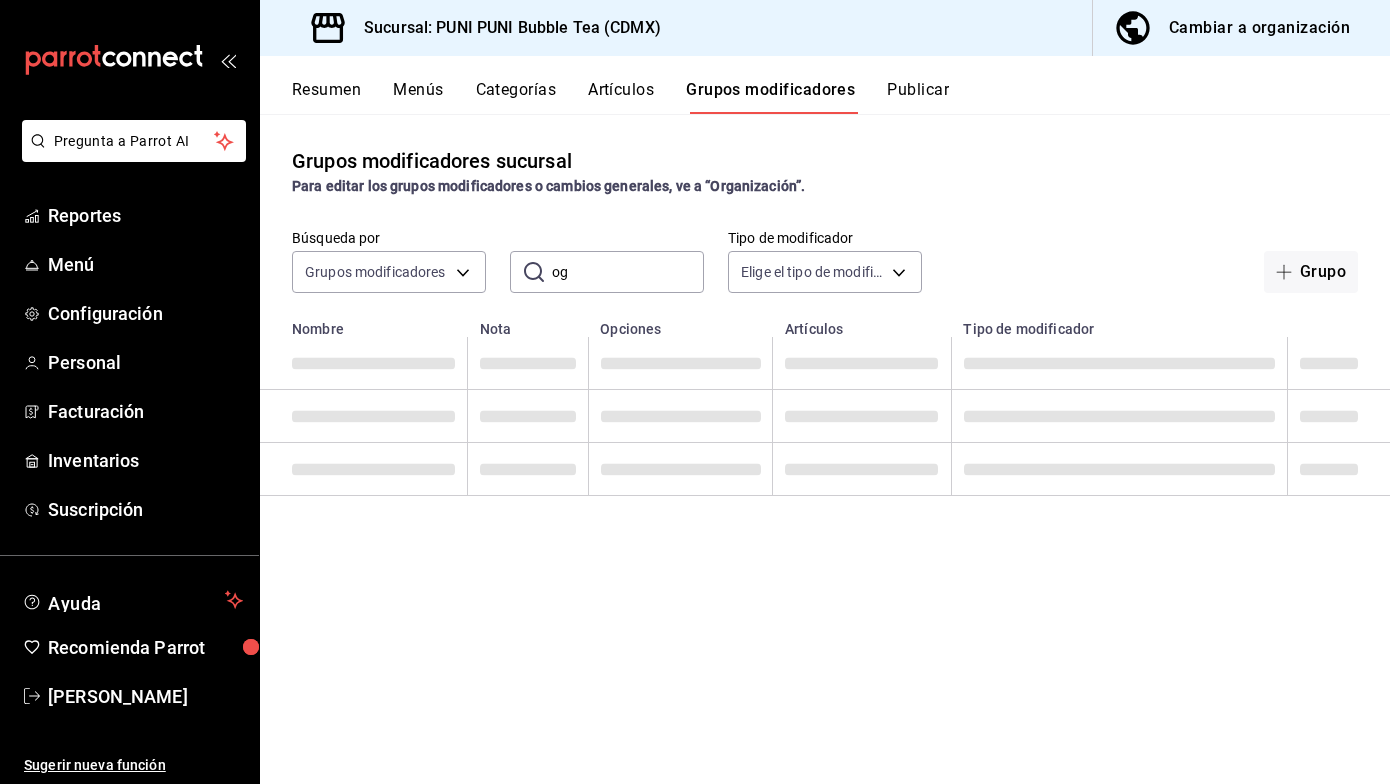 scroll, scrollTop: 0, scrollLeft: 0, axis: both 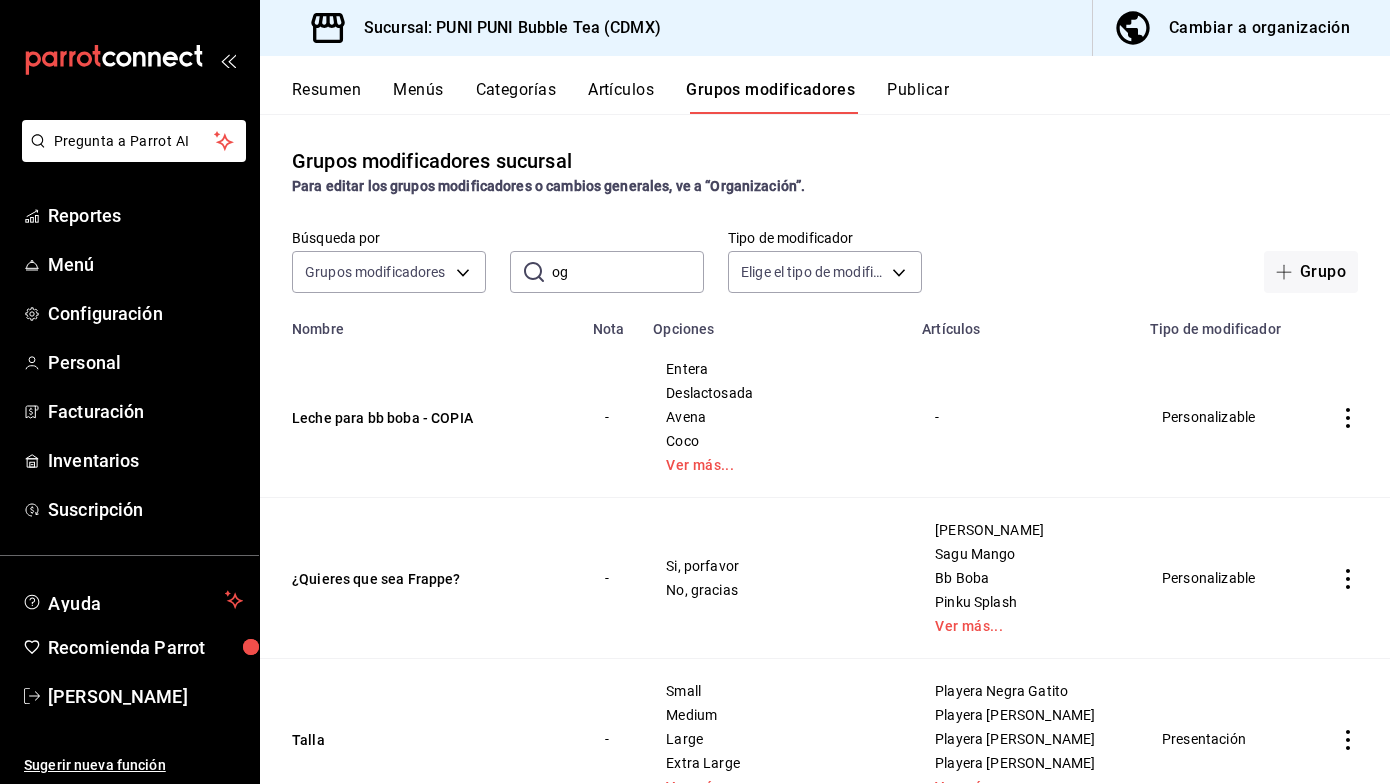 click 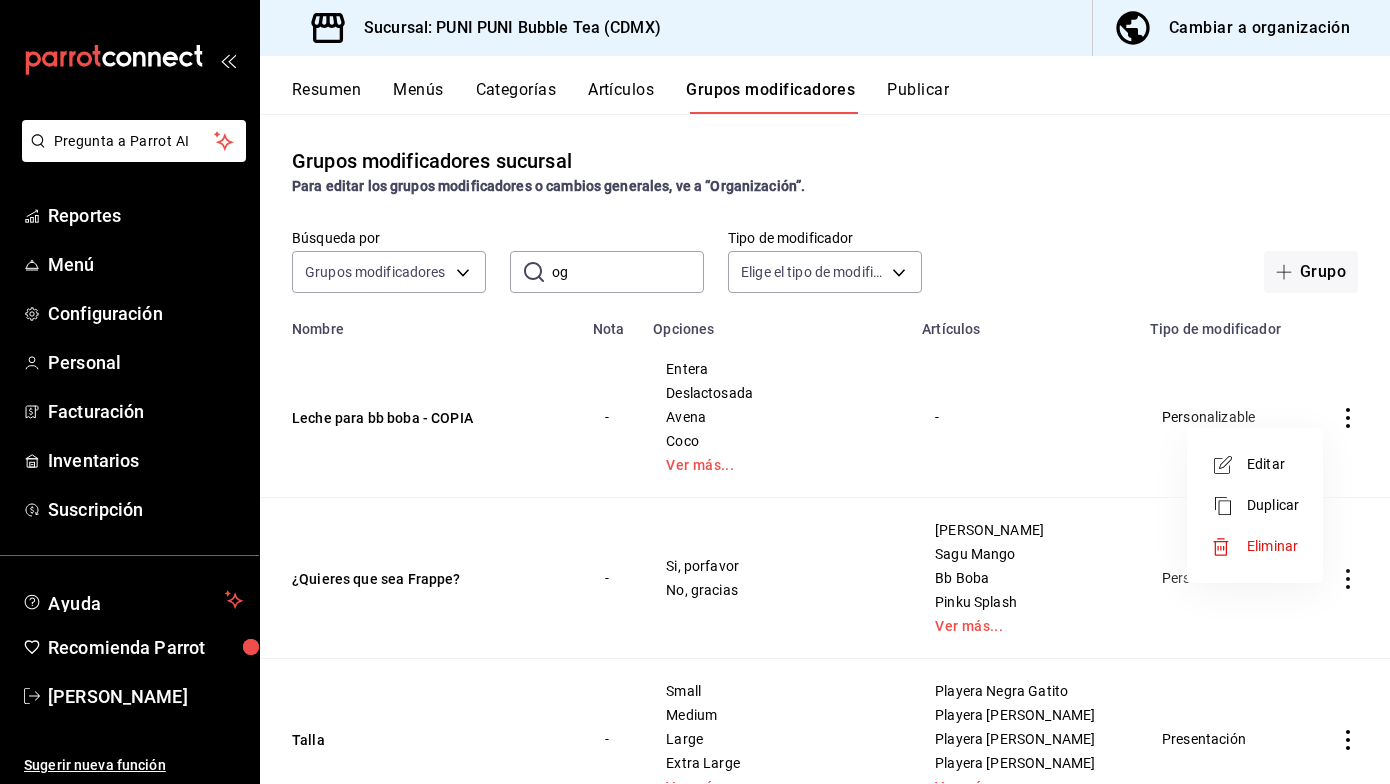 click on "Editar" at bounding box center (1273, 464) 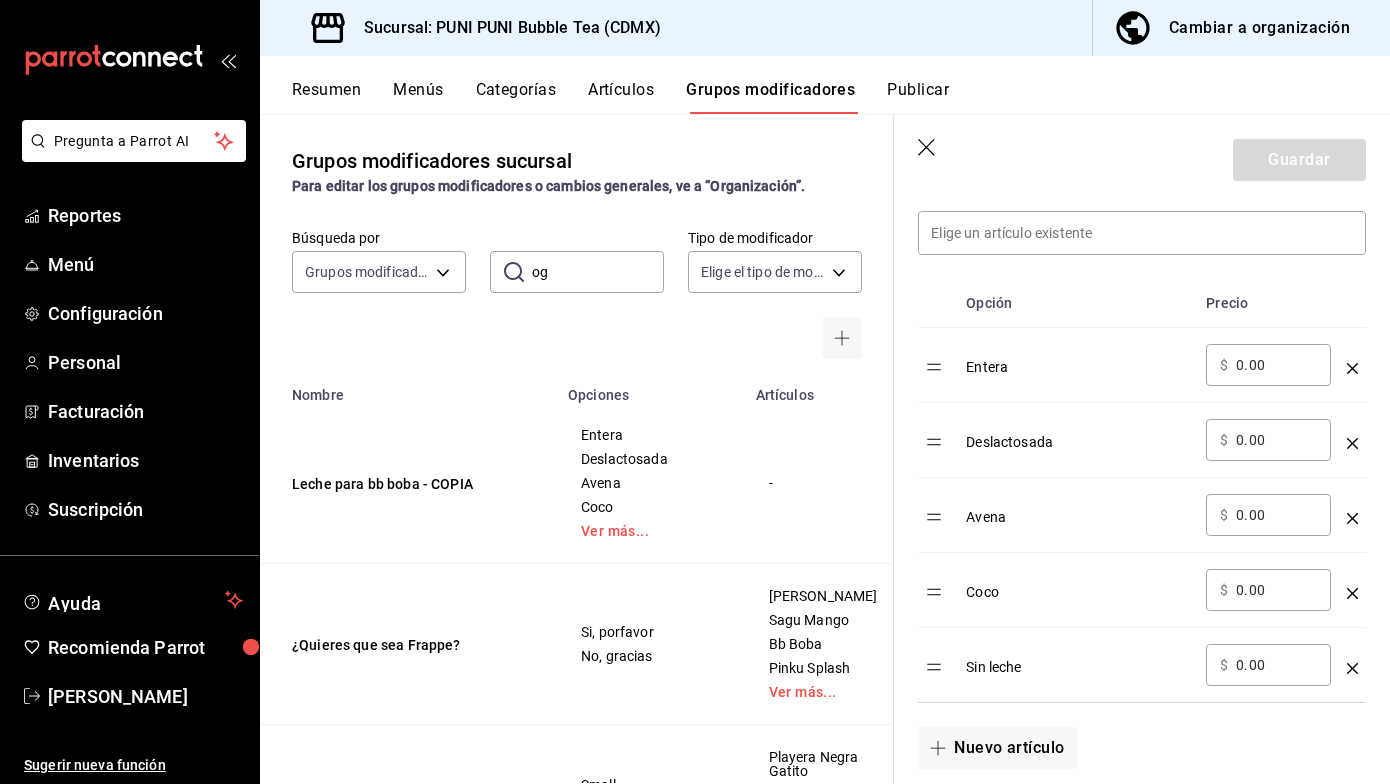 scroll, scrollTop: 579, scrollLeft: 0, axis: vertical 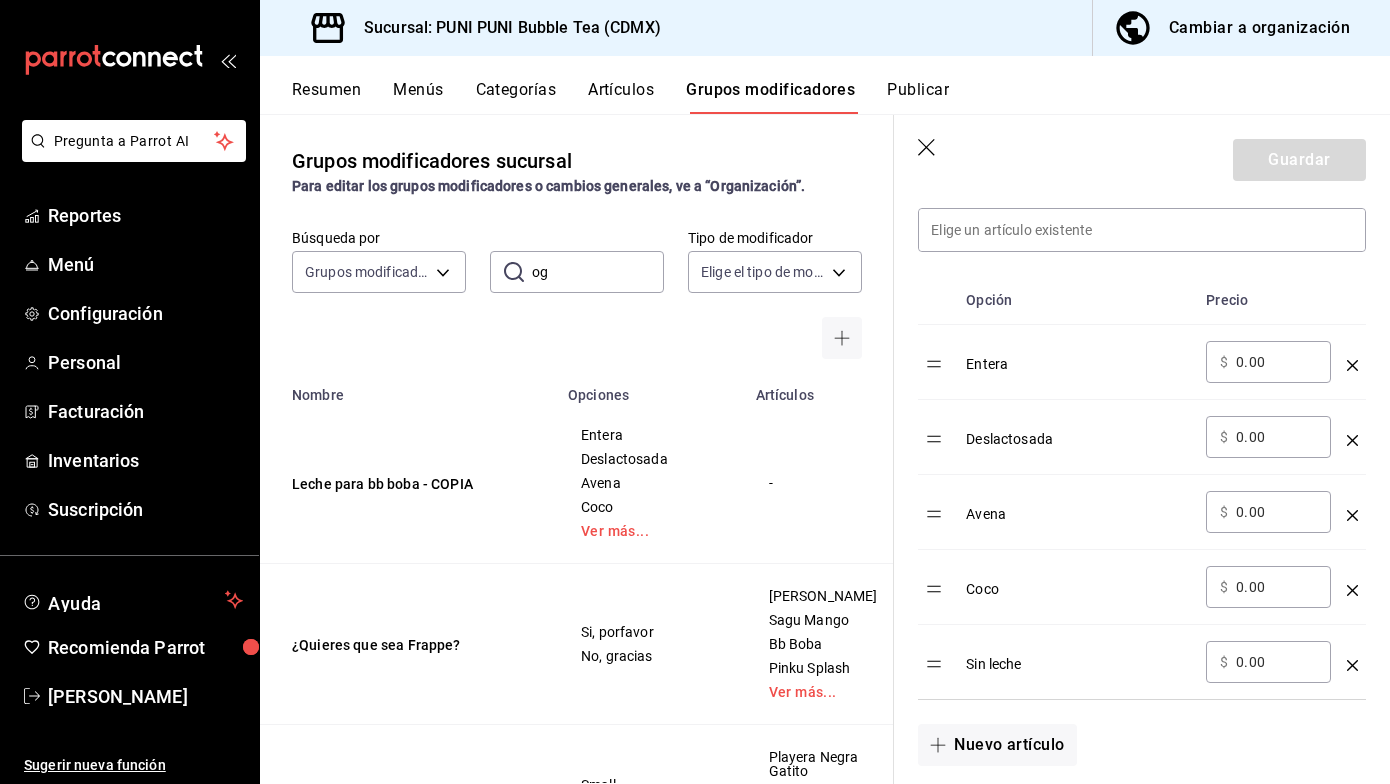 click 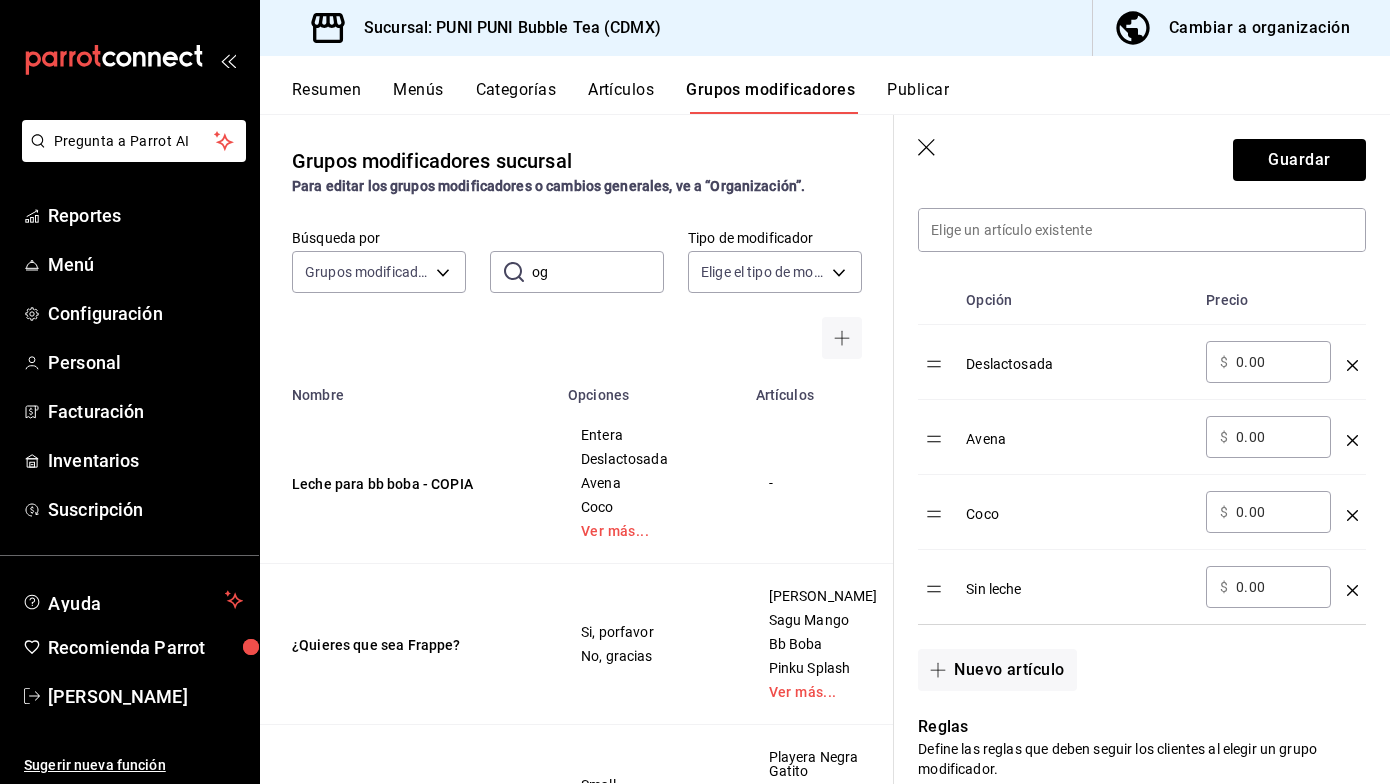 click 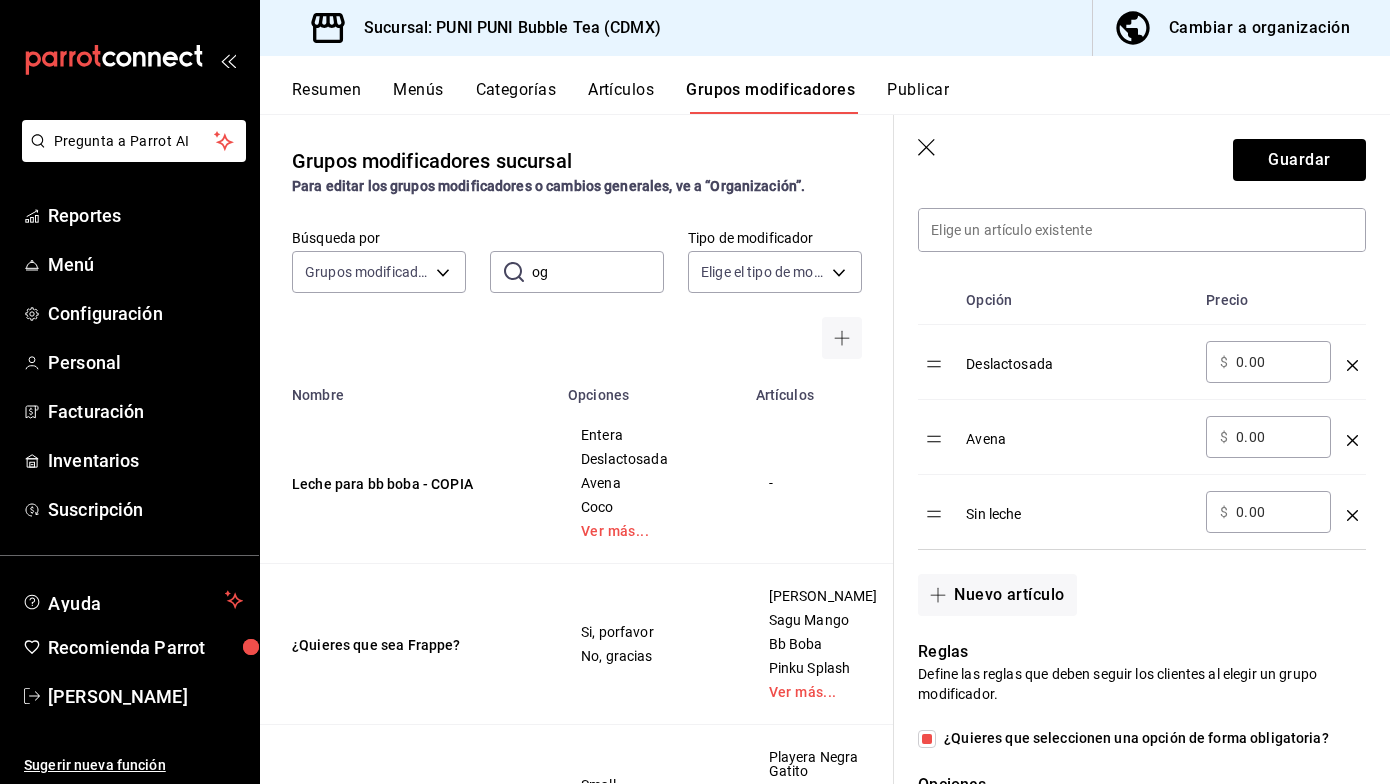click 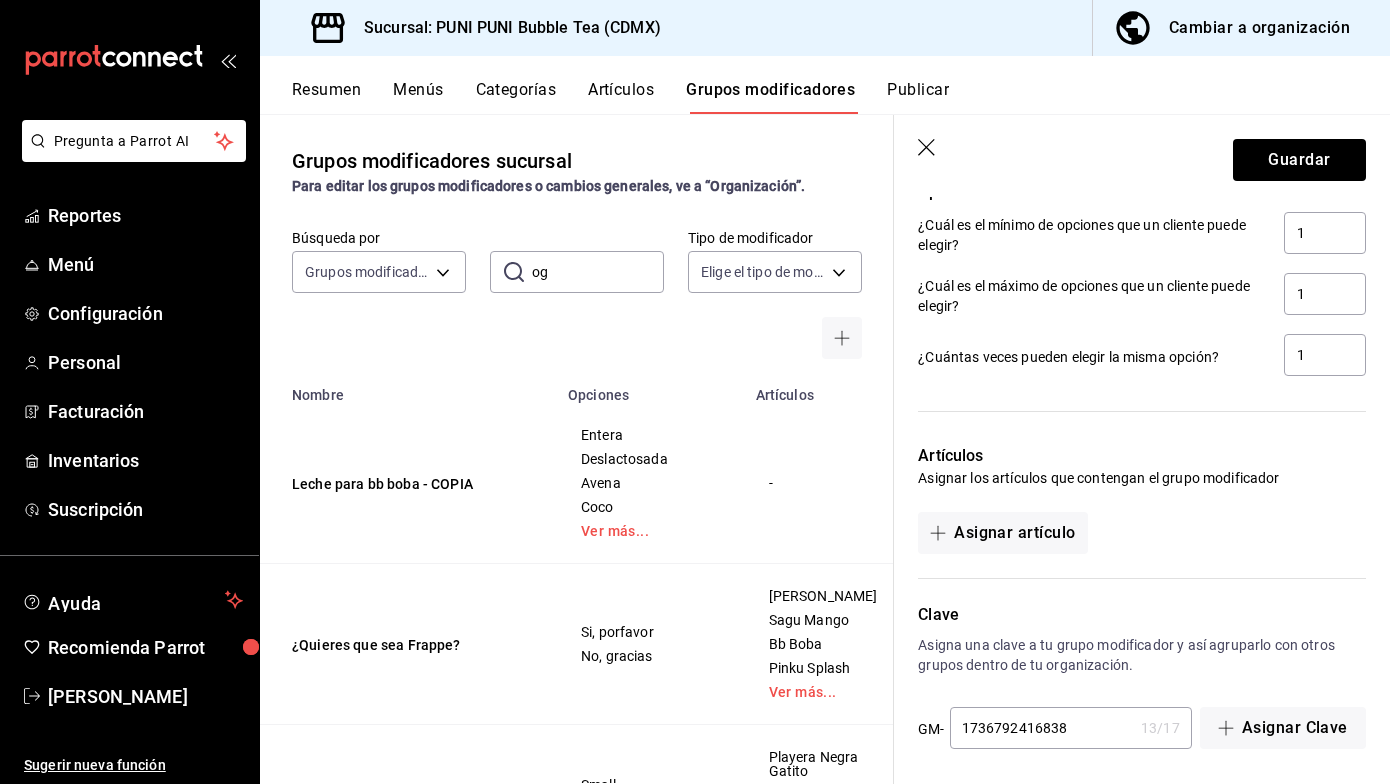 scroll, scrollTop: 1105, scrollLeft: 0, axis: vertical 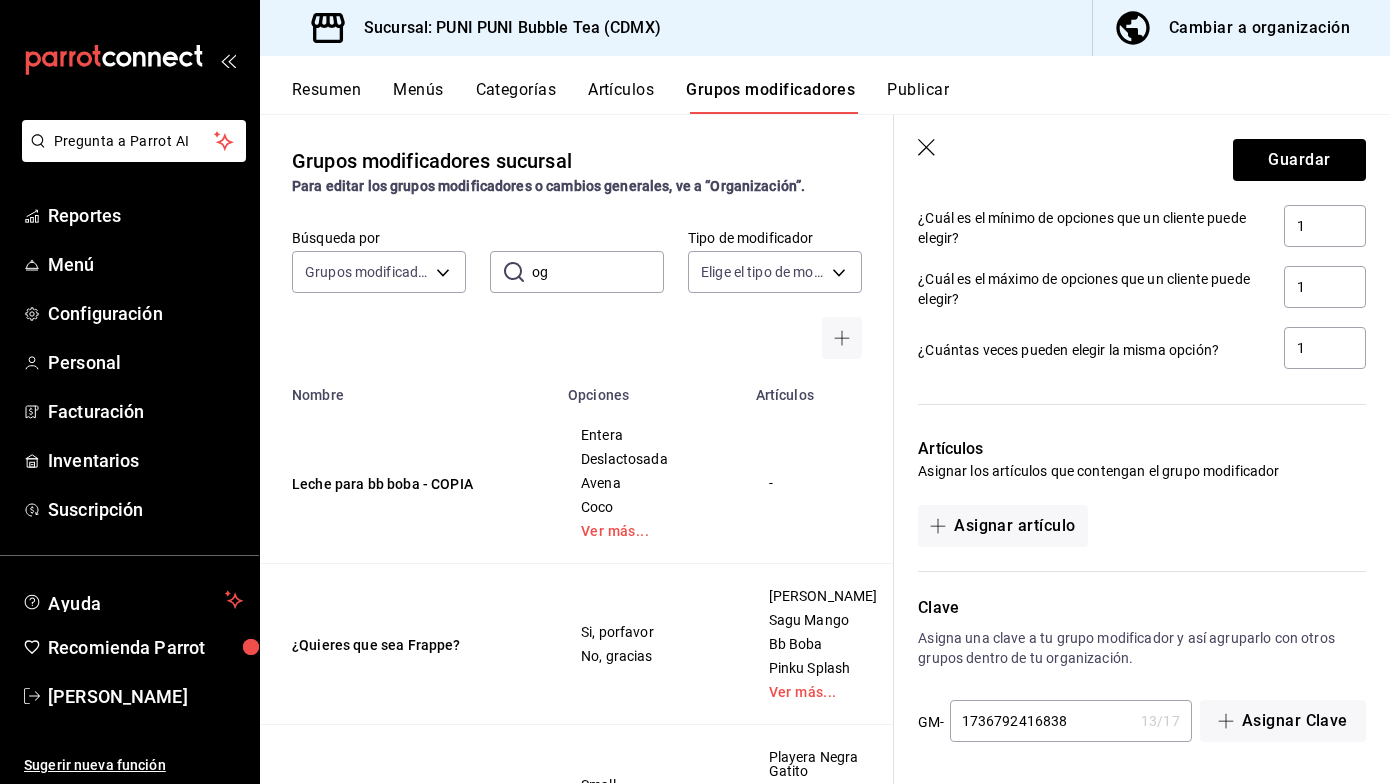 click on "1736792416838" at bounding box center (1041, 721) 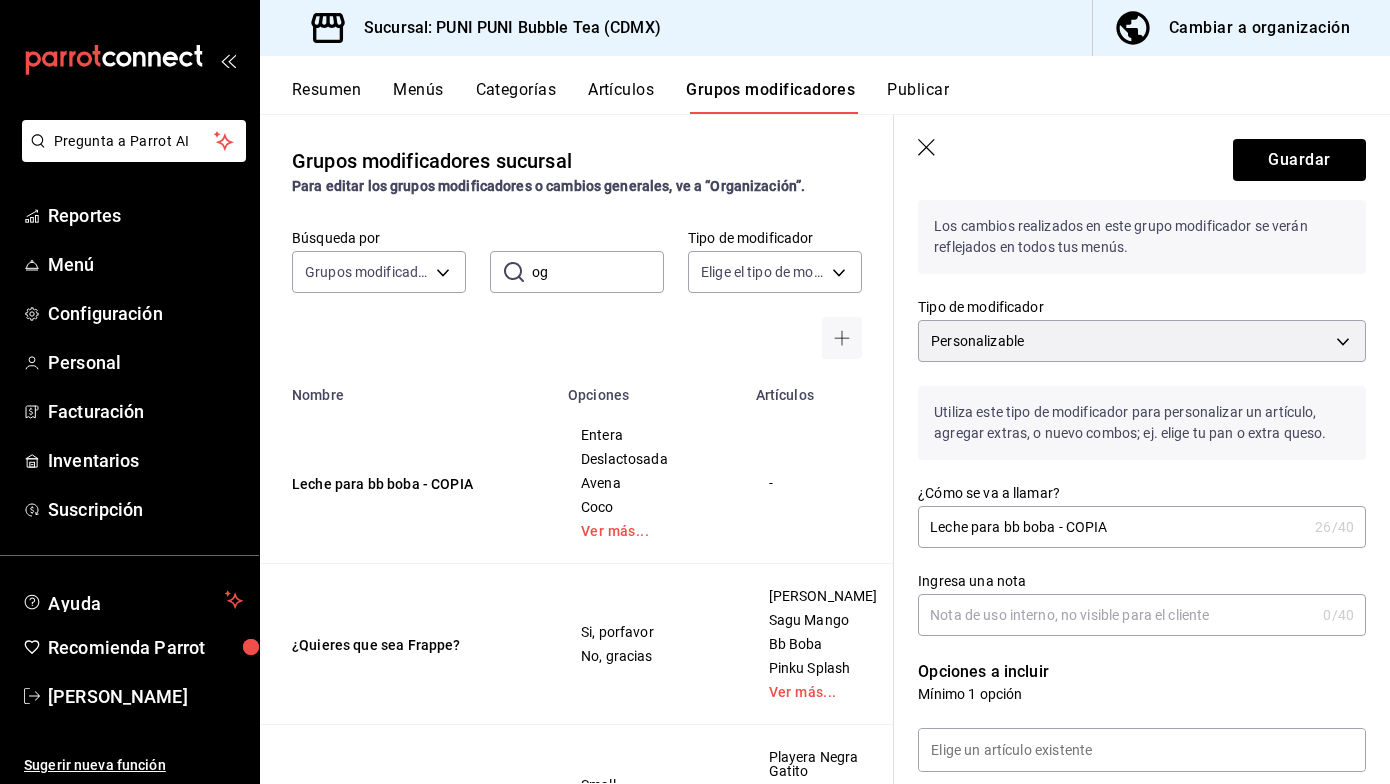 scroll, scrollTop: 0, scrollLeft: 0, axis: both 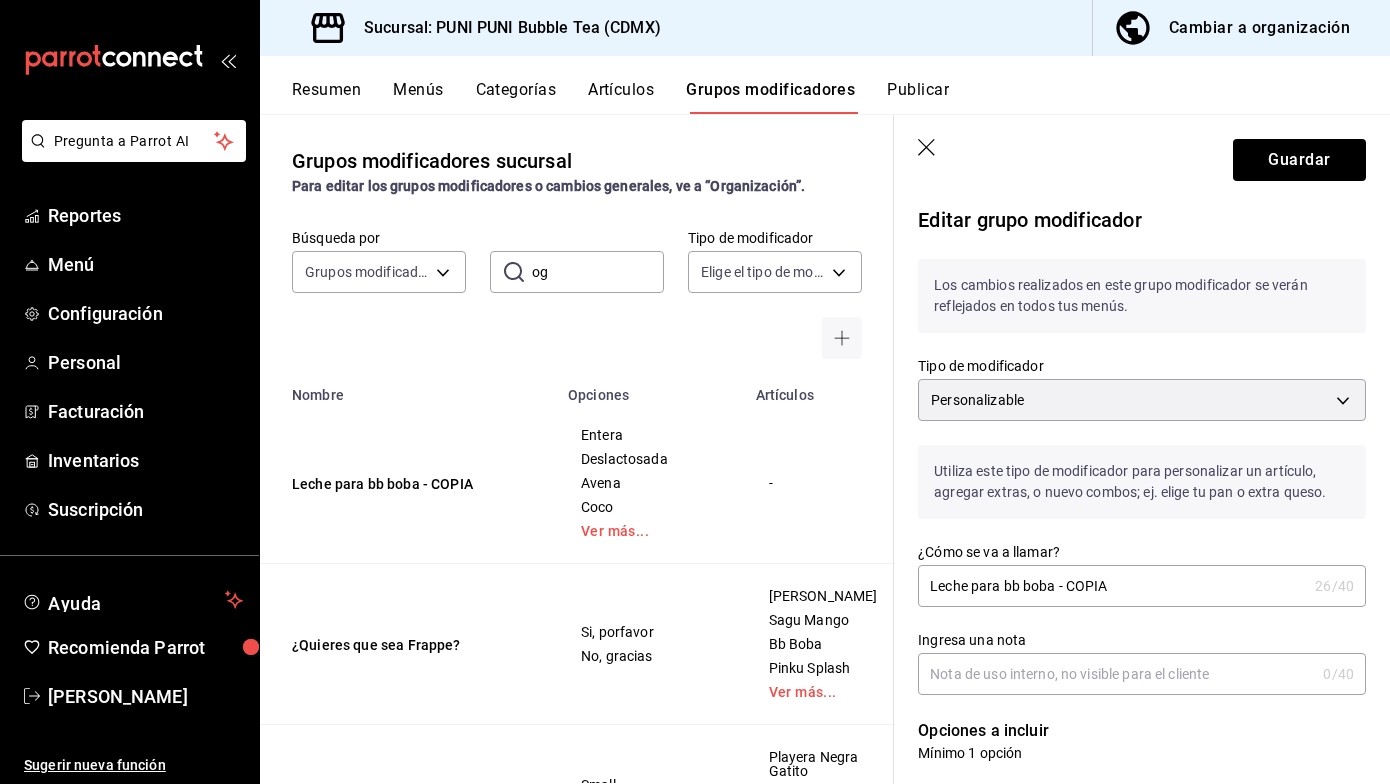 type on "1736792416897" 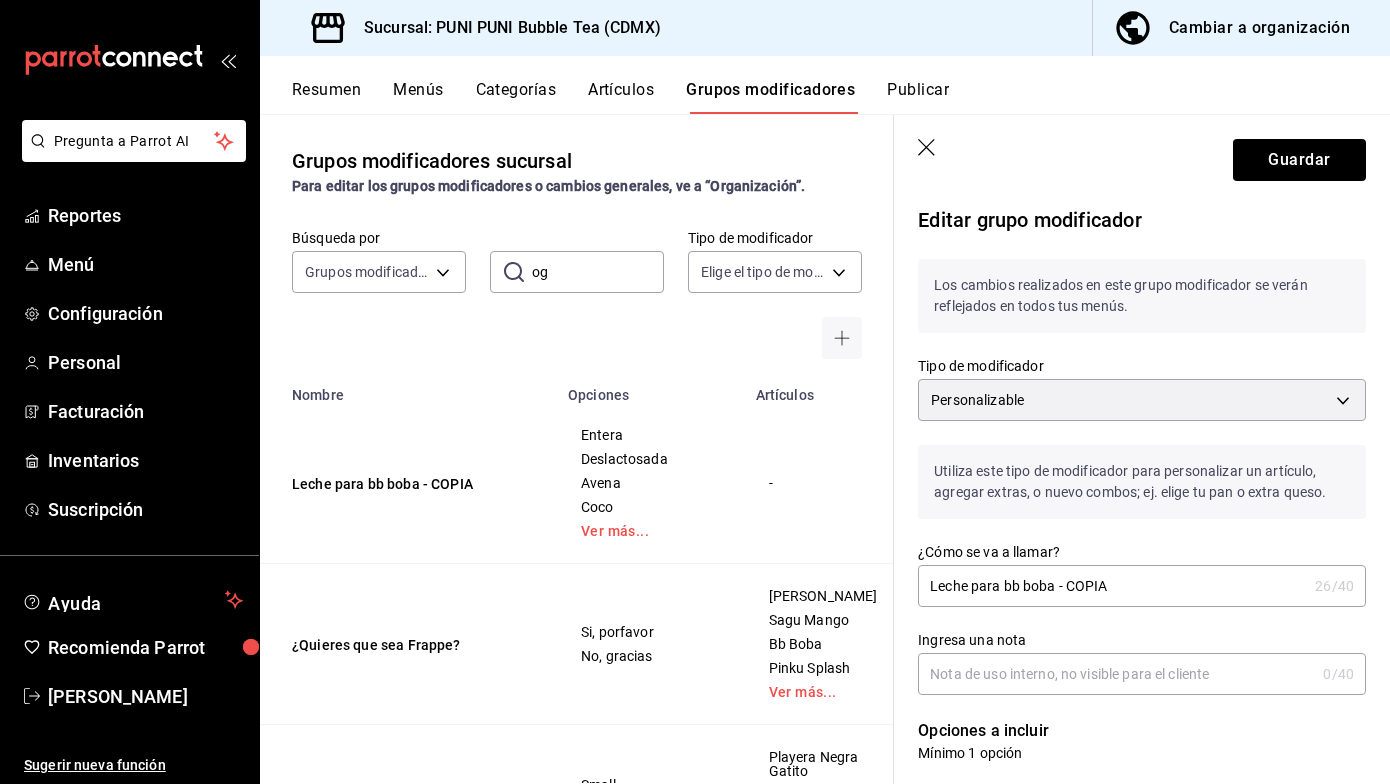 drag, startPoint x: 1130, startPoint y: 578, endPoint x: 1005, endPoint y: 584, distance: 125.14392 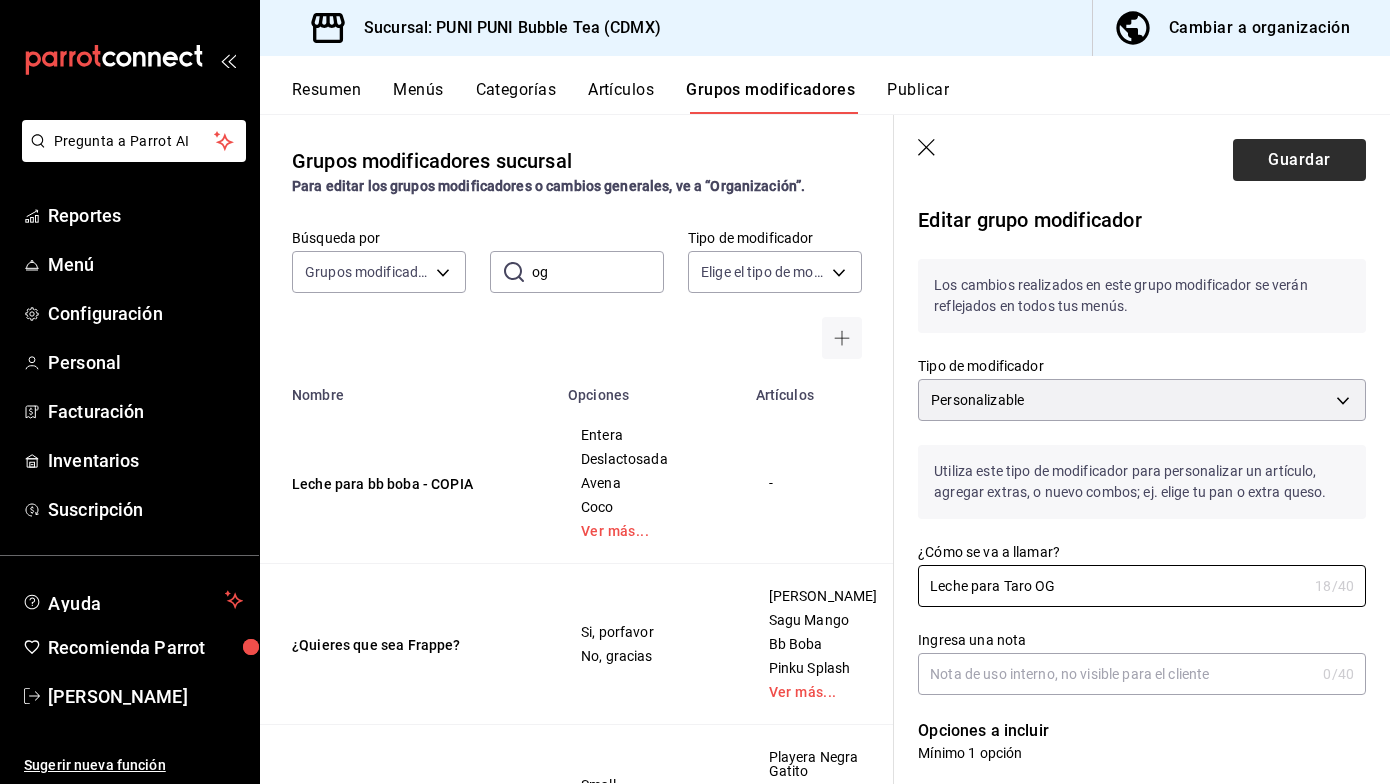 type on "Leche para Taro OG" 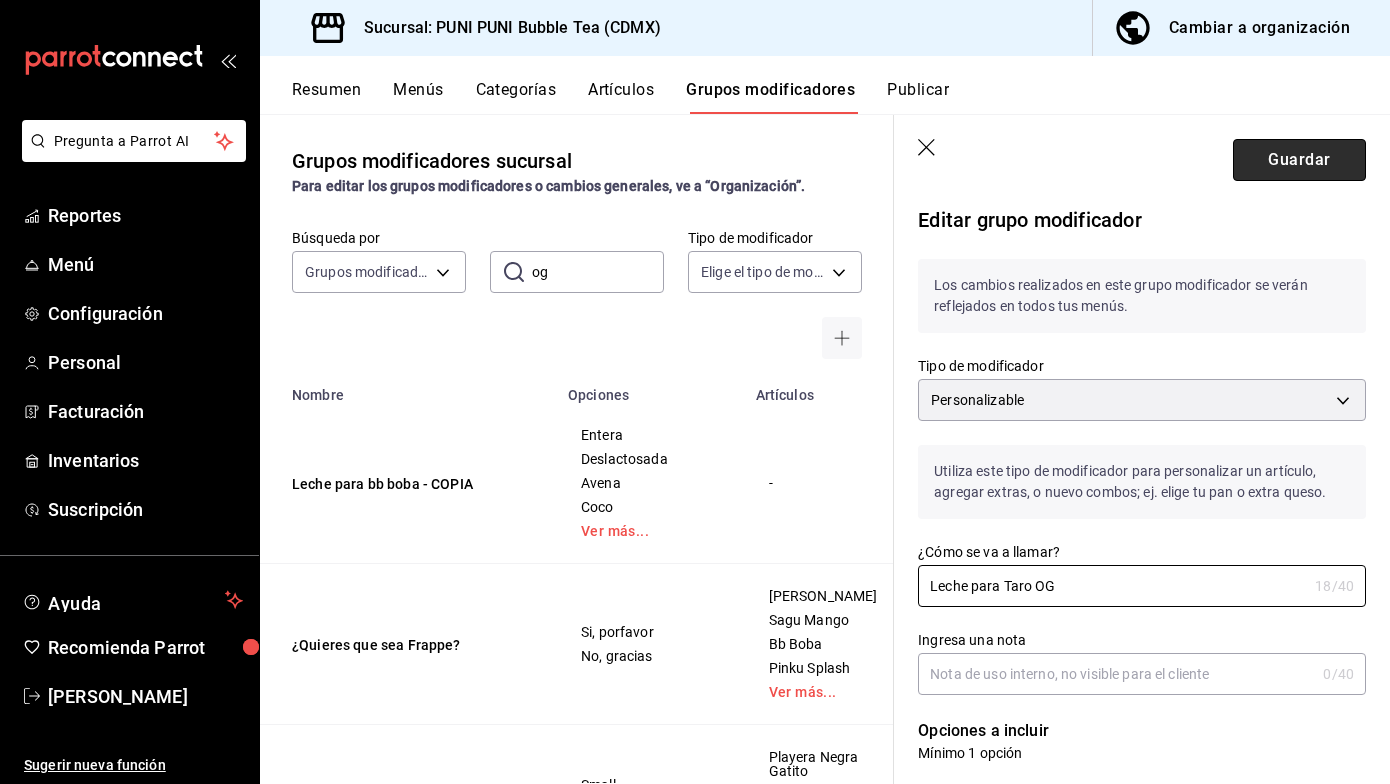 click on "Guardar" at bounding box center [1299, 160] 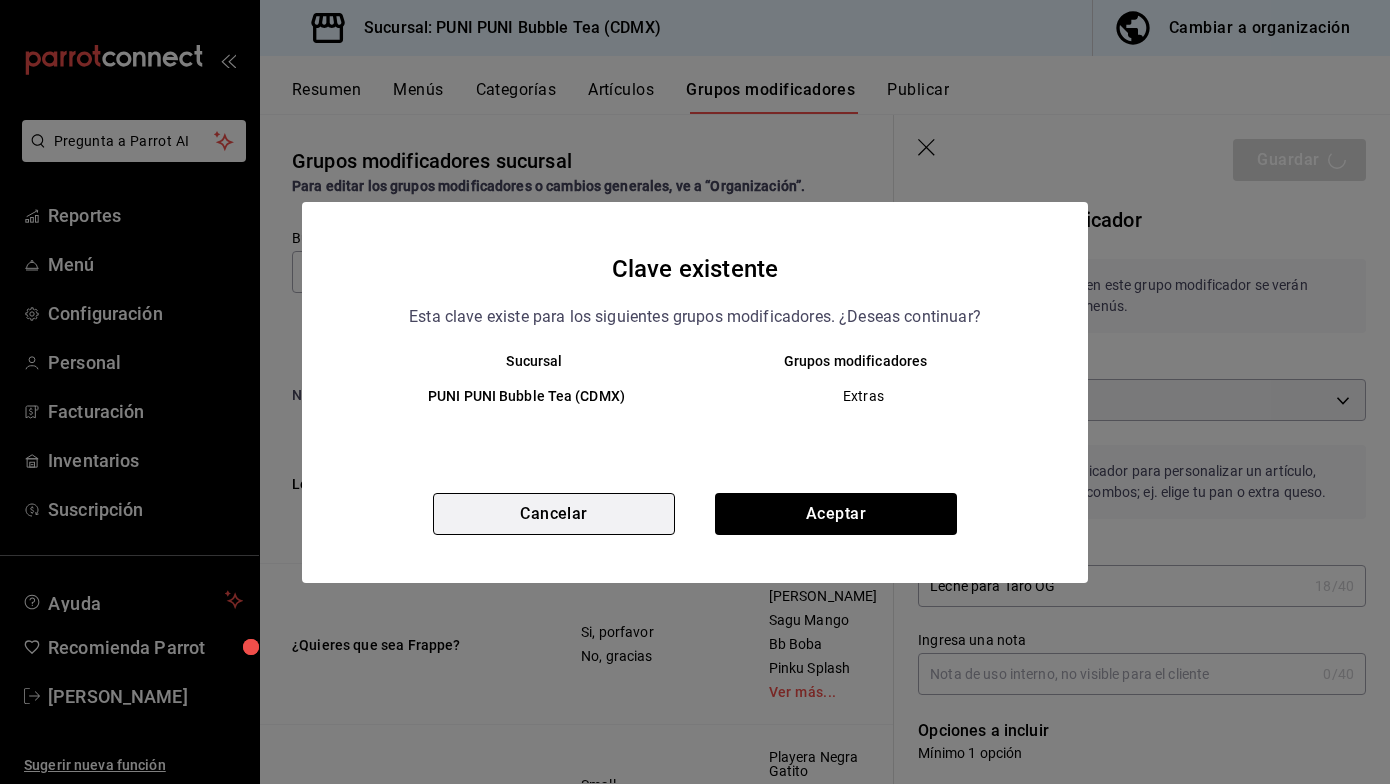 click on "Cancelar" at bounding box center (554, 514) 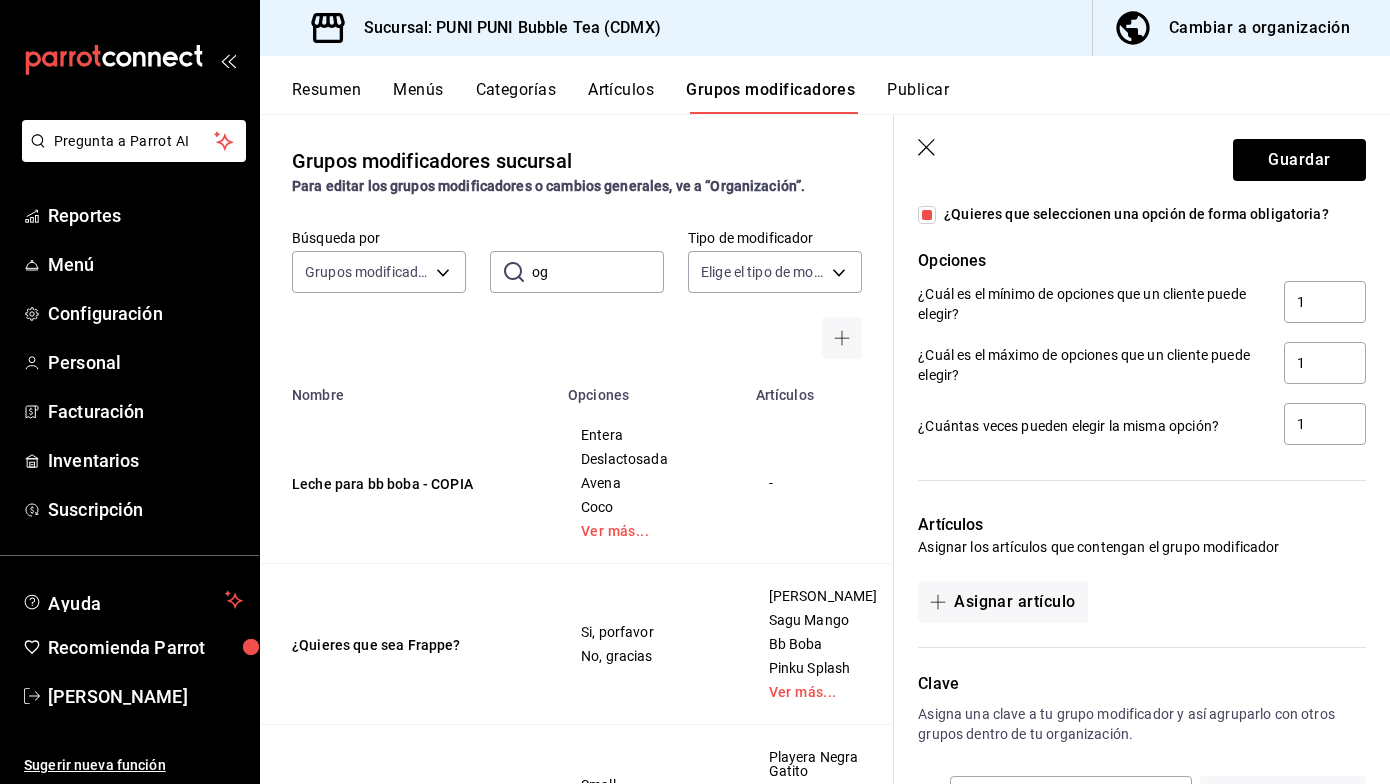 scroll, scrollTop: 1105, scrollLeft: 0, axis: vertical 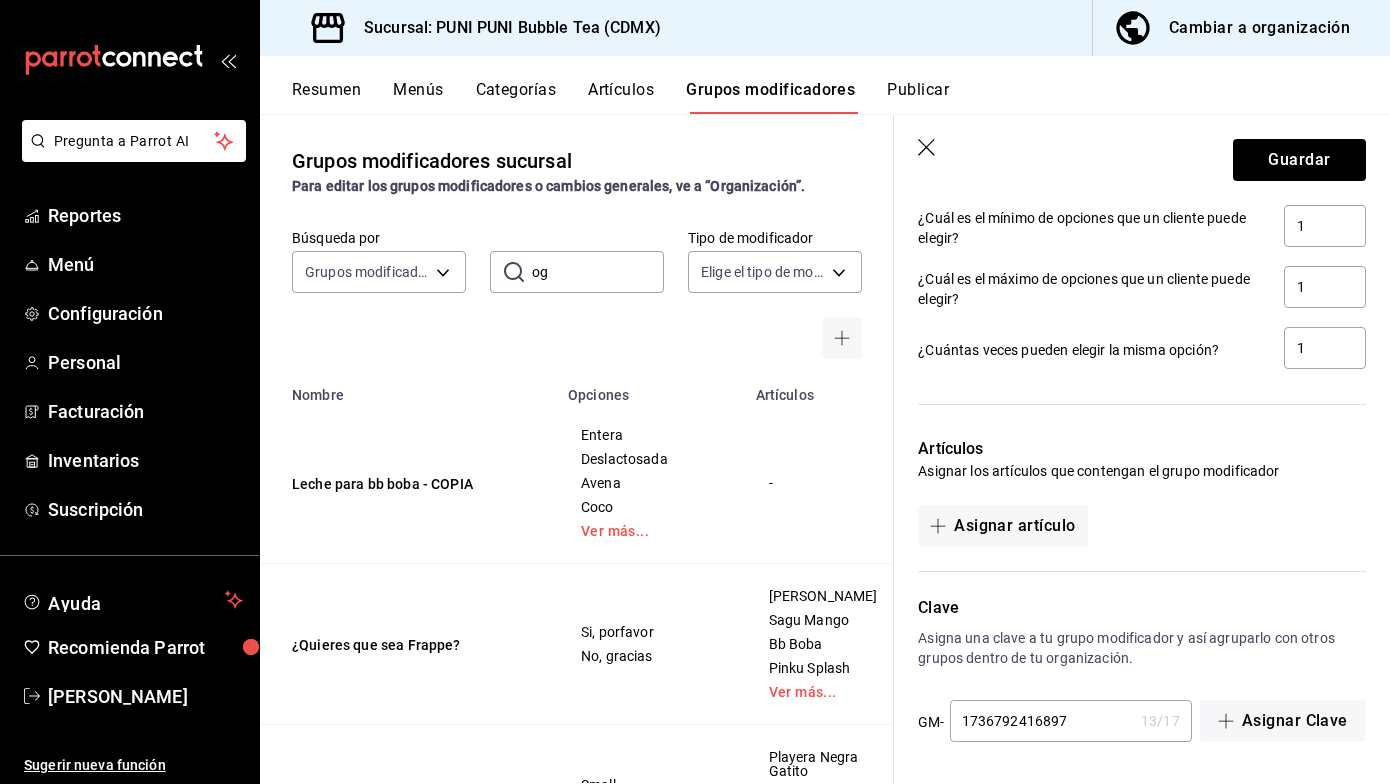 click on "1736792416897" at bounding box center [1041, 721] 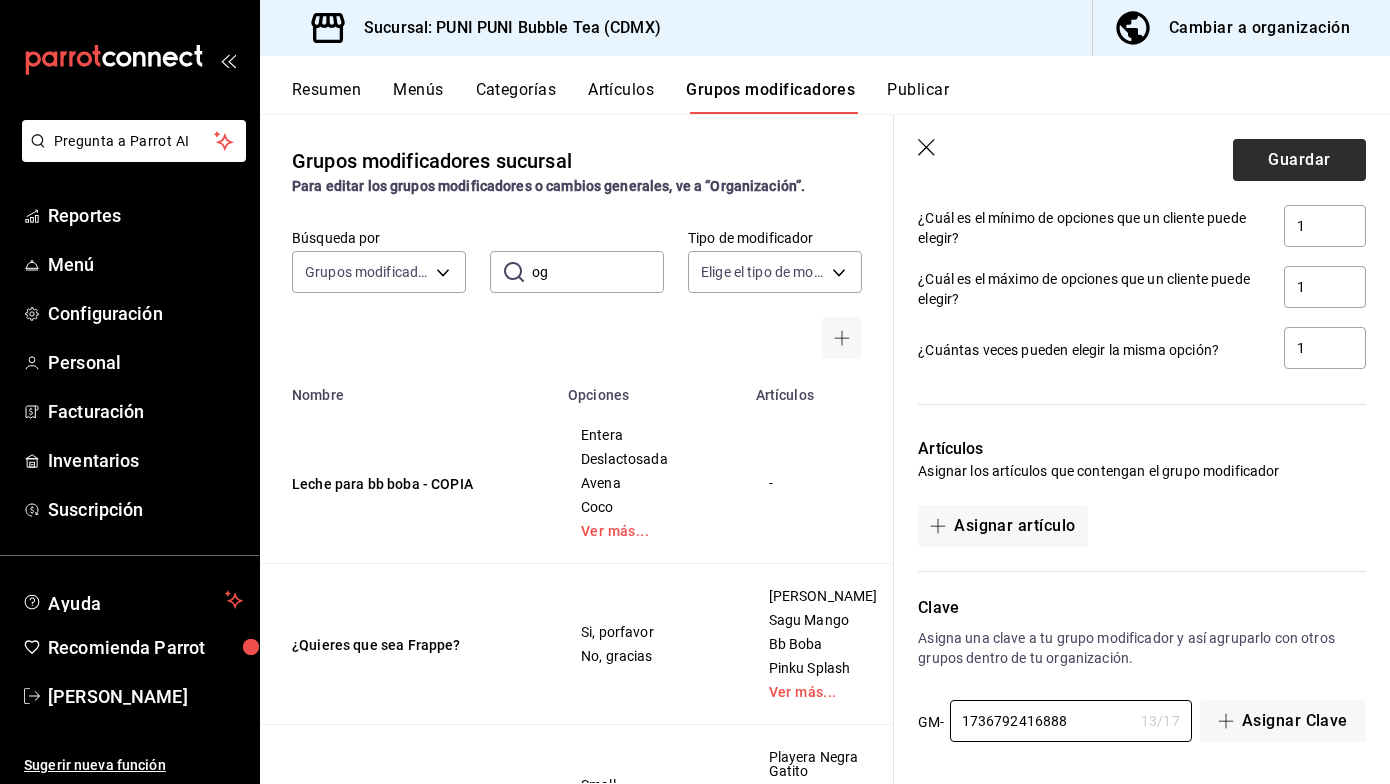 type on "1736792416888" 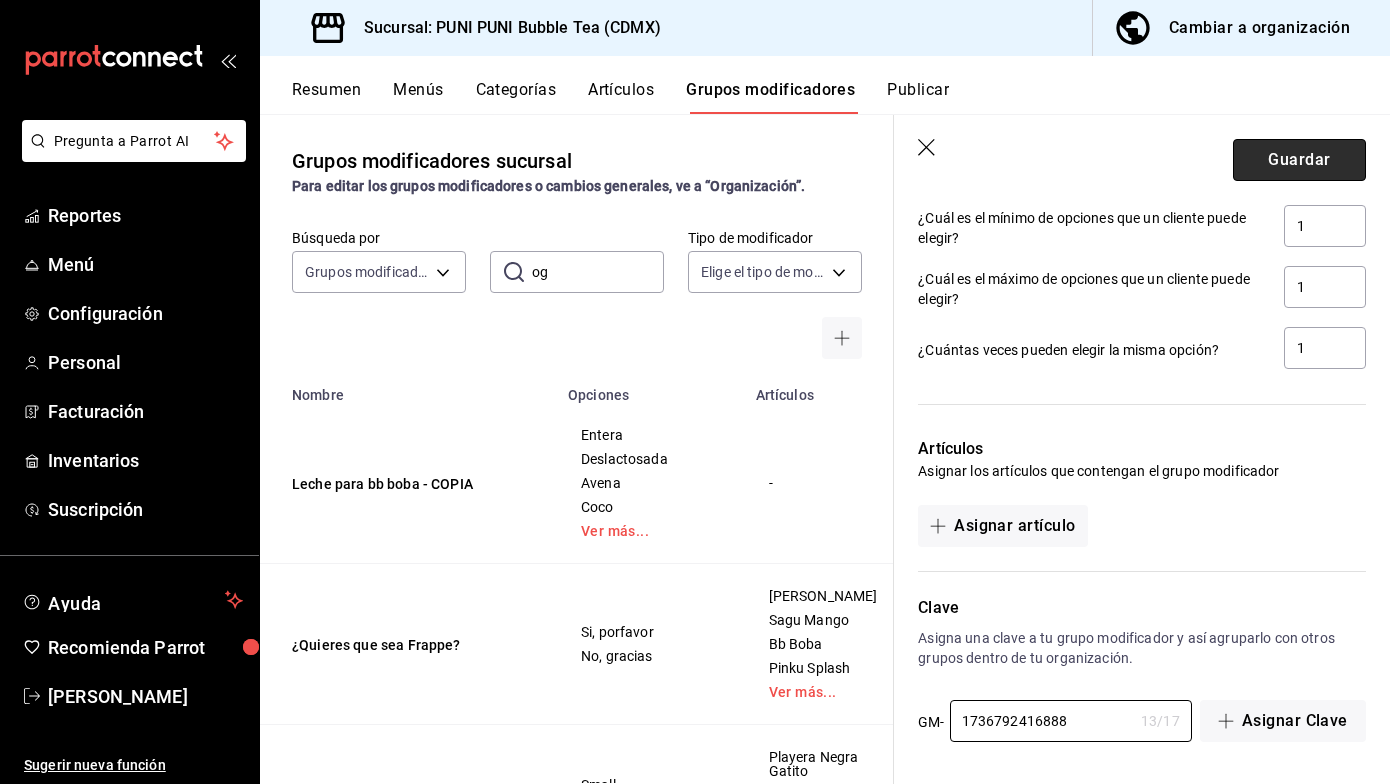 click on "Guardar" at bounding box center [1299, 160] 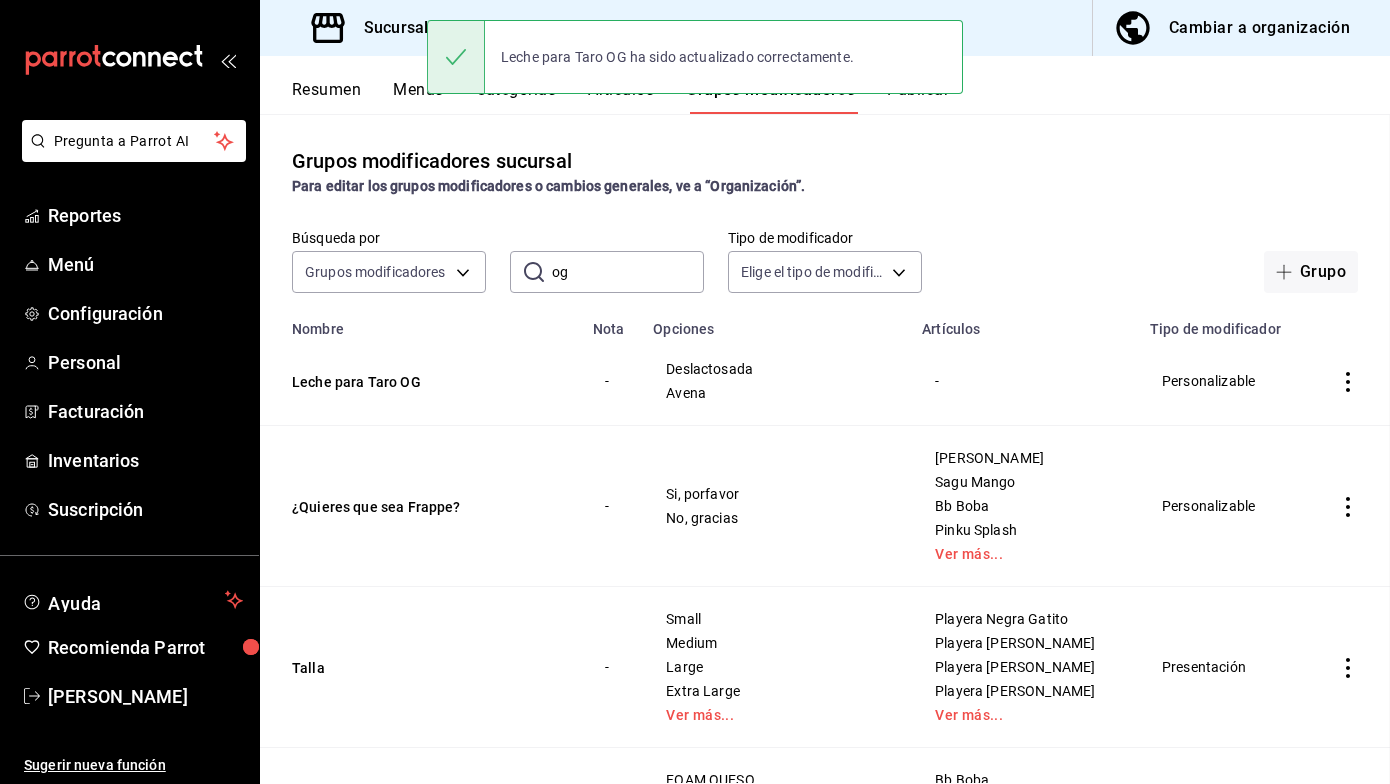 scroll, scrollTop: 0, scrollLeft: 0, axis: both 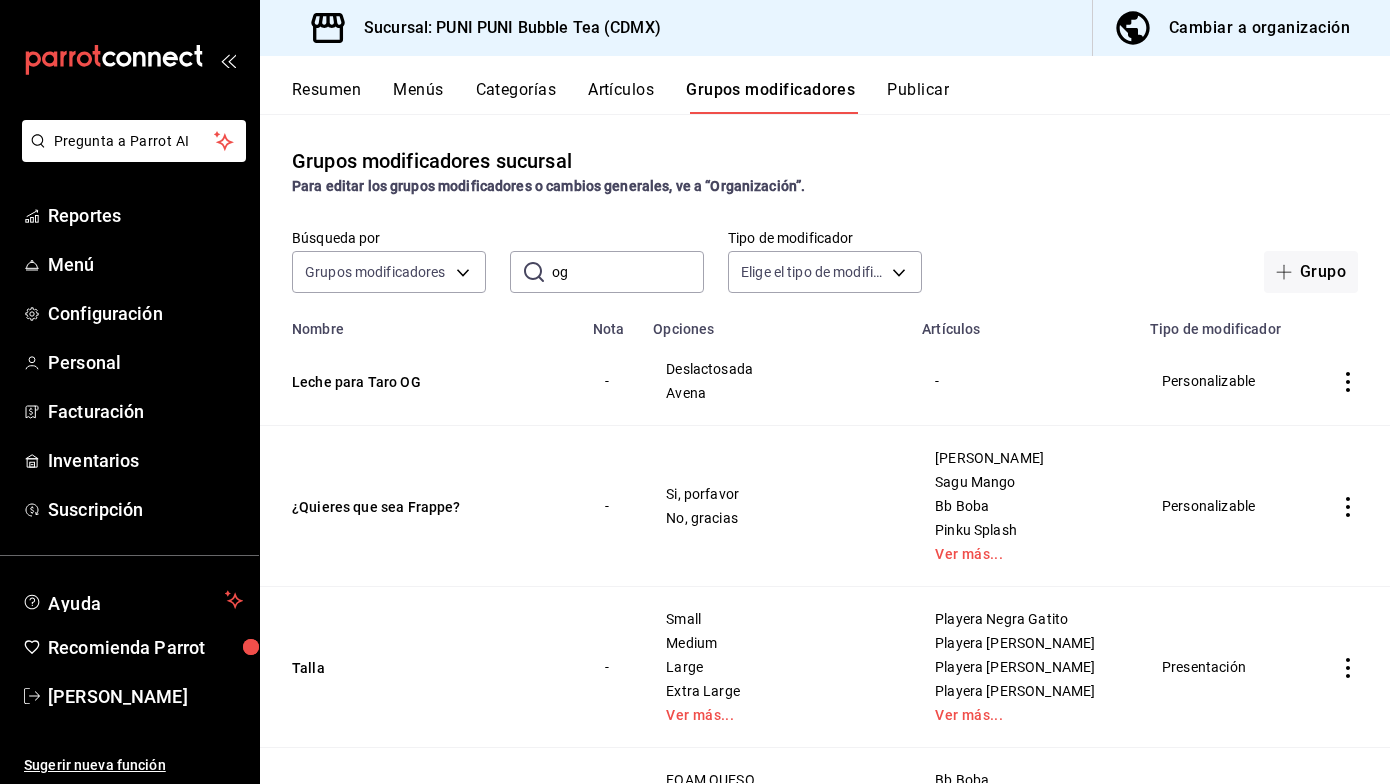 click 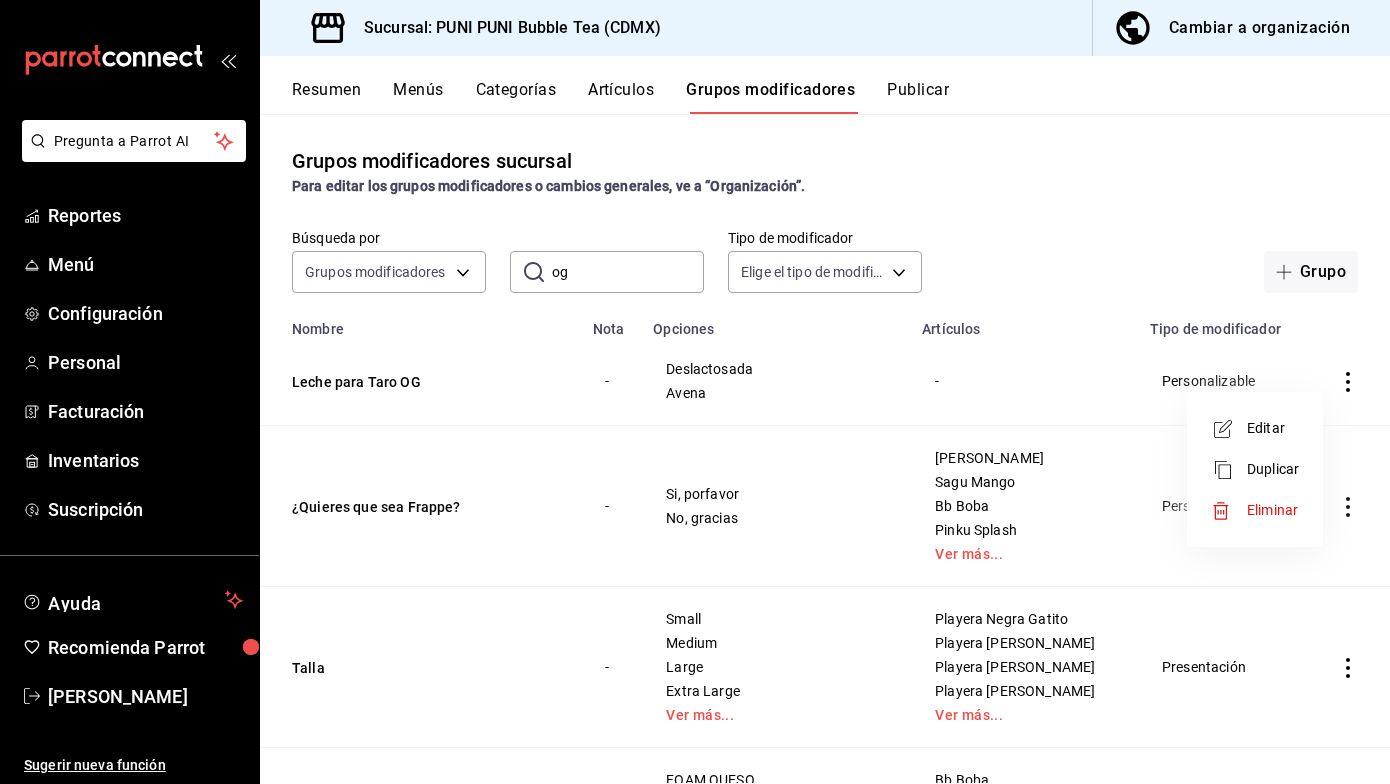 click on "Editar" at bounding box center (1273, 428) 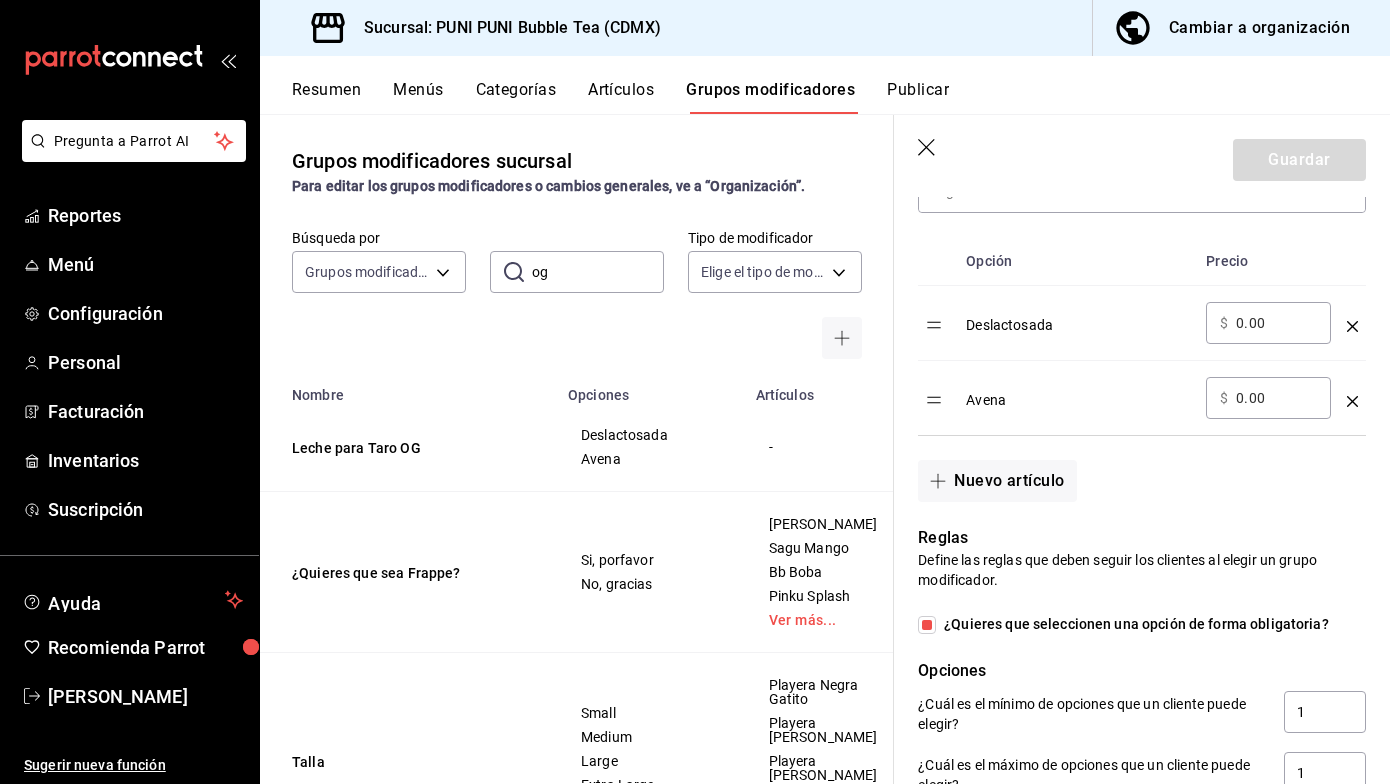 scroll, scrollTop: 621, scrollLeft: 0, axis: vertical 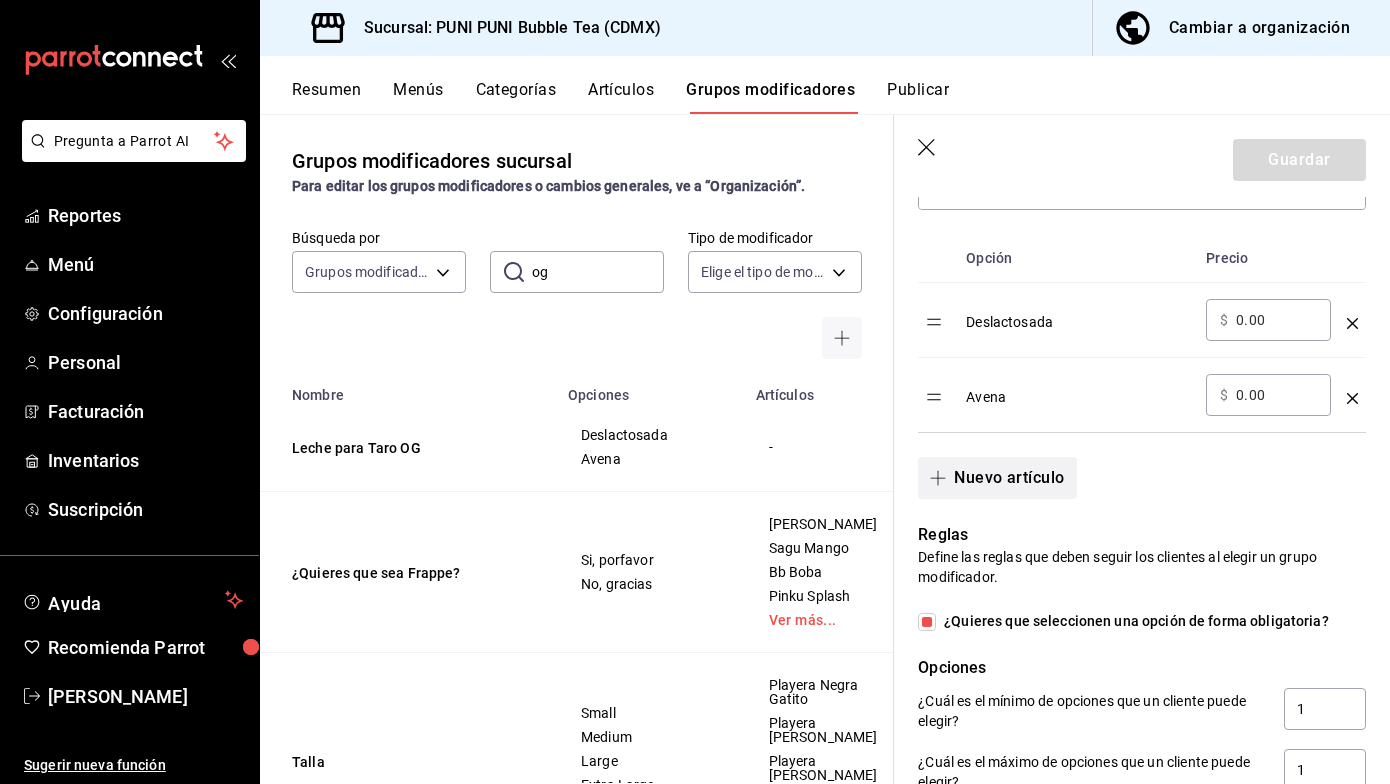 click on "Nuevo artículo" at bounding box center (997, 478) 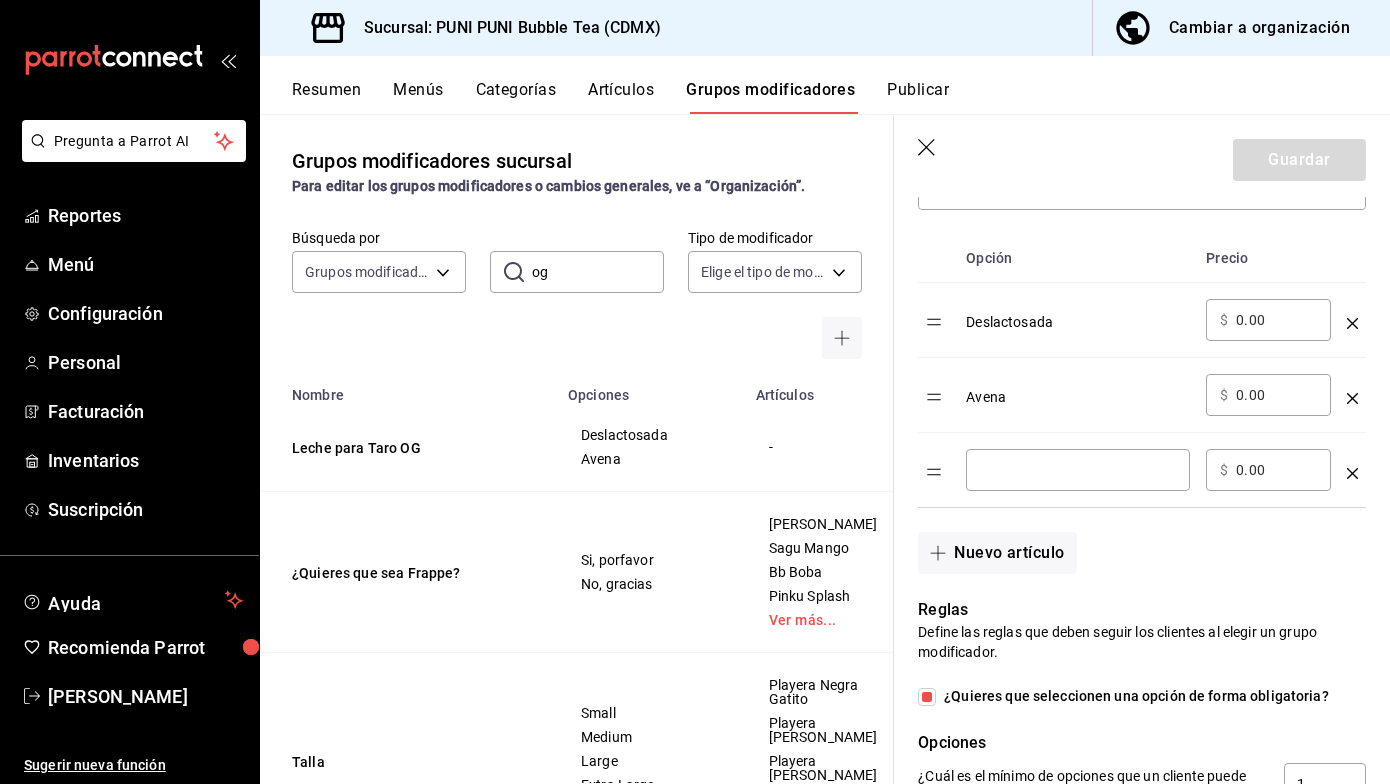 click 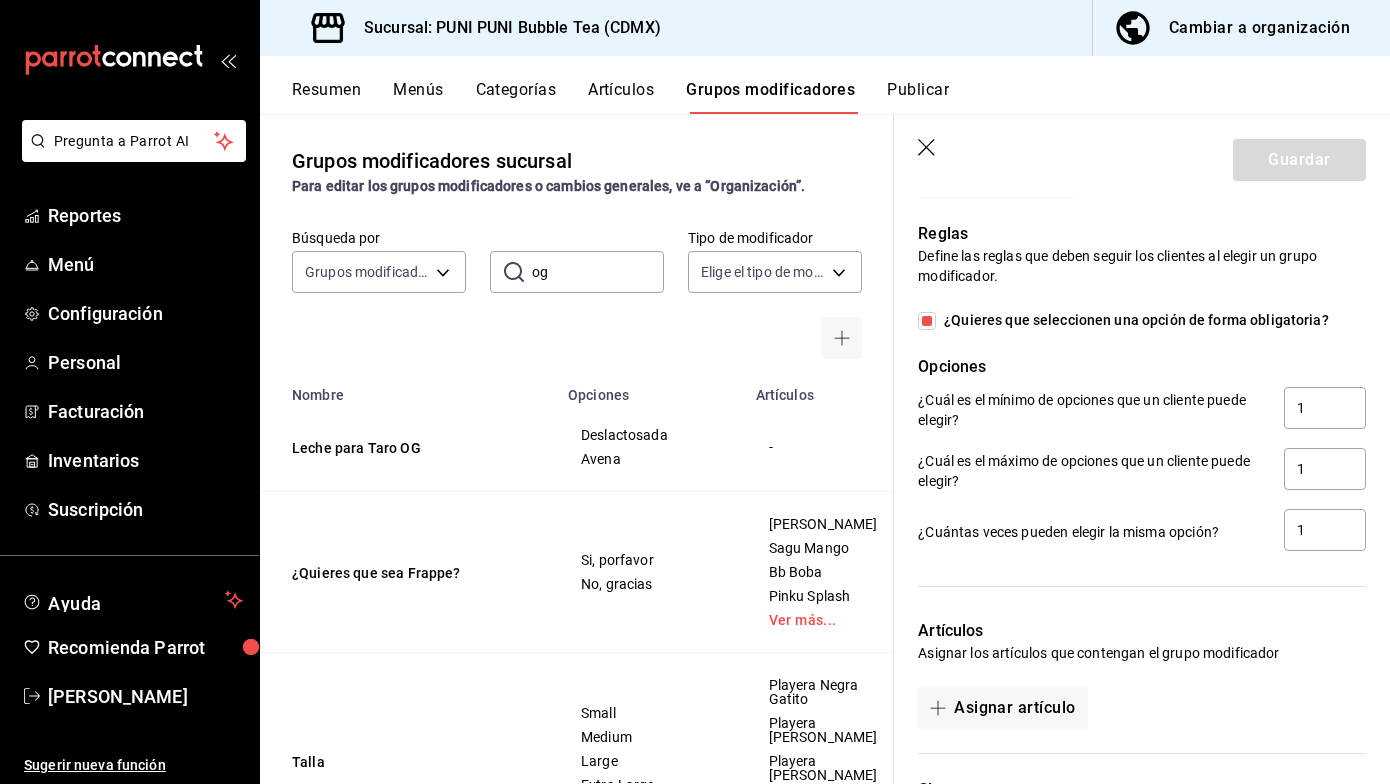 scroll, scrollTop: 1105, scrollLeft: 0, axis: vertical 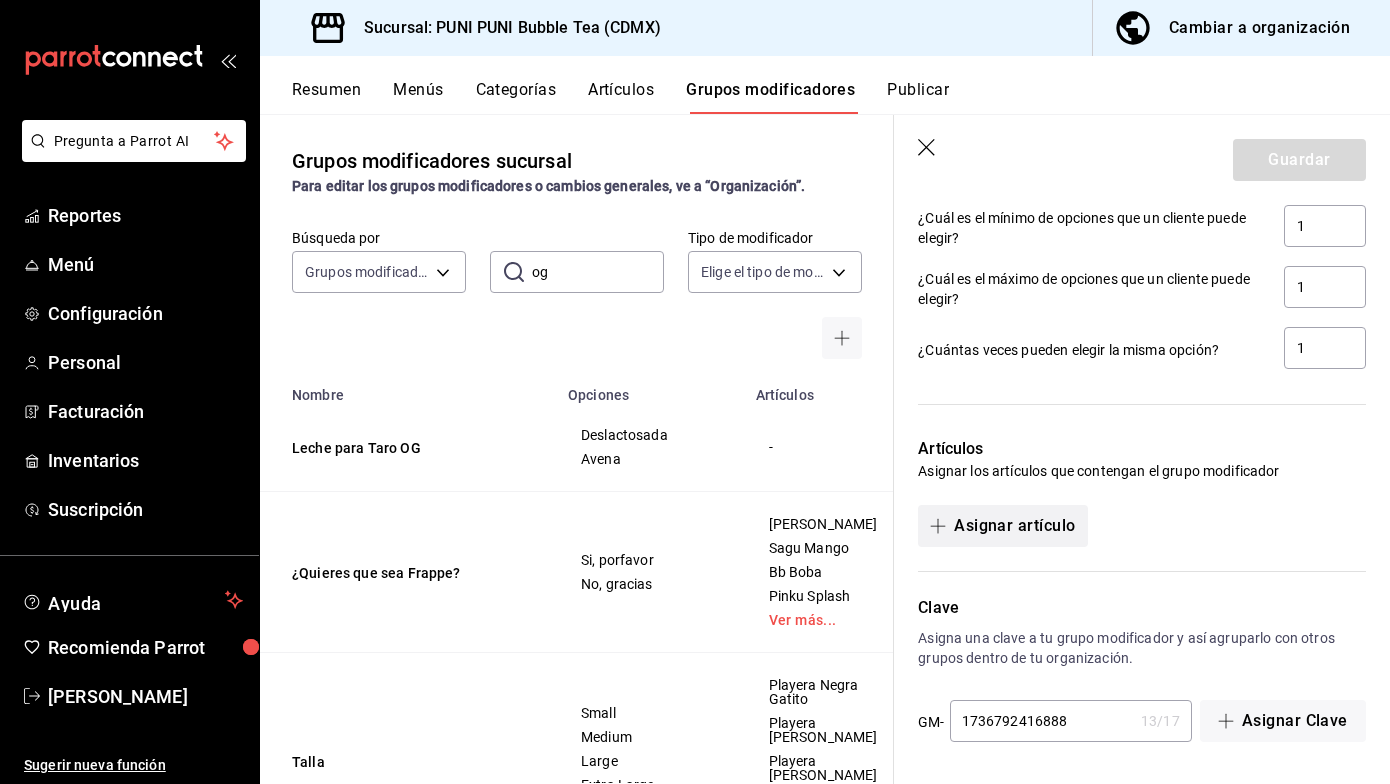 click on "Asignar artículo" at bounding box center (1002, 526) 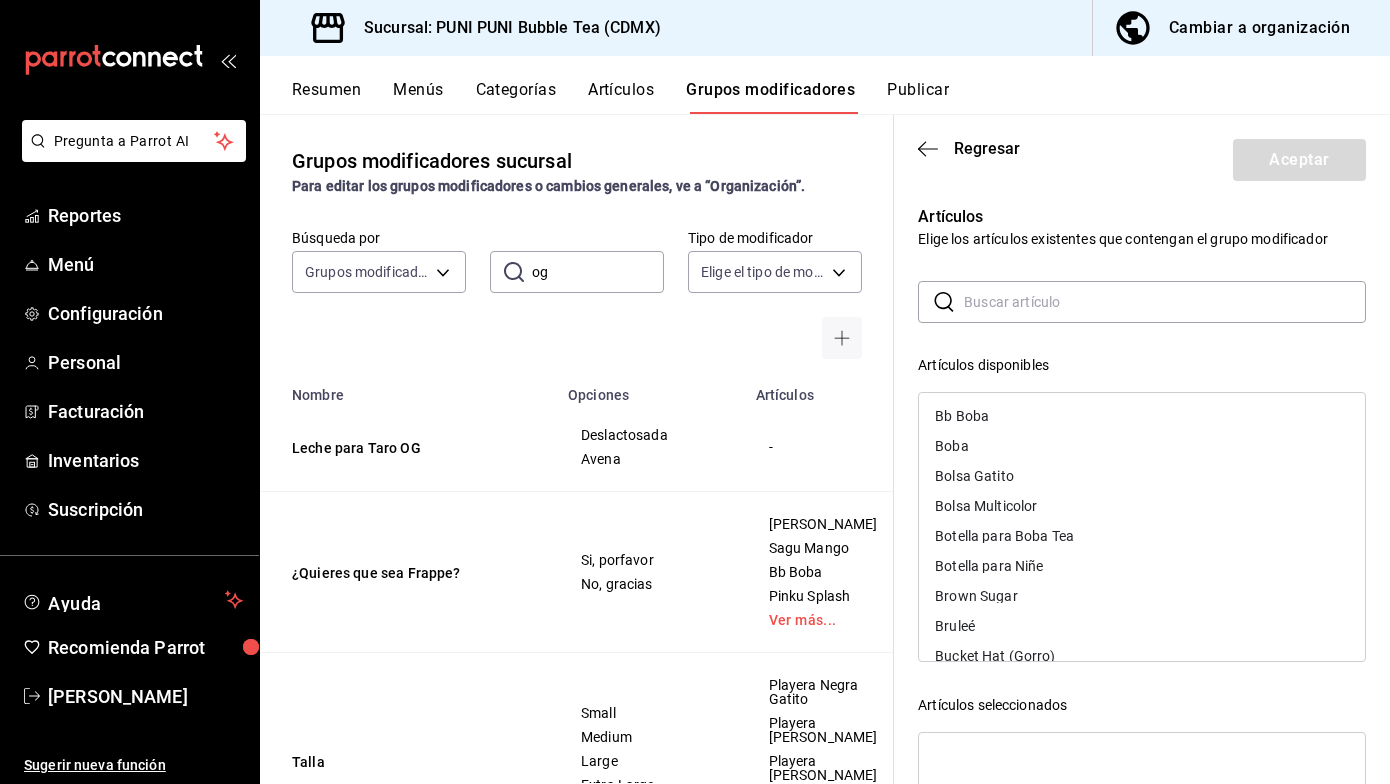 click at bounding box center [1165, 302] 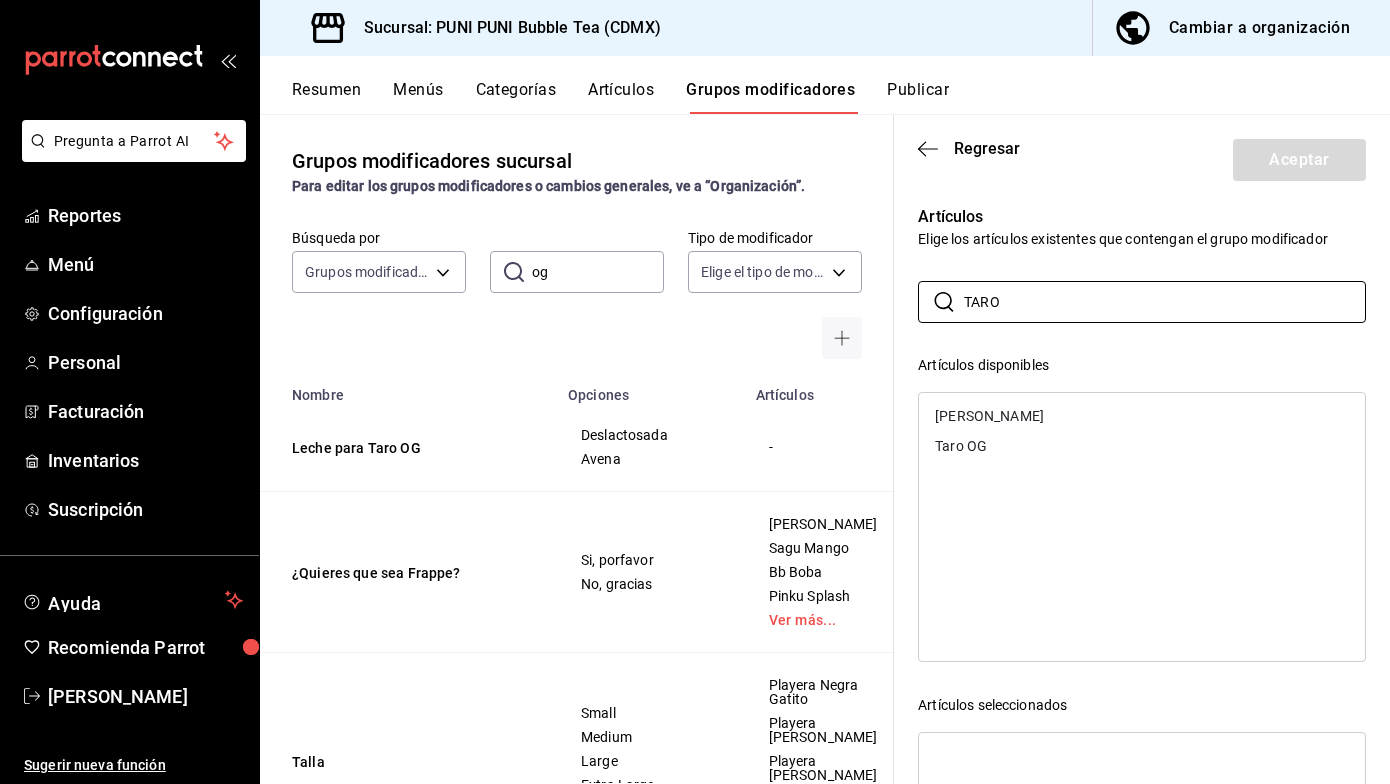 type on "TARO" 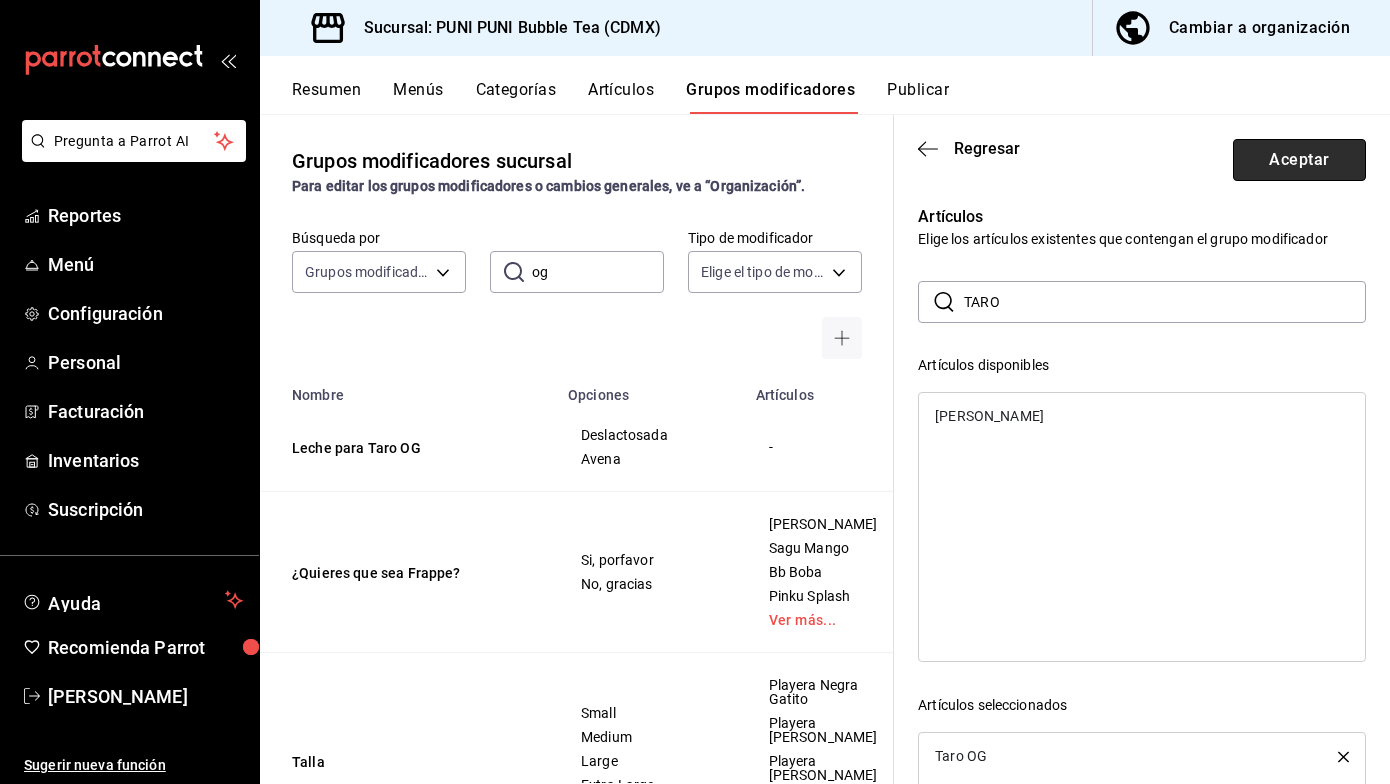 click on "Aceptar" at bounding box center [1299, 160] 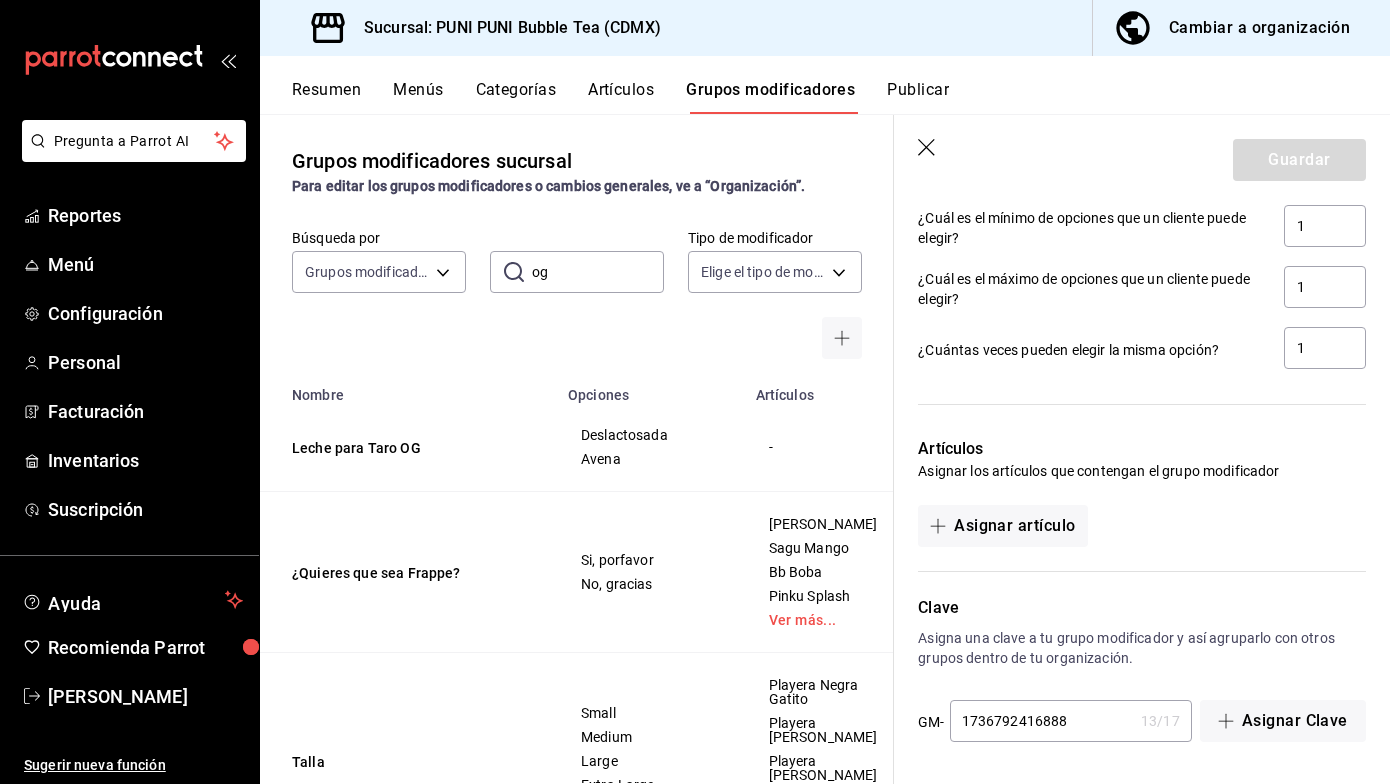 scroll, scrollTop: 1105, scrollLeft: 0, axis: vertical 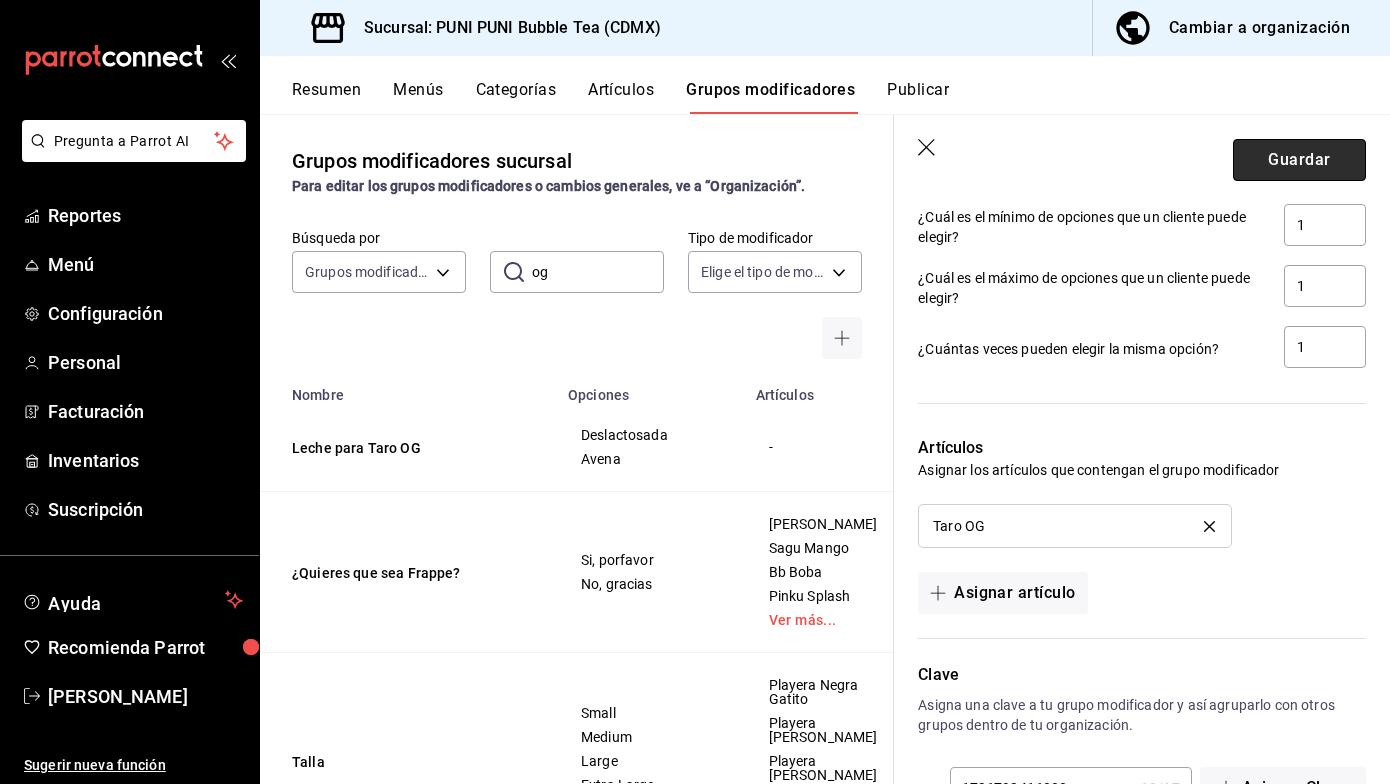click on "Guardar" at bounding box center (1299, 160) 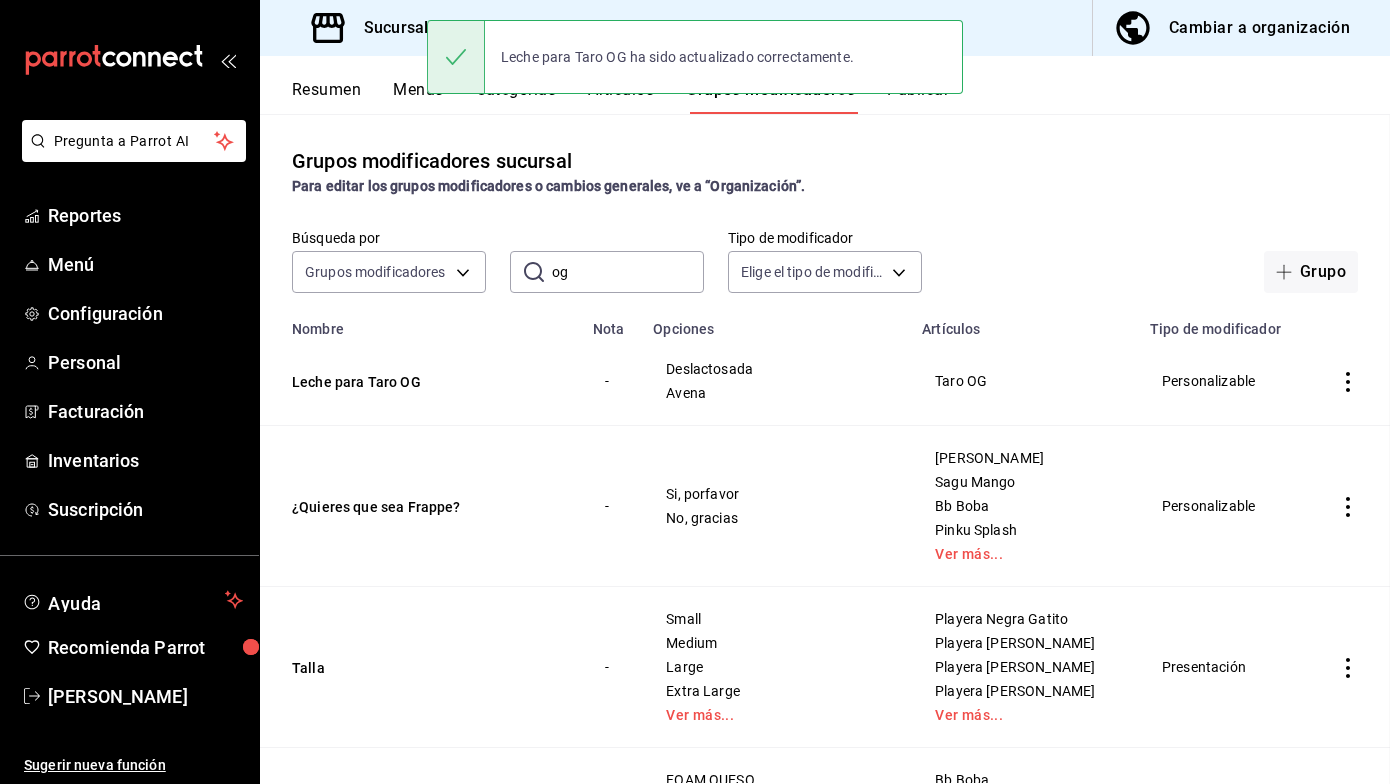scroll, scrollTop: 0, scrollLeft: 0, axis: both 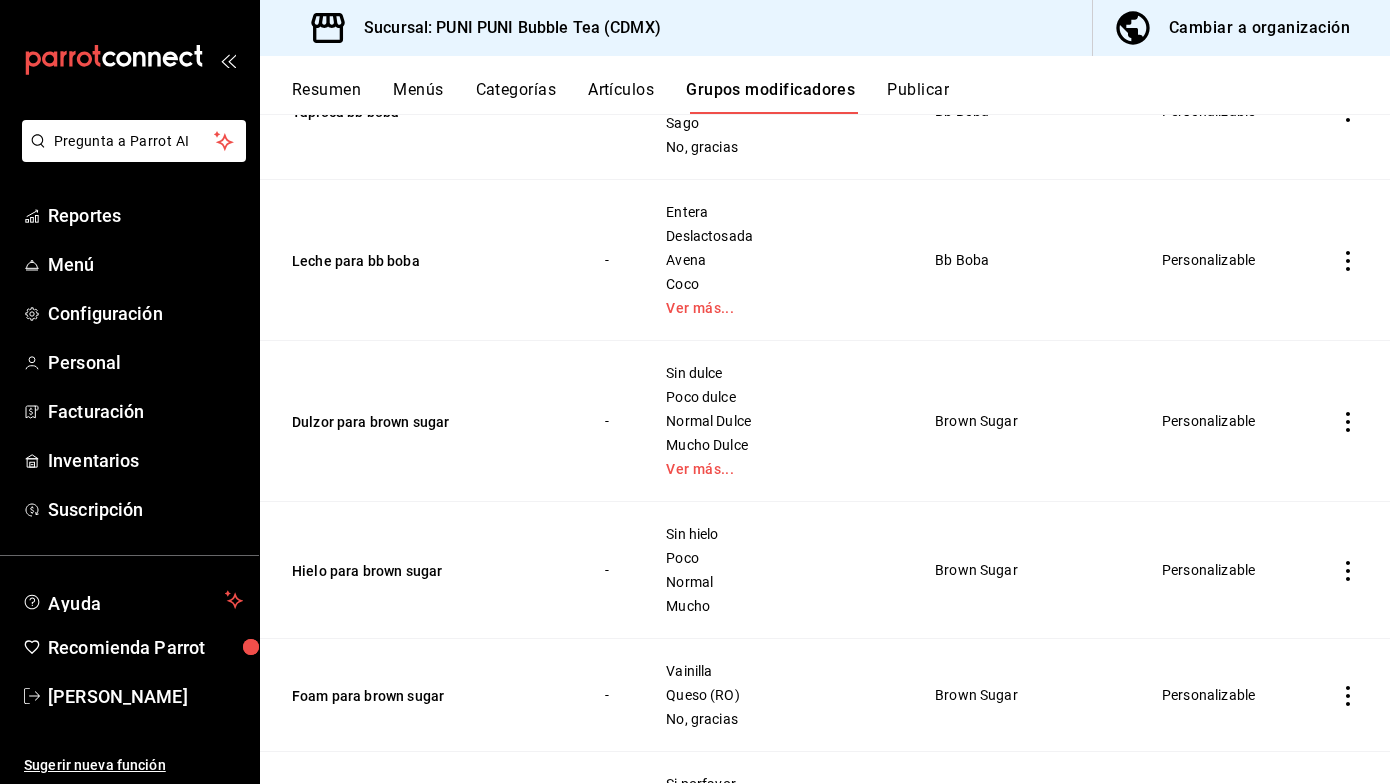 click 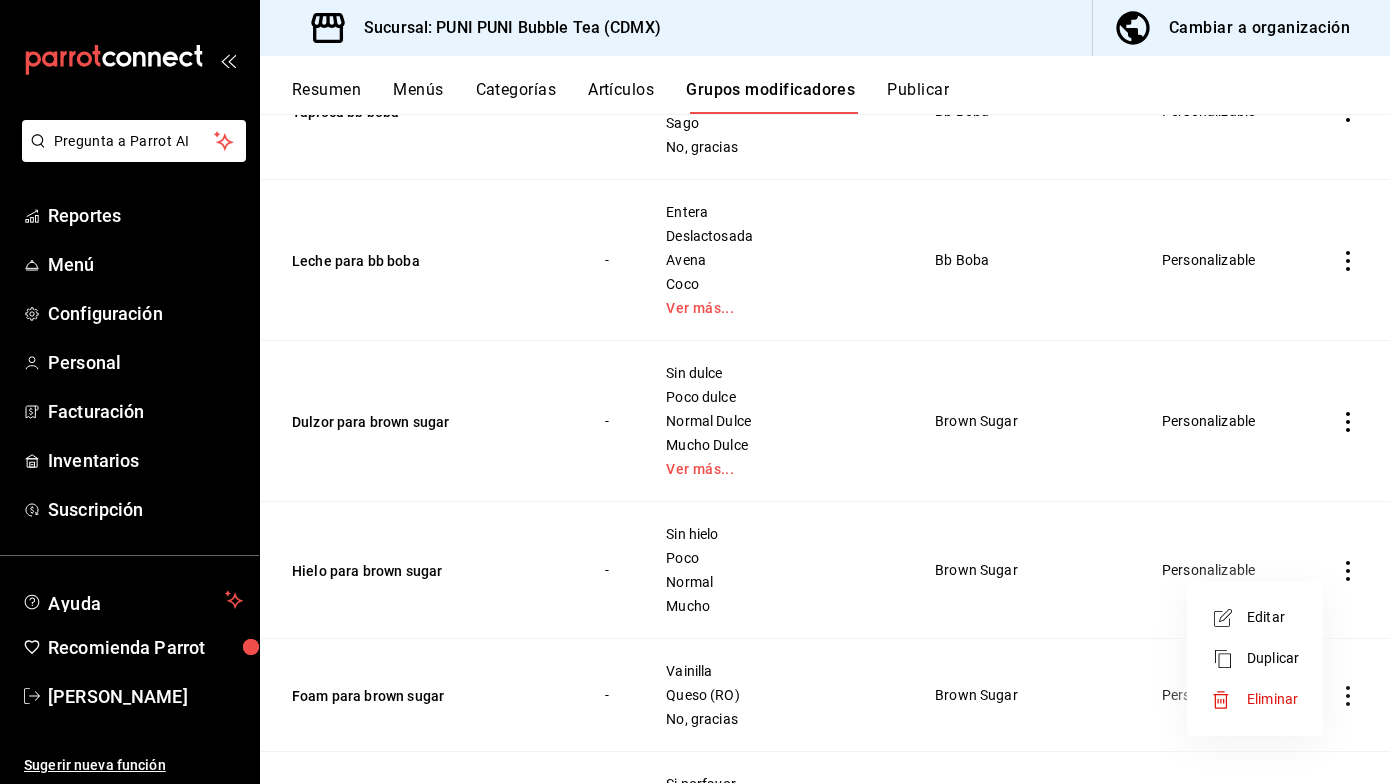 click on "Editar" at bounding box center (1273, 617) 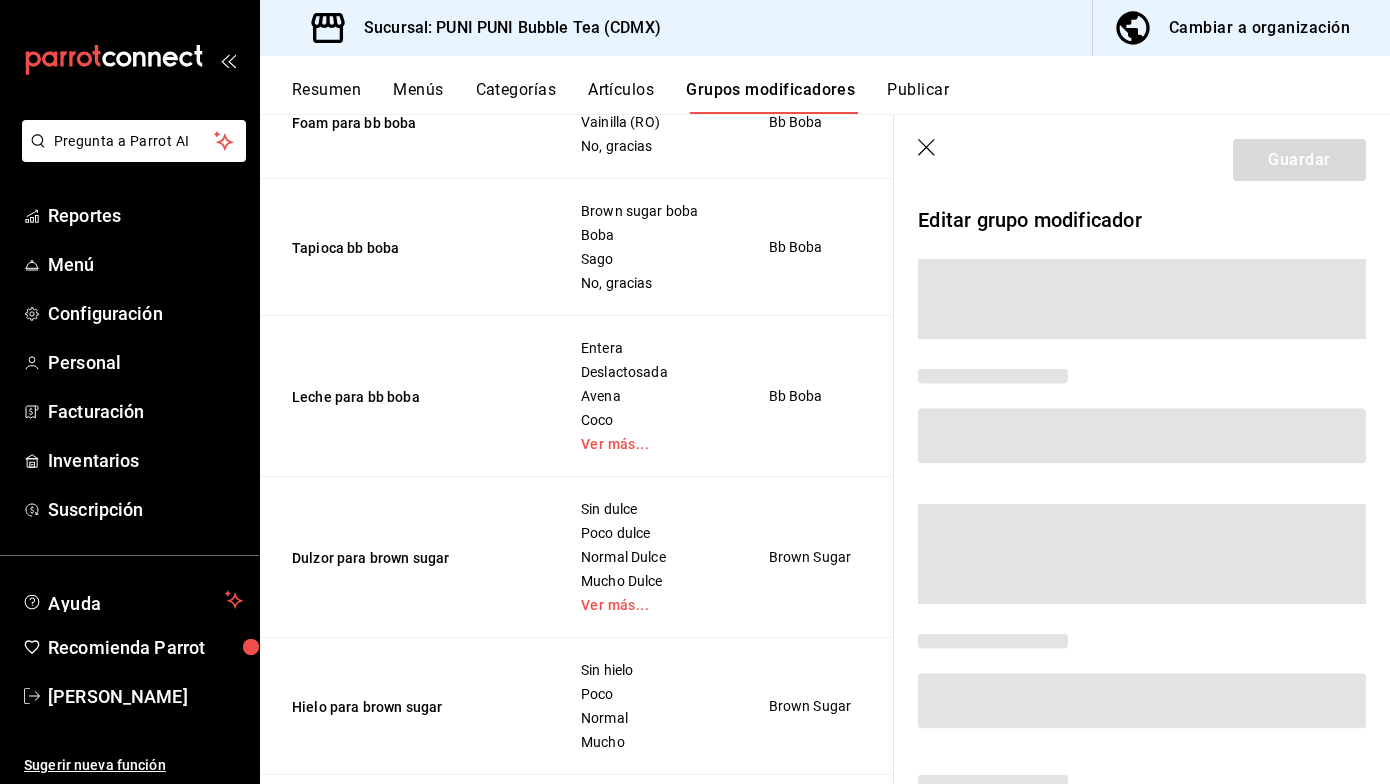 scroll, scrollTop: 4337, scrollLeft: 0, axis: vertical 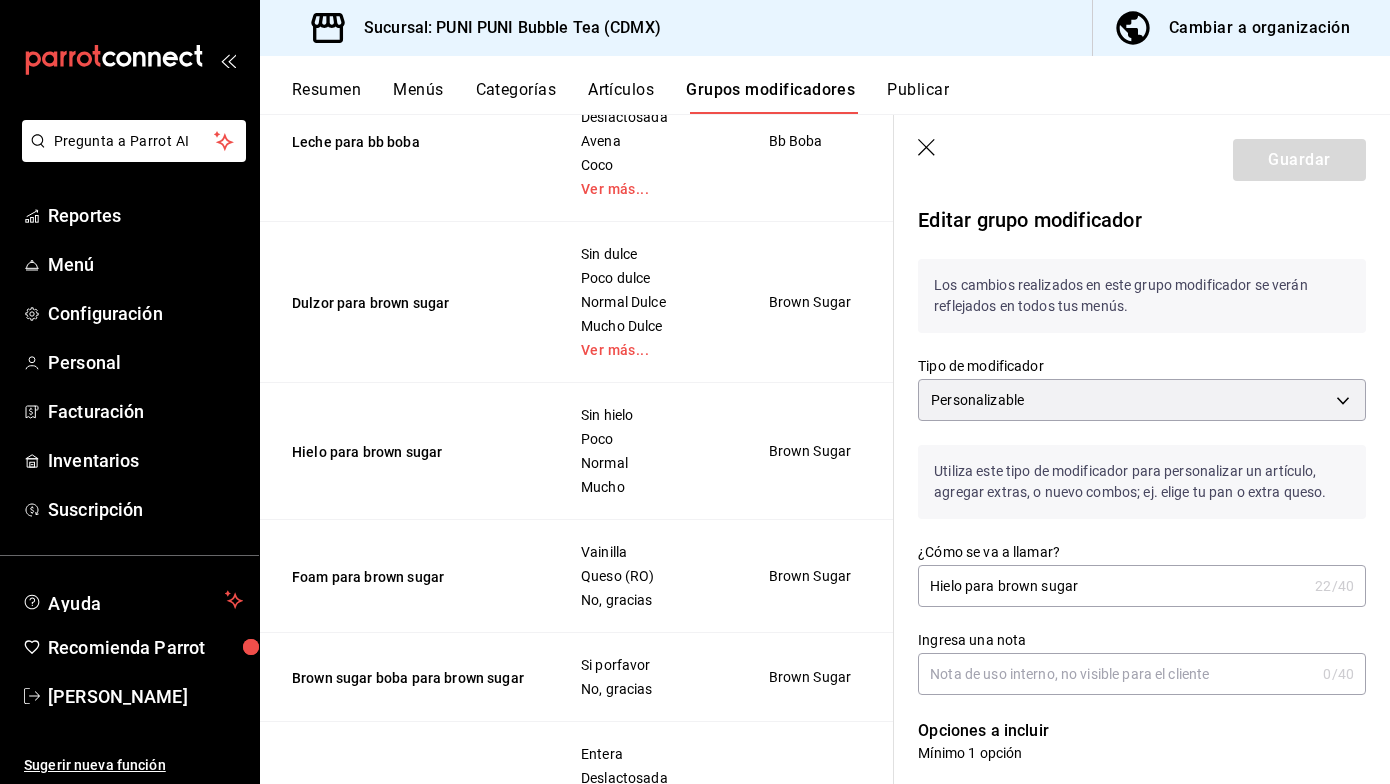 drag, startPoint x: 1111, startPoint y: 580, endPoint x: 997, endPoint y: 577, distance: 114.03947 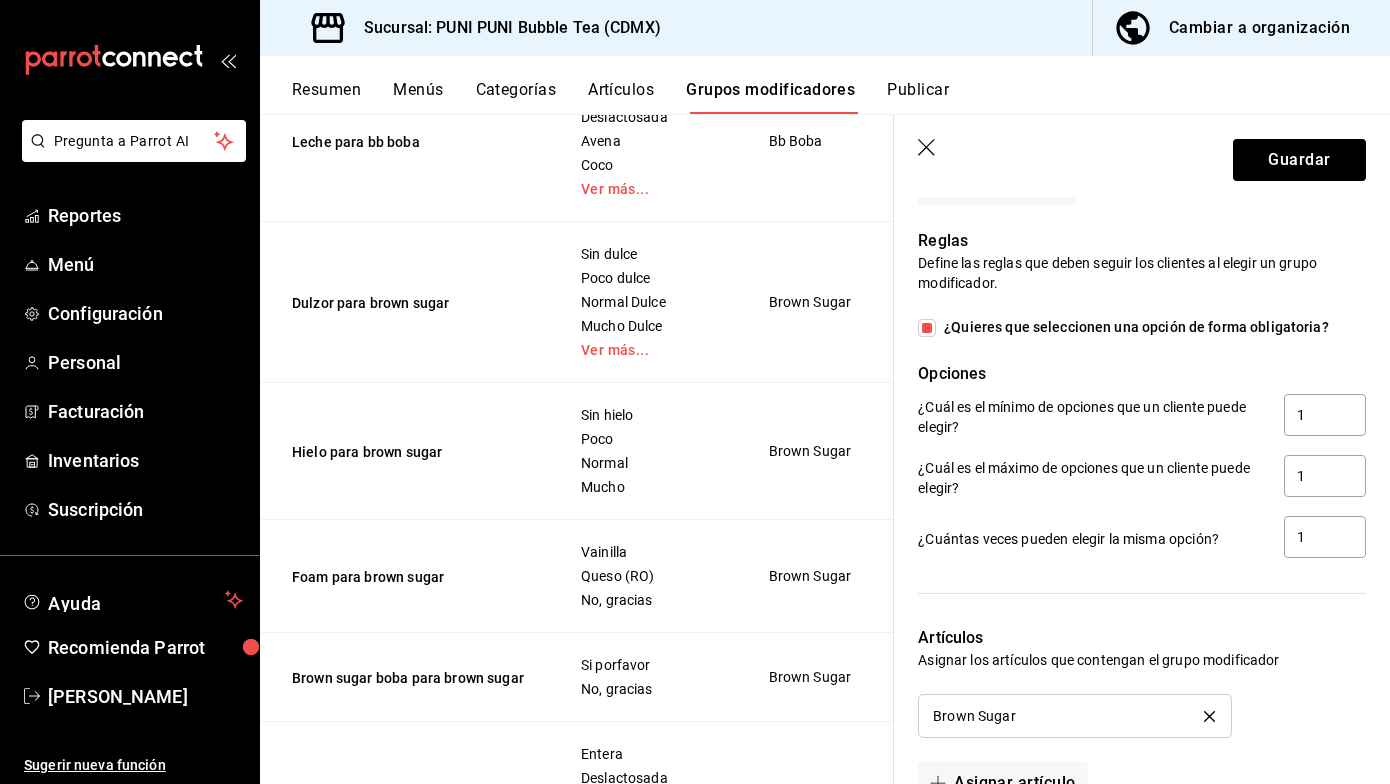 scroll, scrollTop: 1323, scrollLeft: 0, axis: vertical 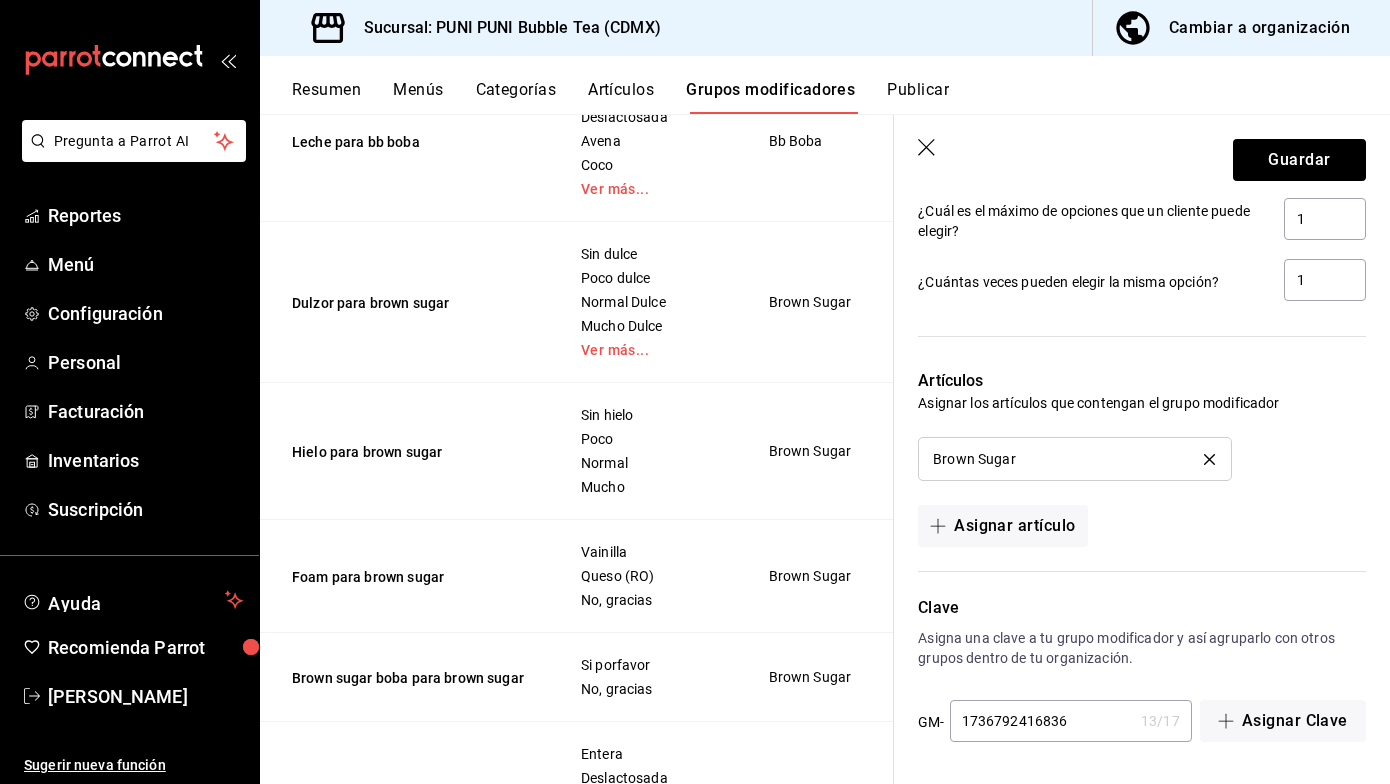type on "Hielo para Taro OG" 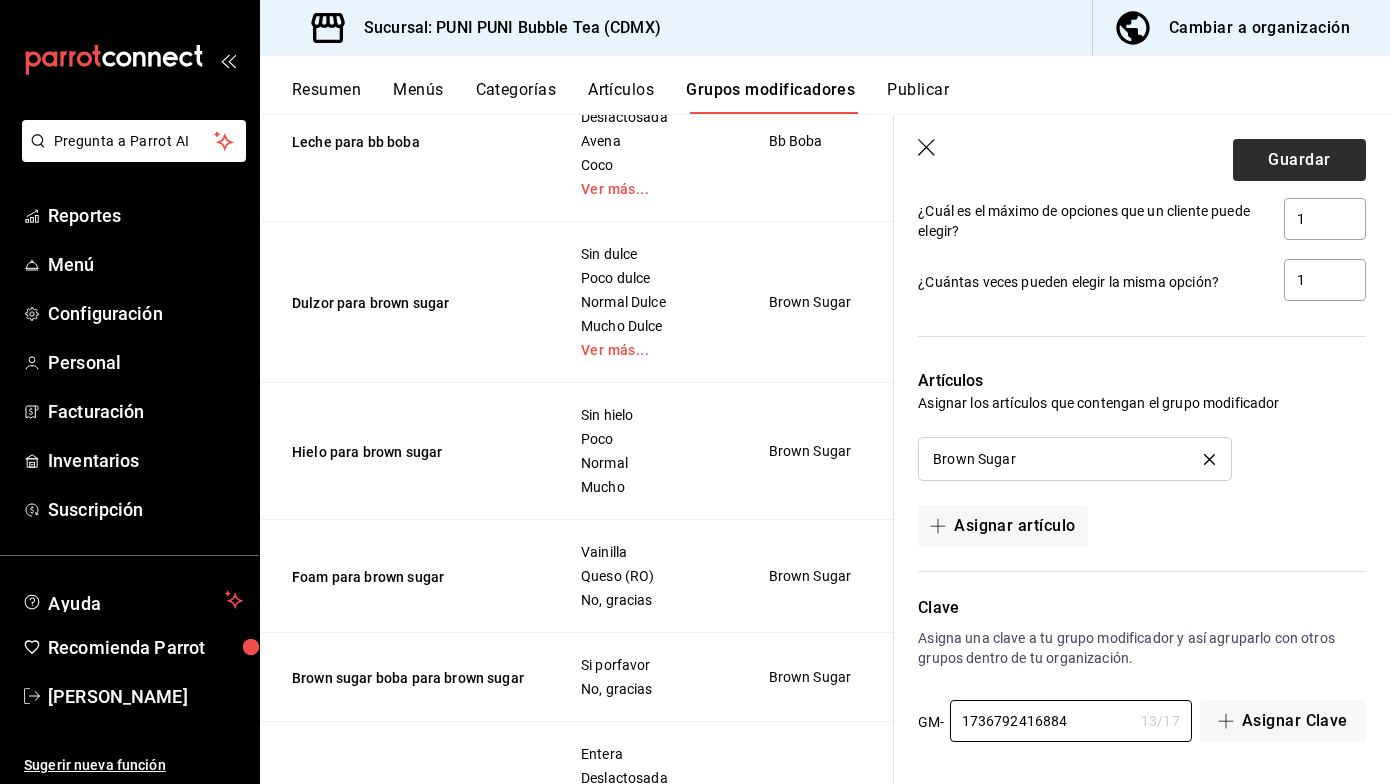 type on "1736792416884" 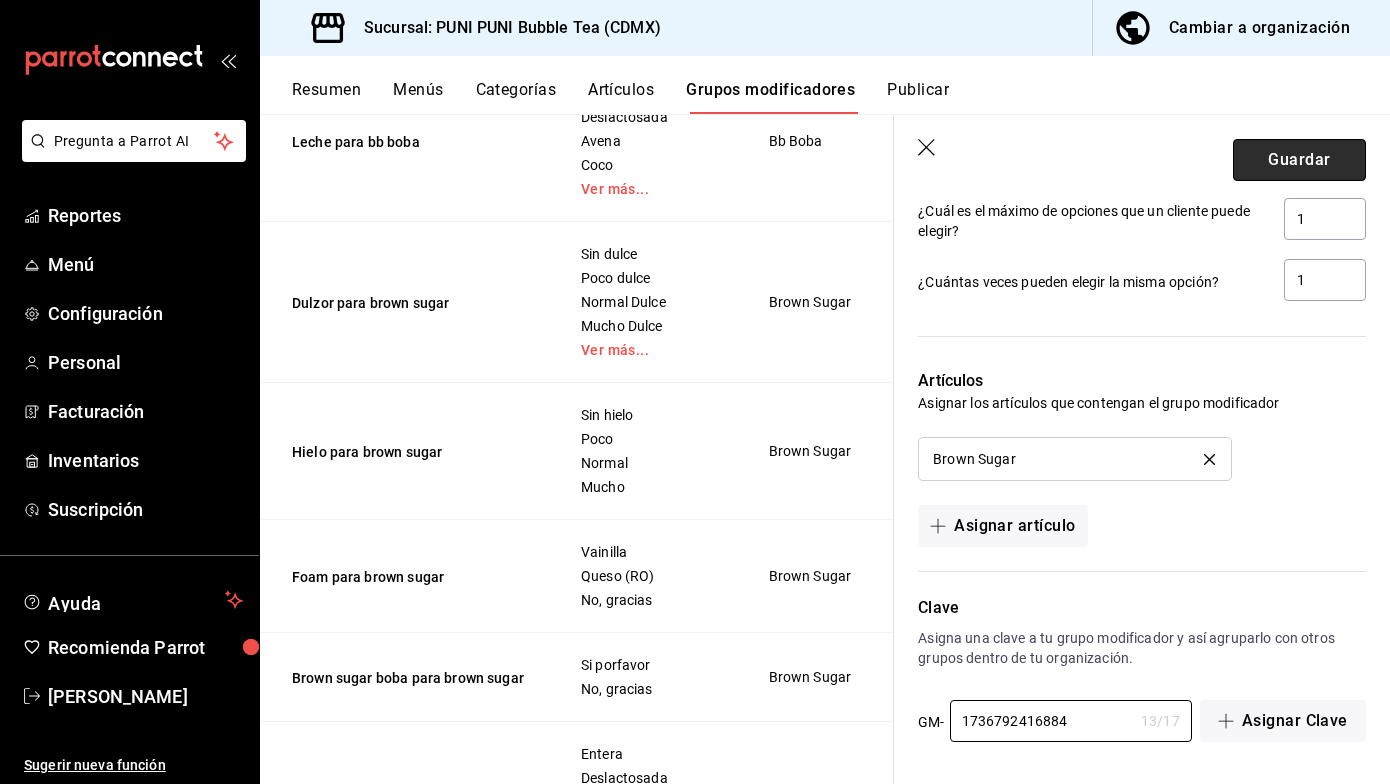 click on "Guardar" at bounding box center [1299, 160] 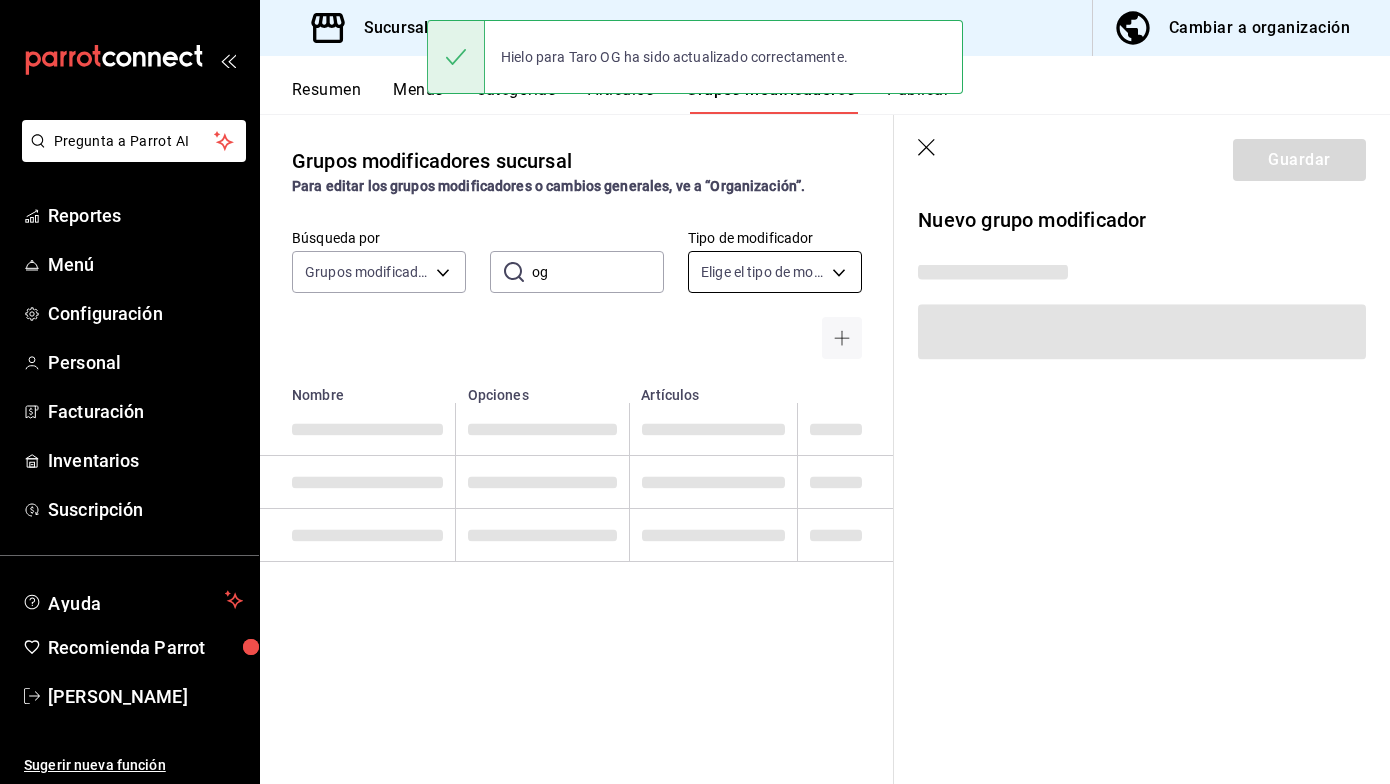 scroll, scrollTop: 0, scrollLeft: 0, axis: both 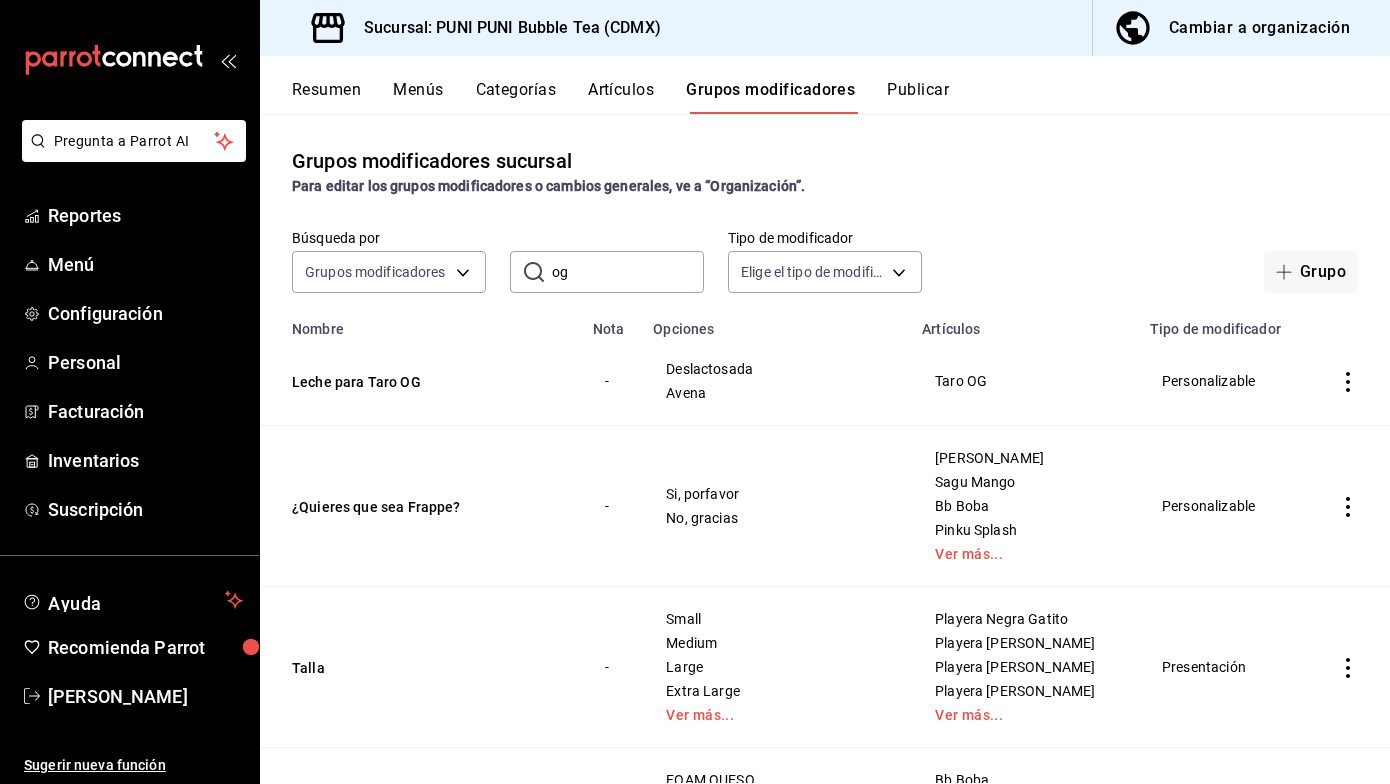 click on "Publicar" at bounding box center [918, 97] 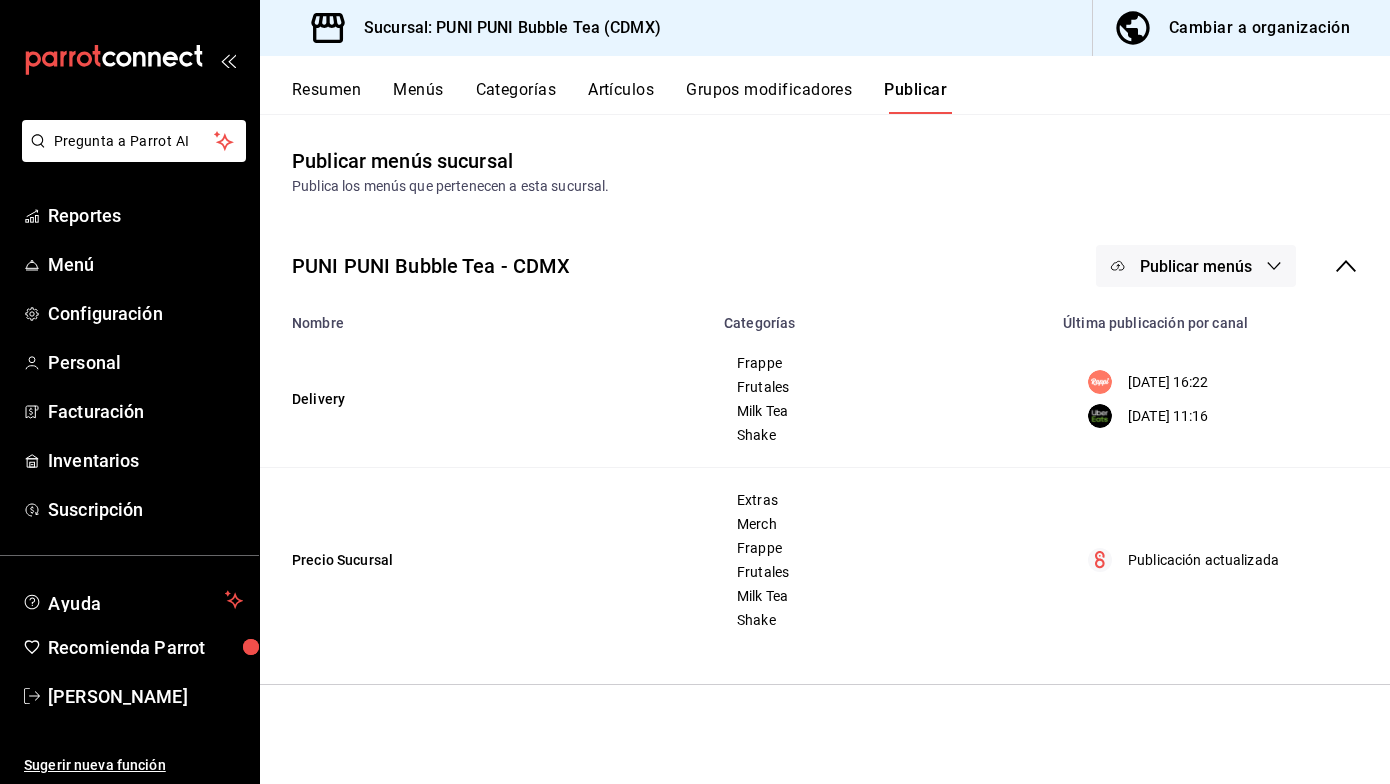 click on "Grupos modificadores" at bounding box center (769, 97) 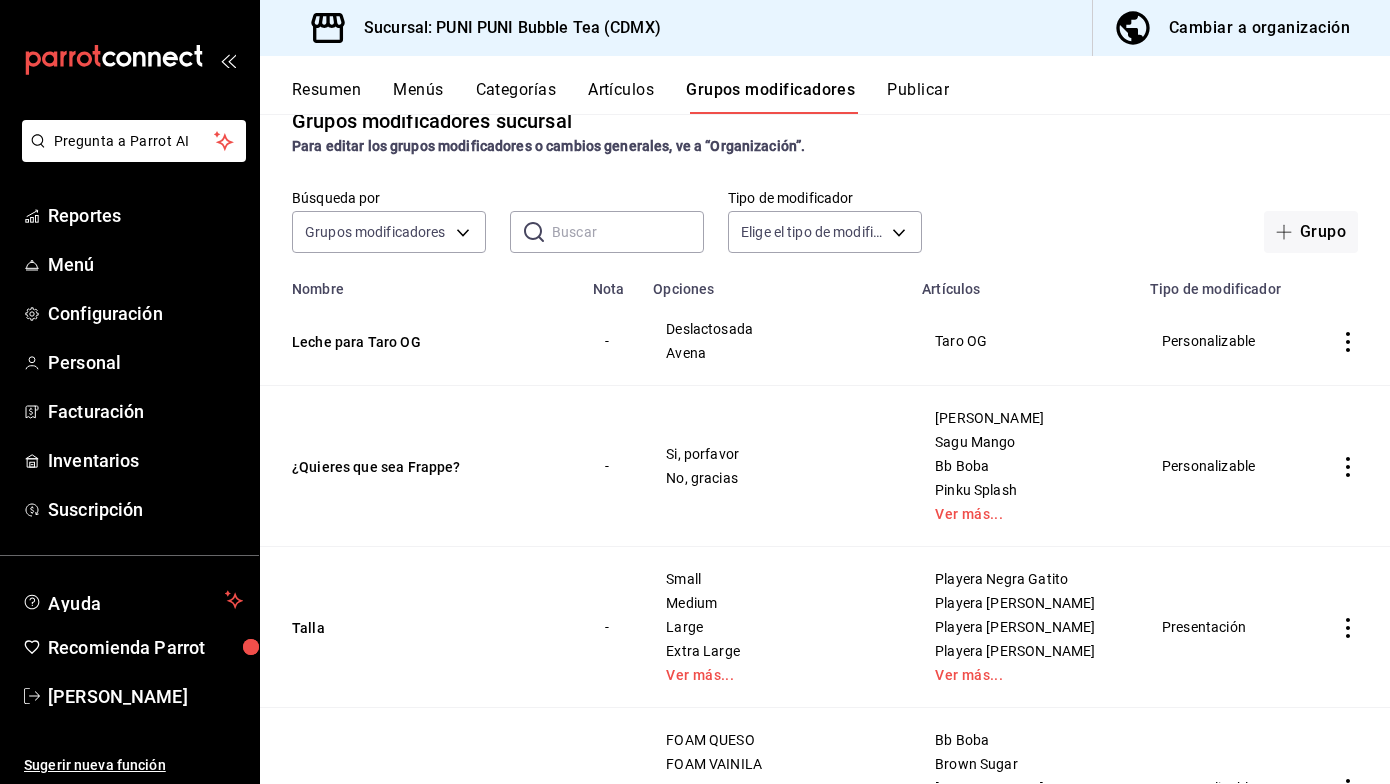 scroll, scrollTop: 0, scrollLeft: 0, axis: both 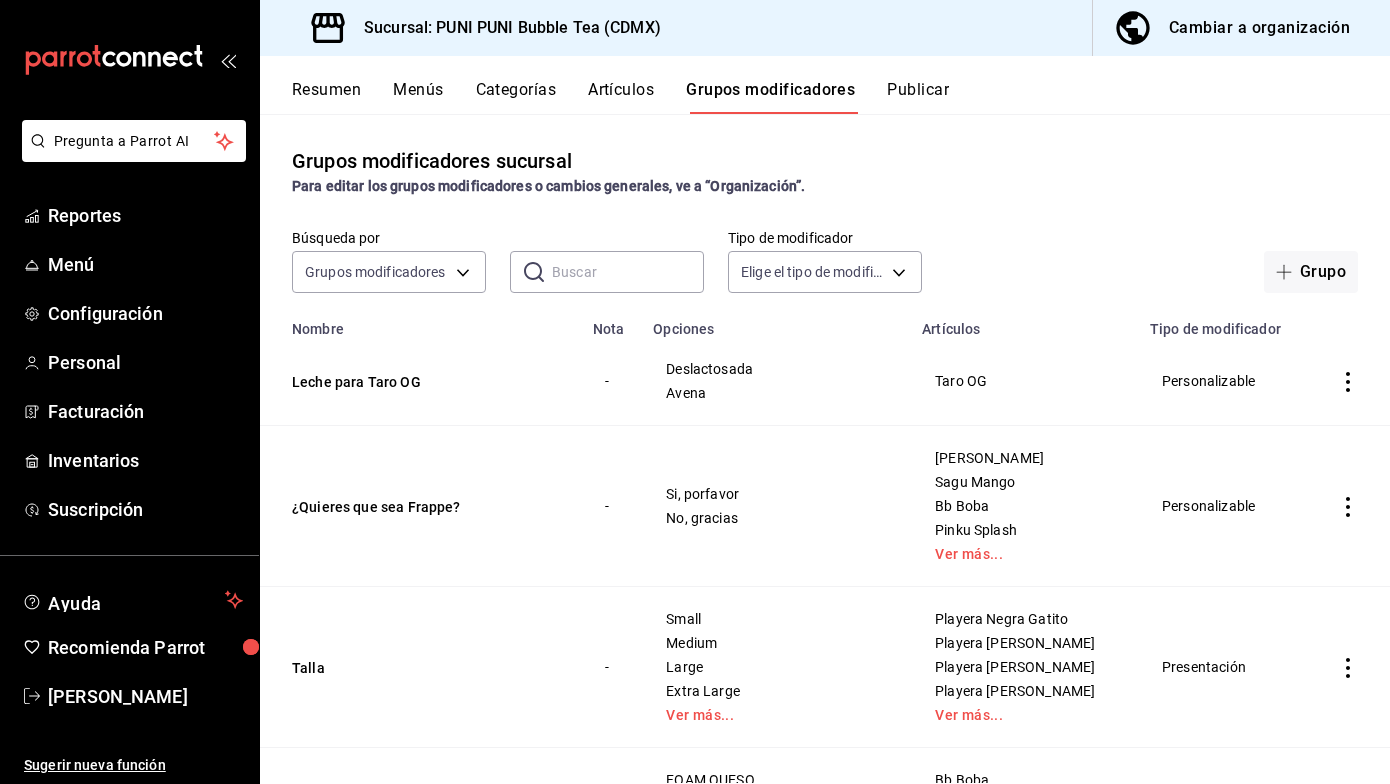 click at bounding box center (628, 272) 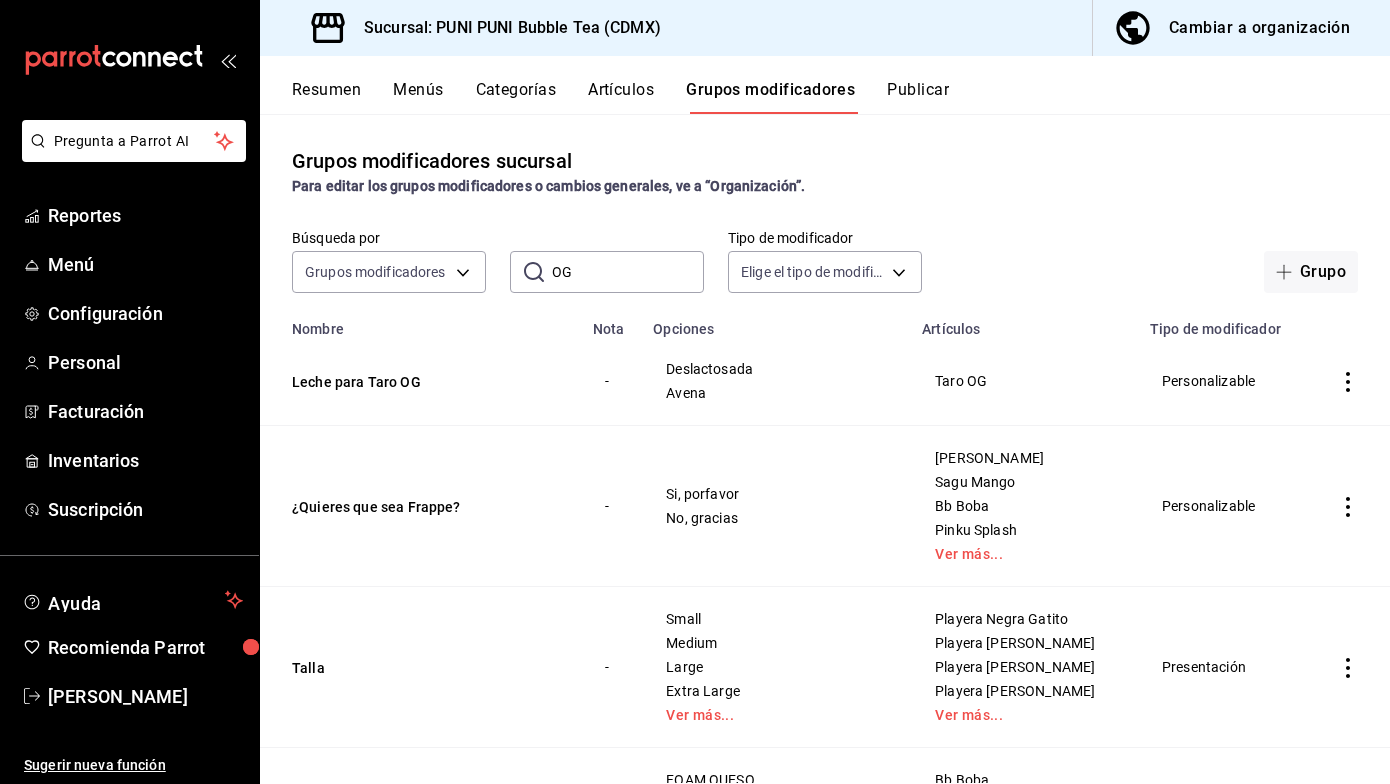 type on "OG" 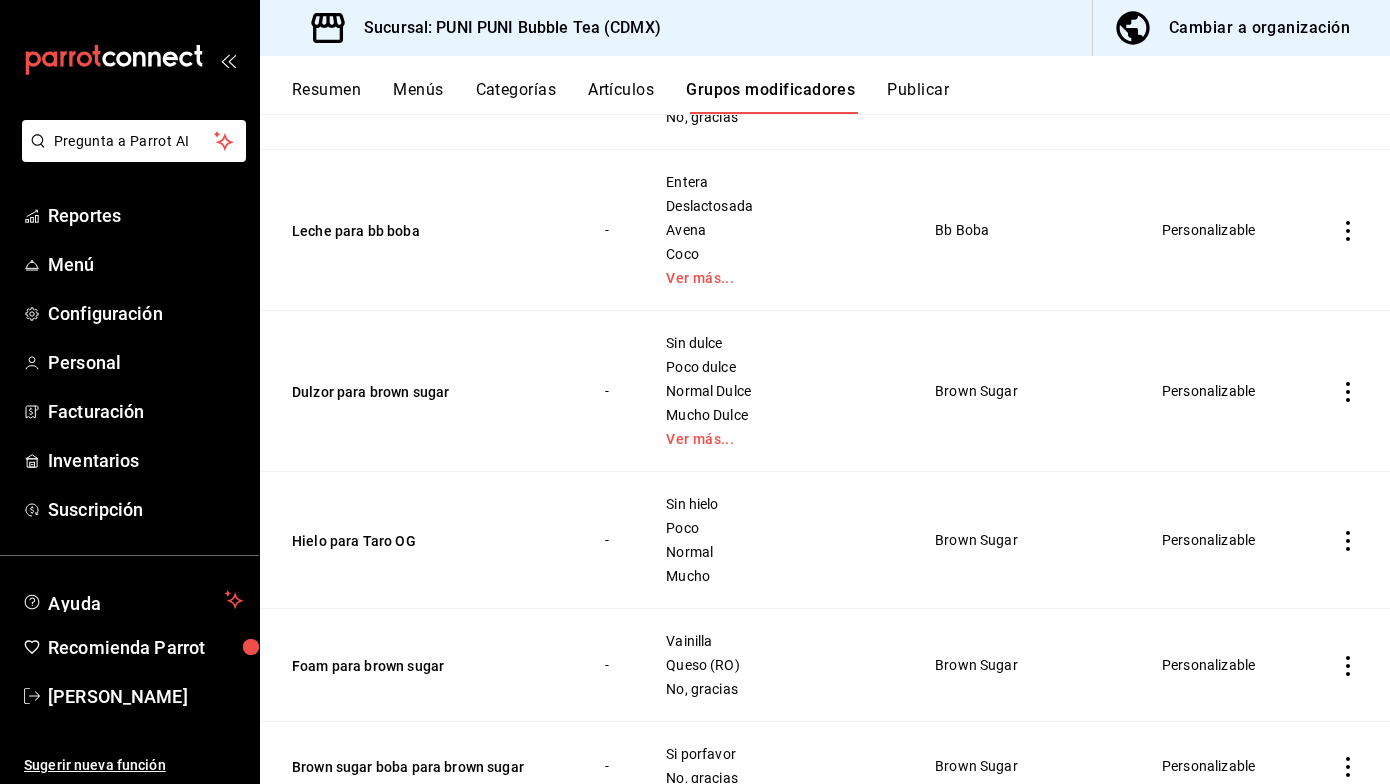 scroll, scrollTop: 4142, scrollLeft: 0, axis: vertical 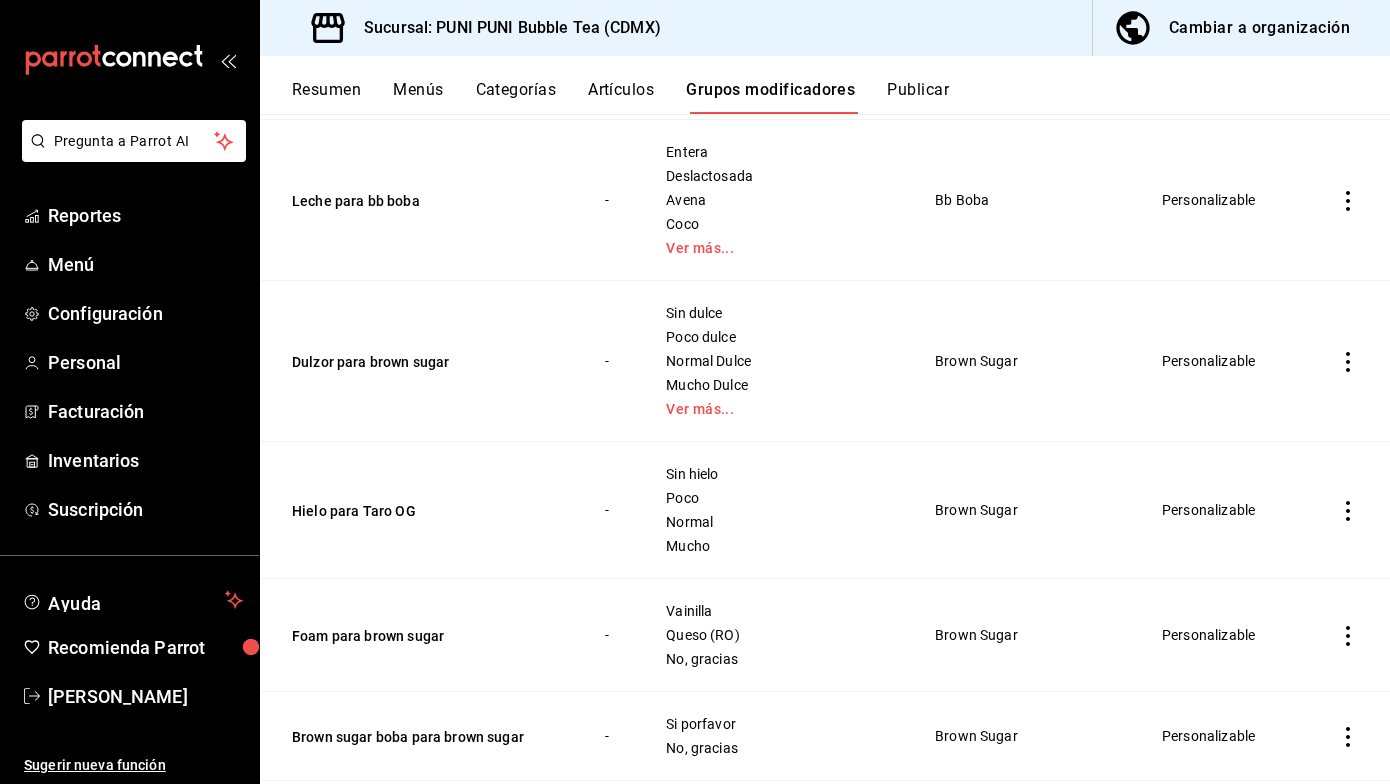 click 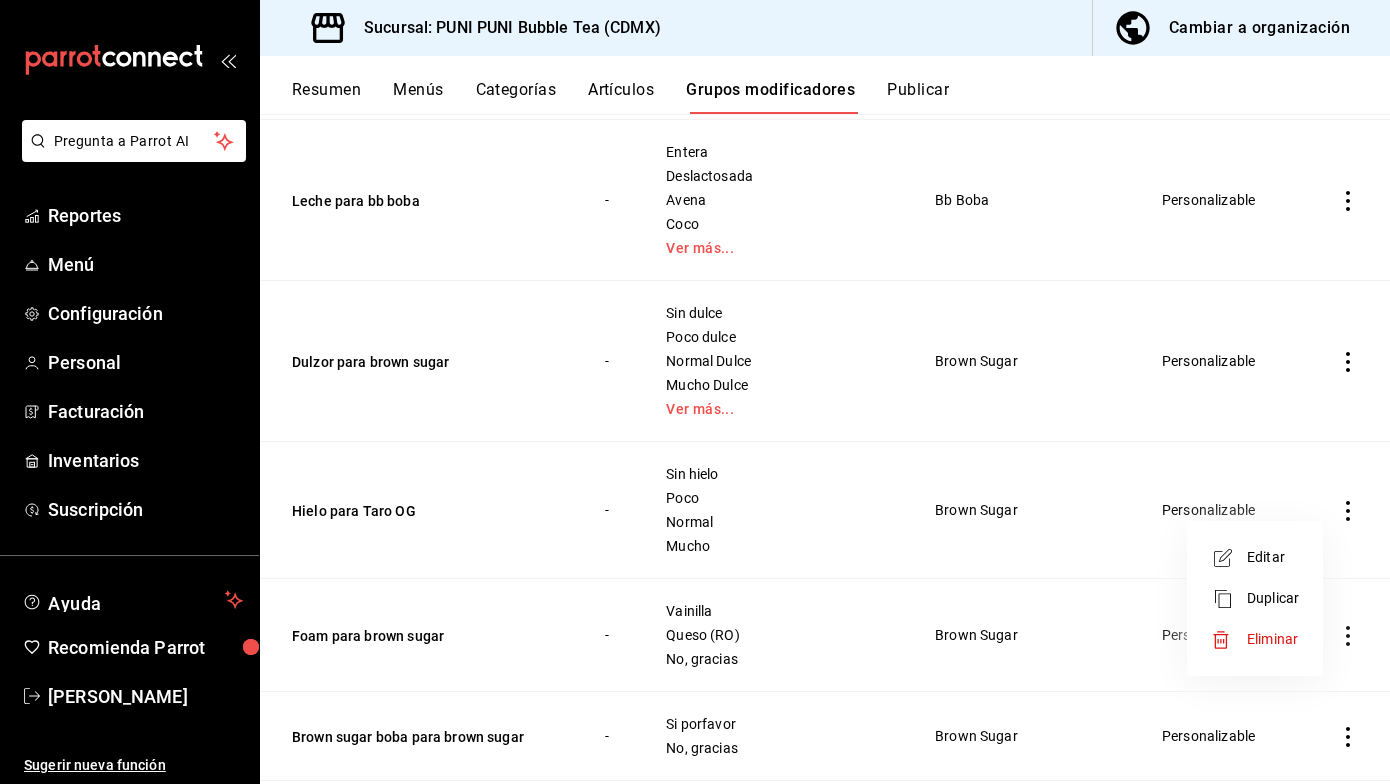 click on "Editar" at bounding box center [1273, 557] 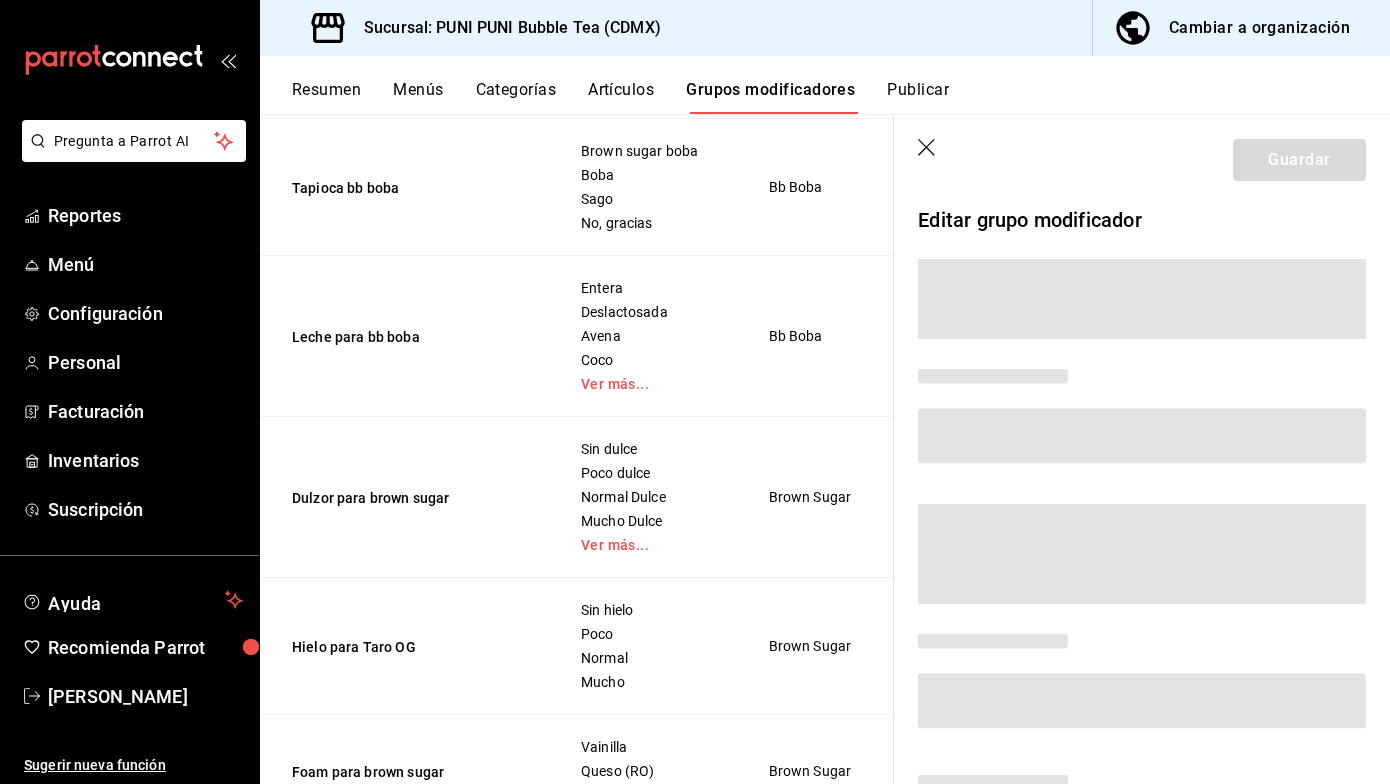 scroll, scrollTop: 4390, scrollLeft: 0, axis: vertical 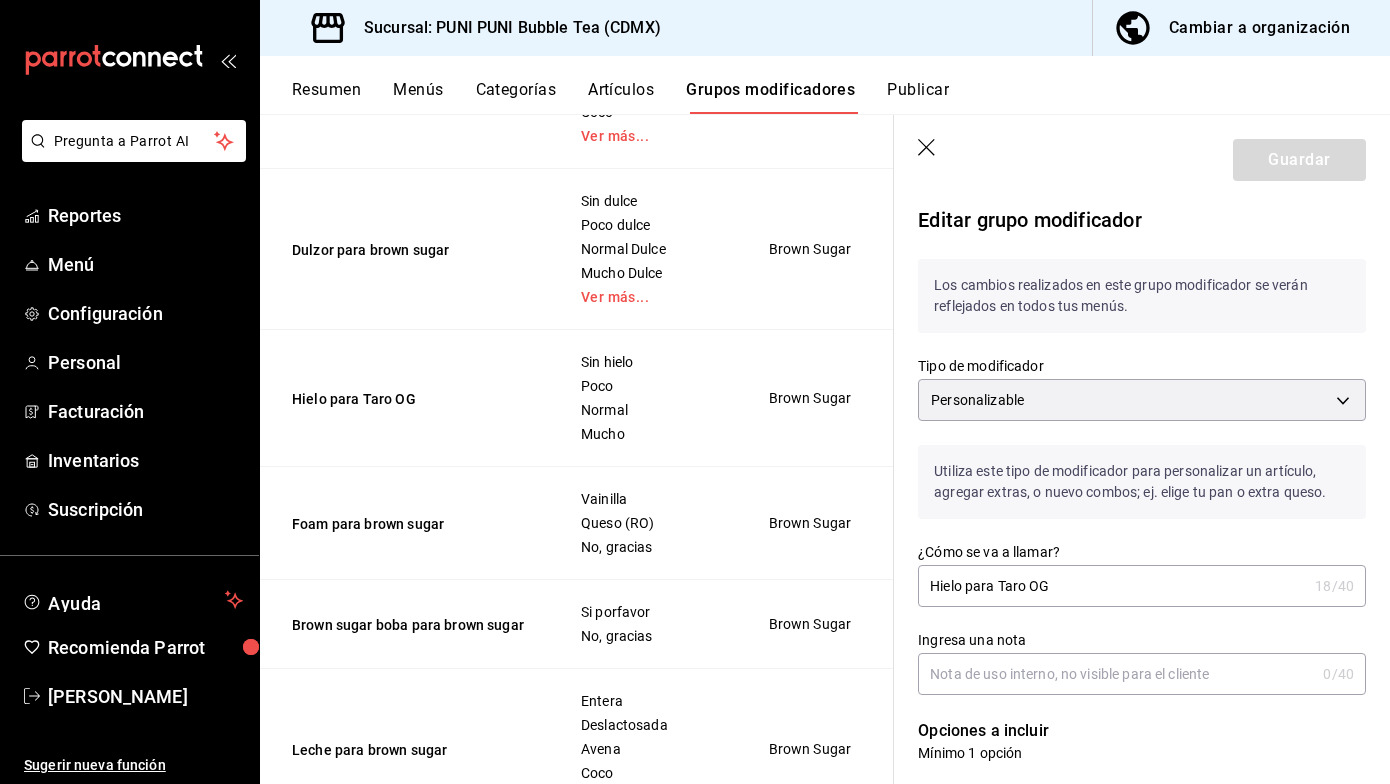 click on "Hielo para Taro OG" at bounding box center [1112, 586] 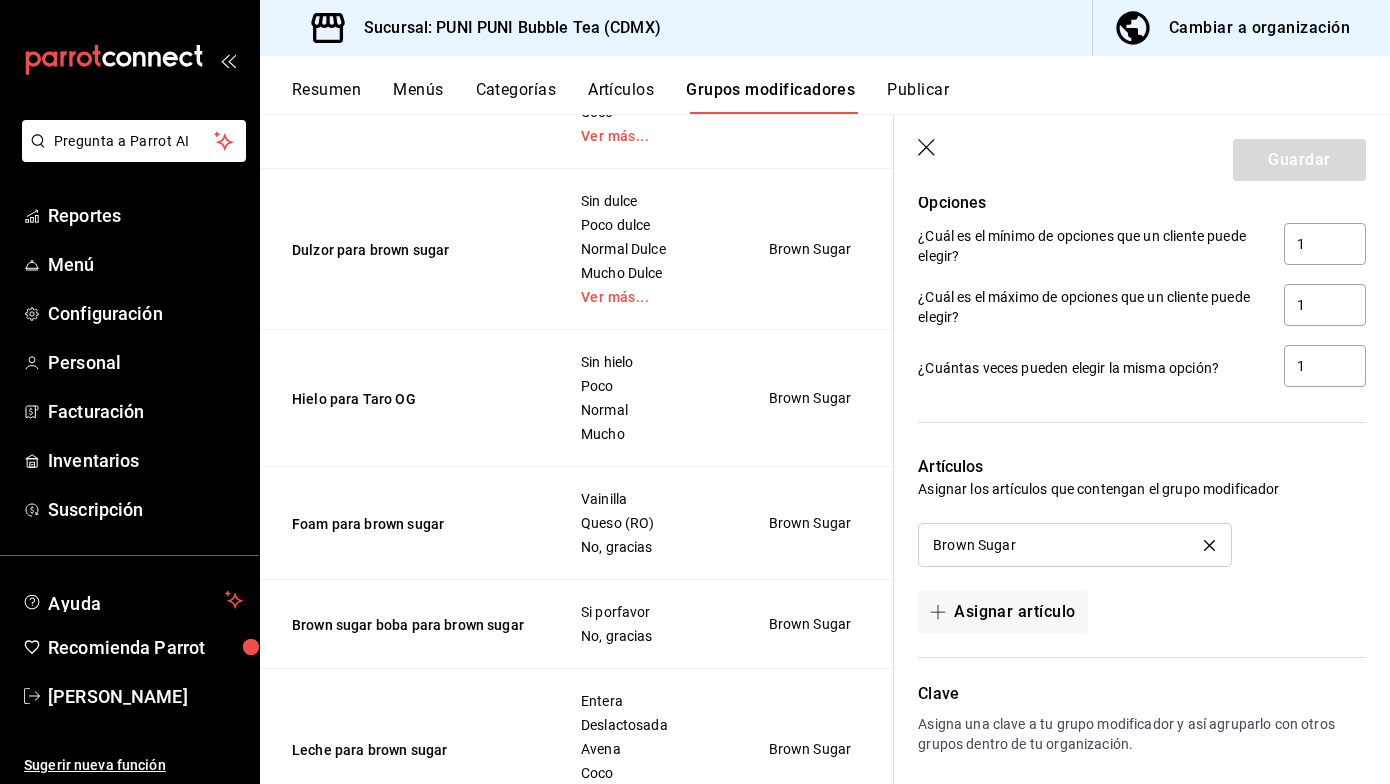 scroll, scrollTop: 1245, scrollLeft: 0, axis: vertical 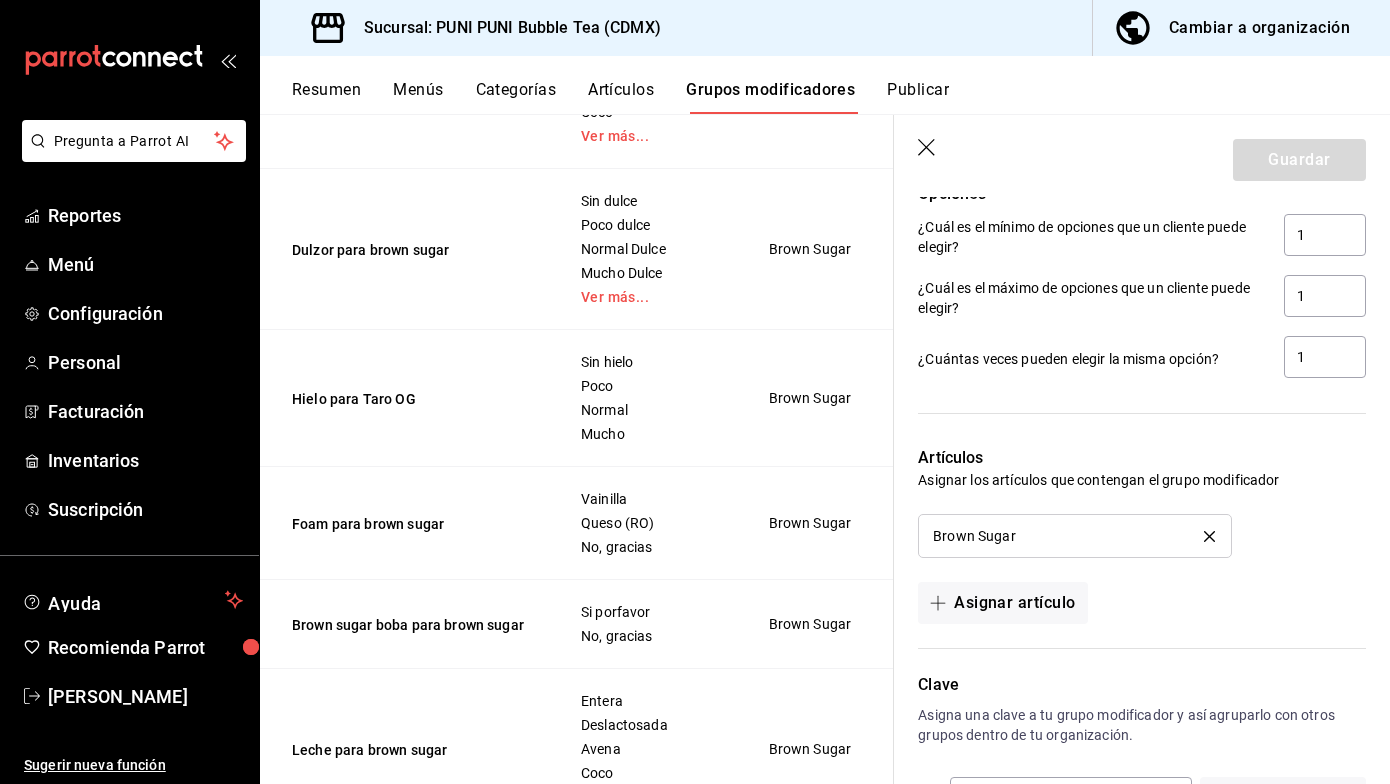click 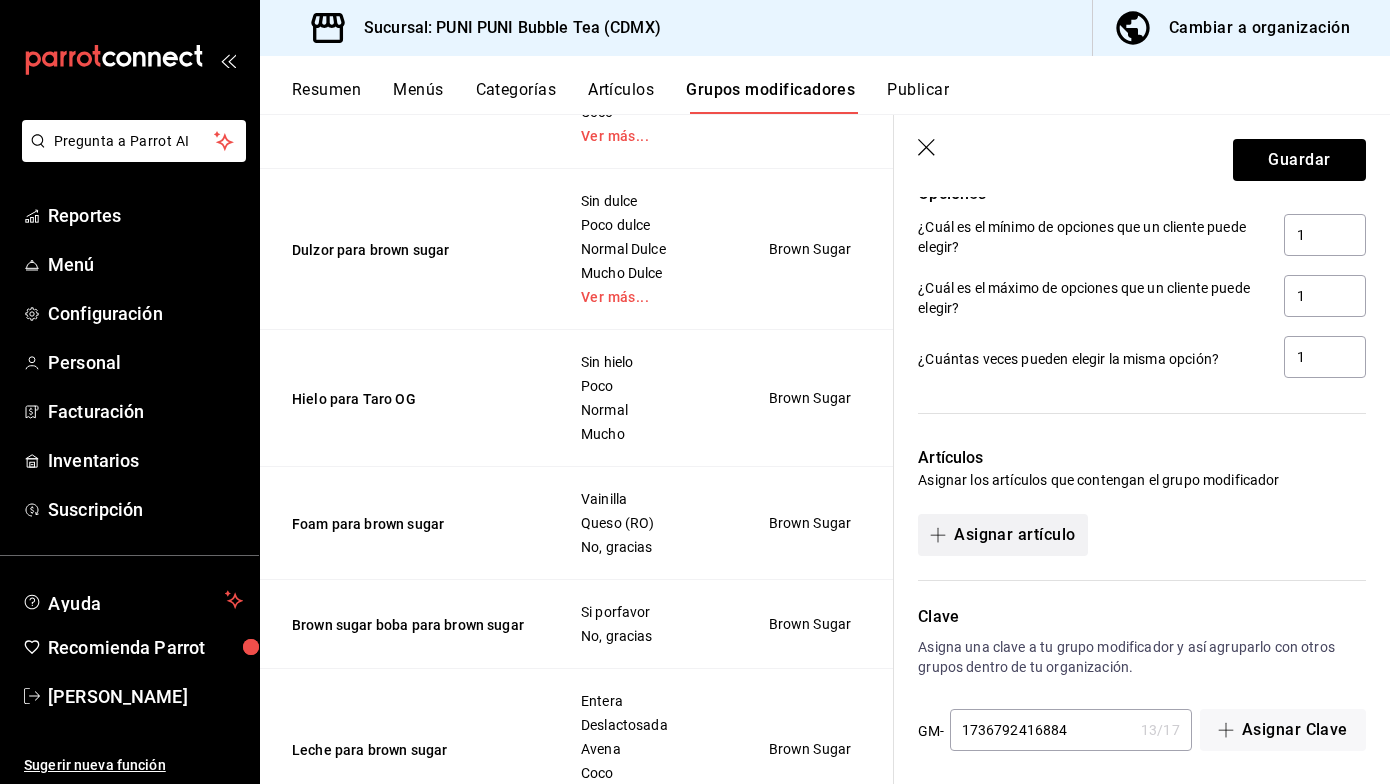 click on "Asignar artículo" at bounding box center [1002, 535] 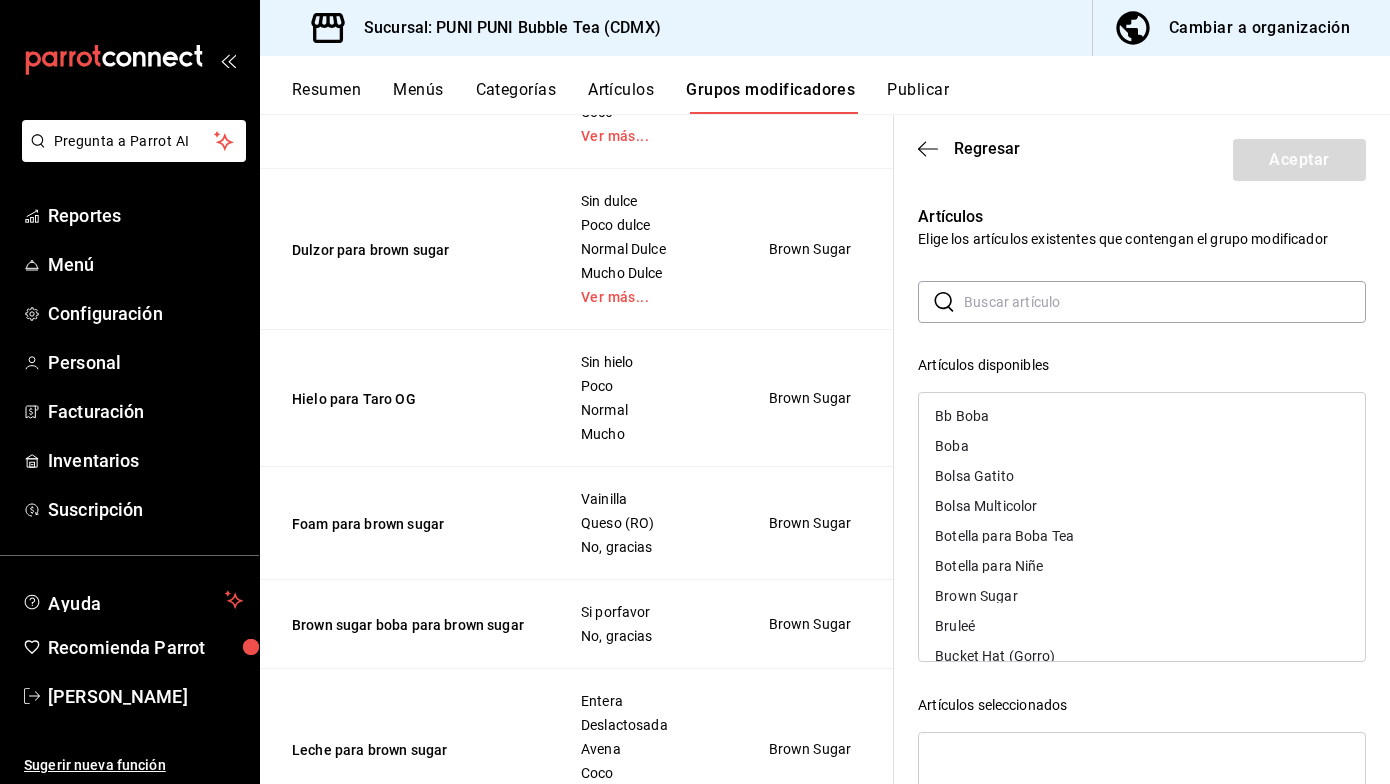 click at bounding box center [1165, 302] 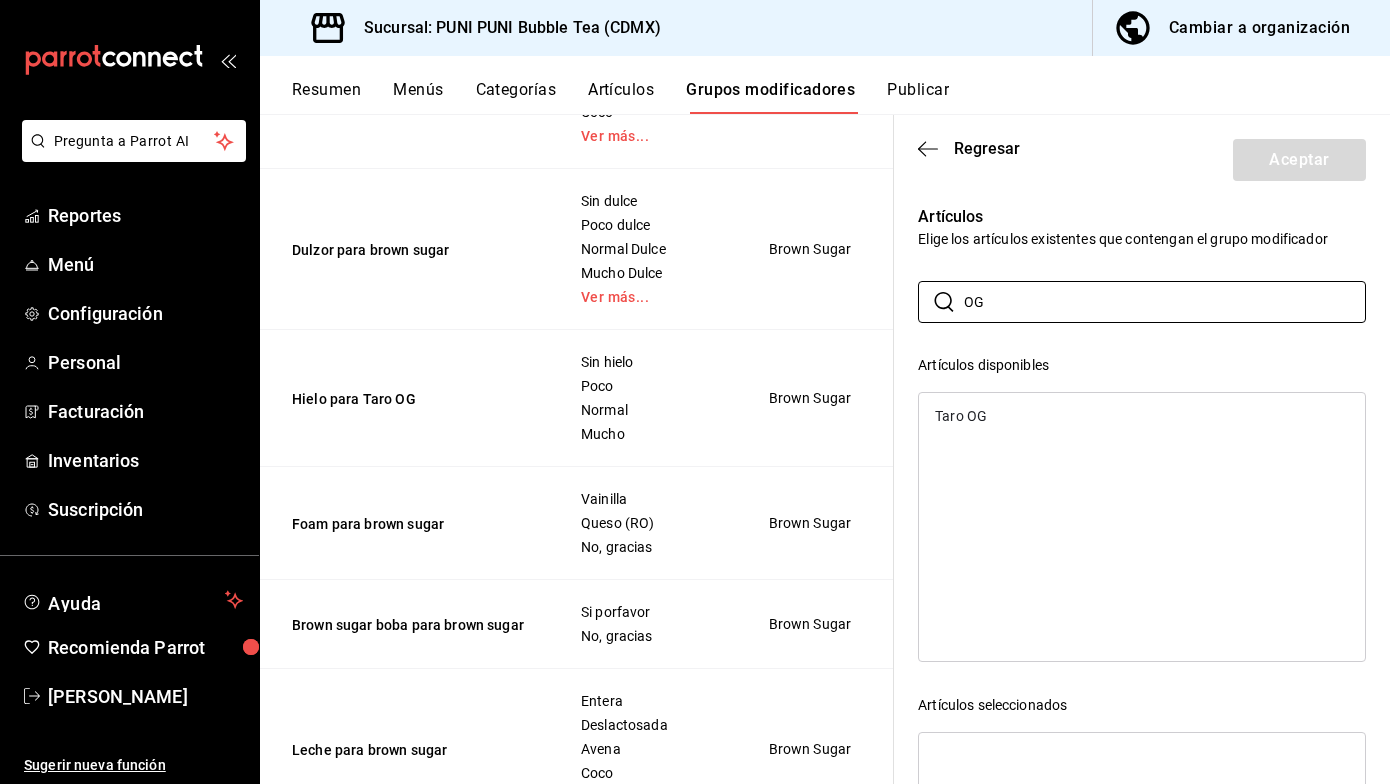 type on "OG" 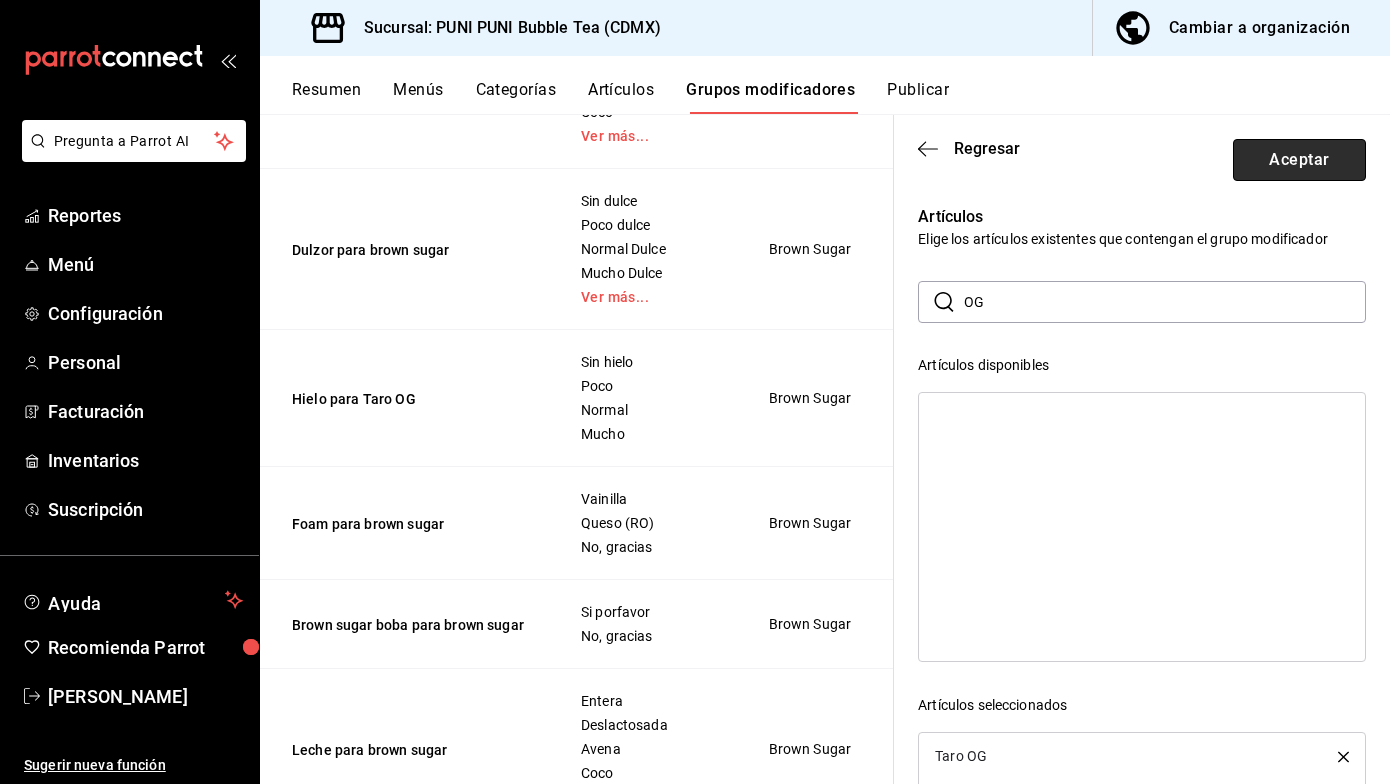 click on "Aceptar" at bounding box center (1299, 160) 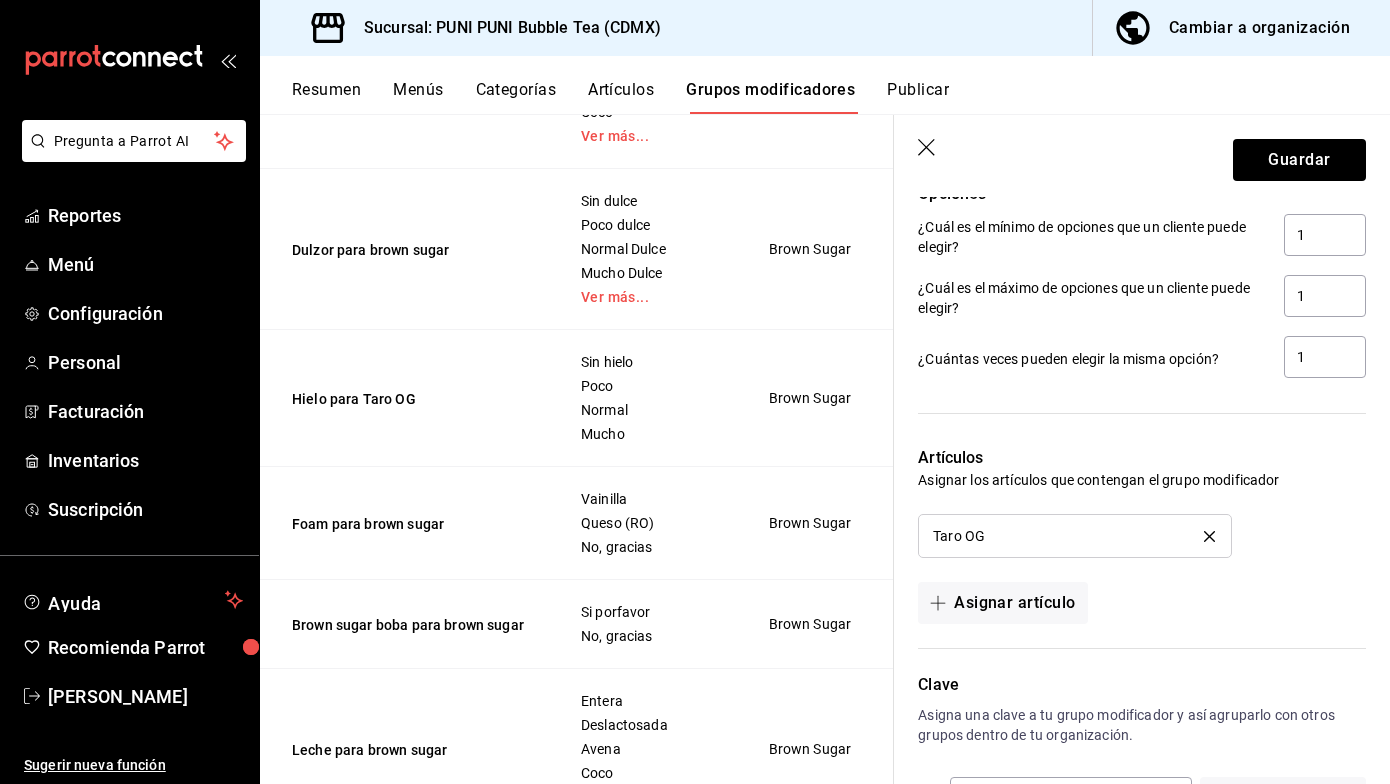 scroll, scrollTop: 1245, scrollLeft: 0, axis: vertical 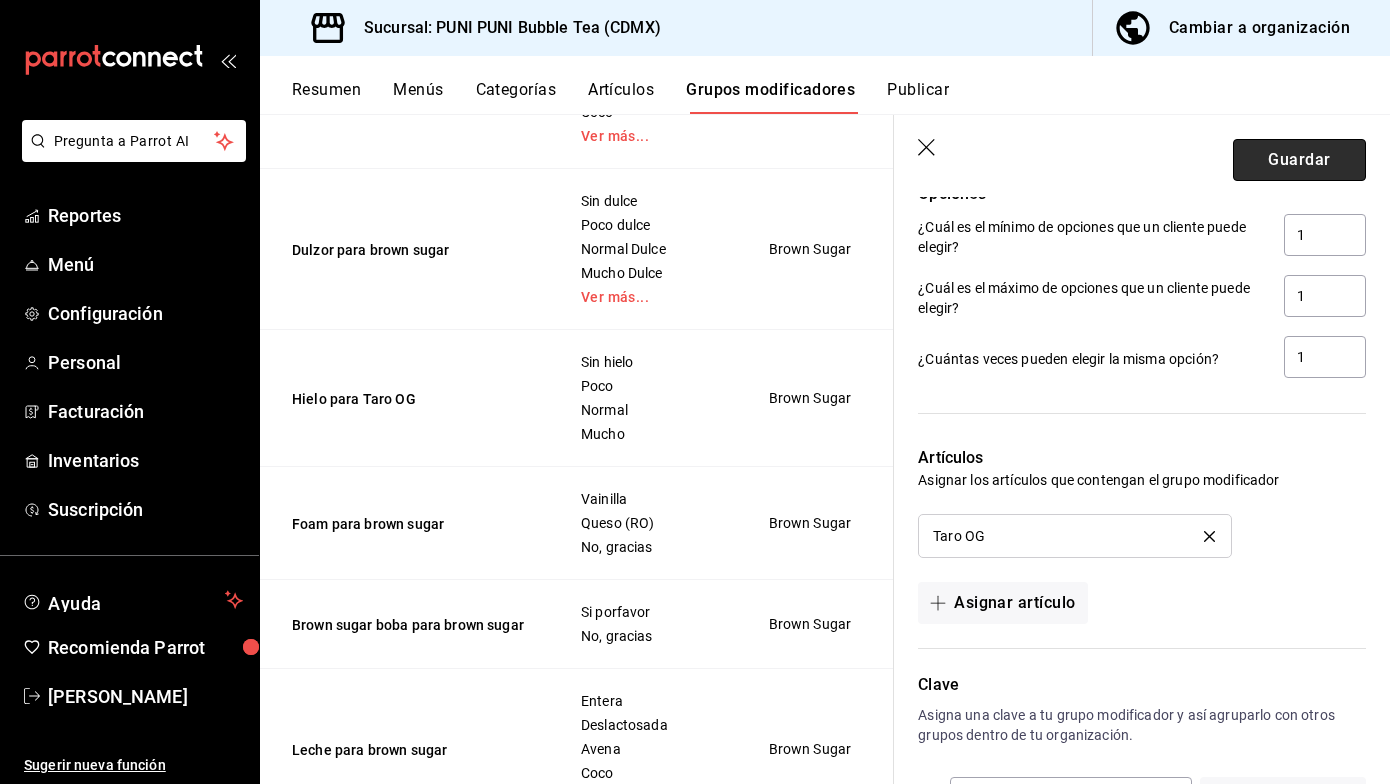 click on "Guardar" at bounding box center (1299, 160) 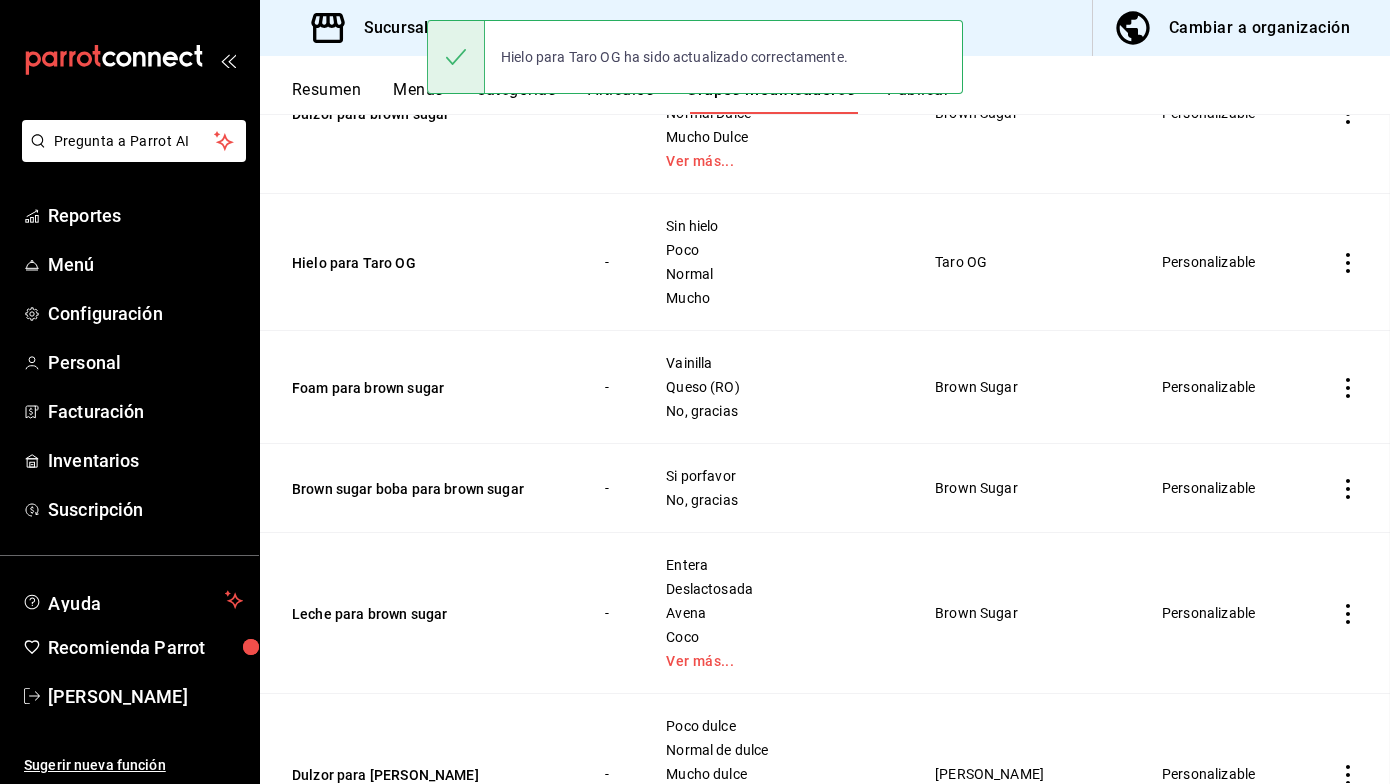 scroll, scrollTop: 0, scrollLeft: 0, axis: both 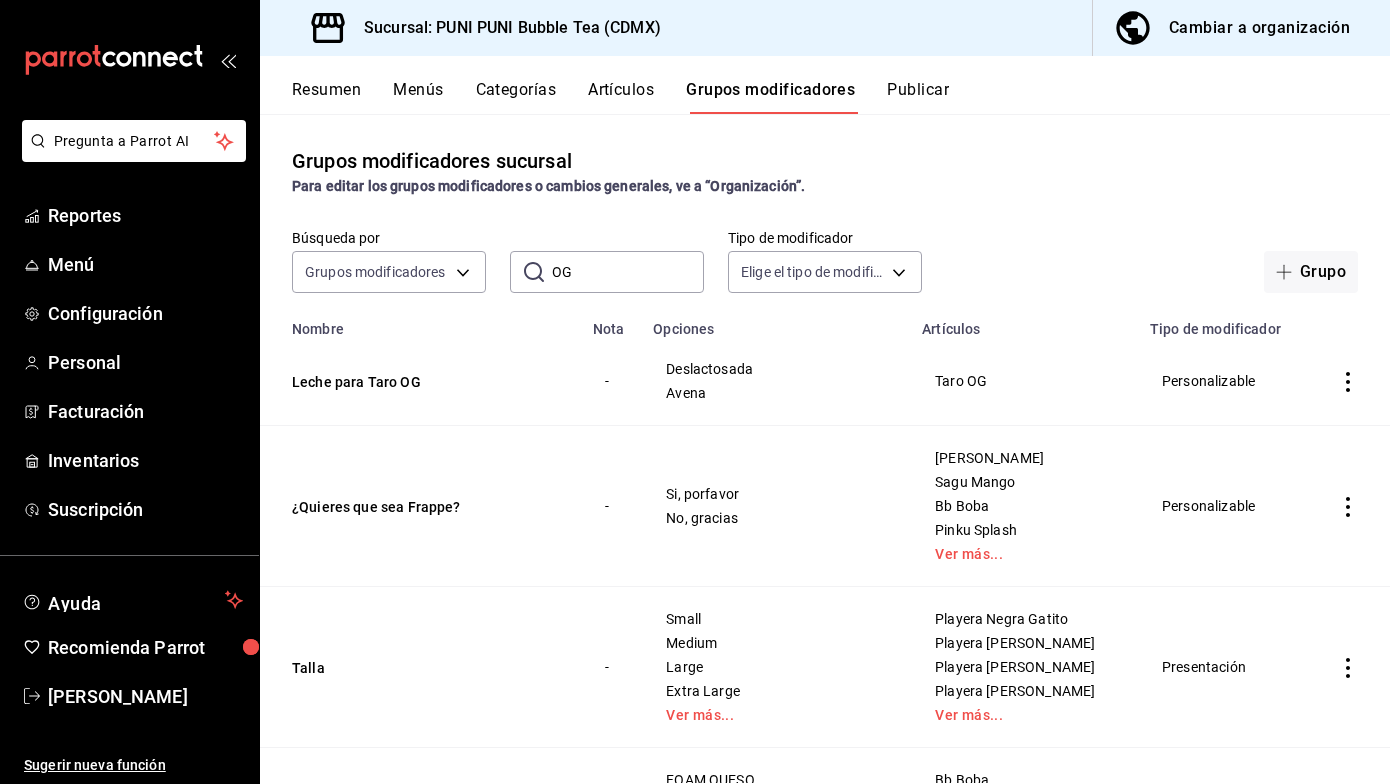 click on "Publicar" at bounding box center [918, 97] 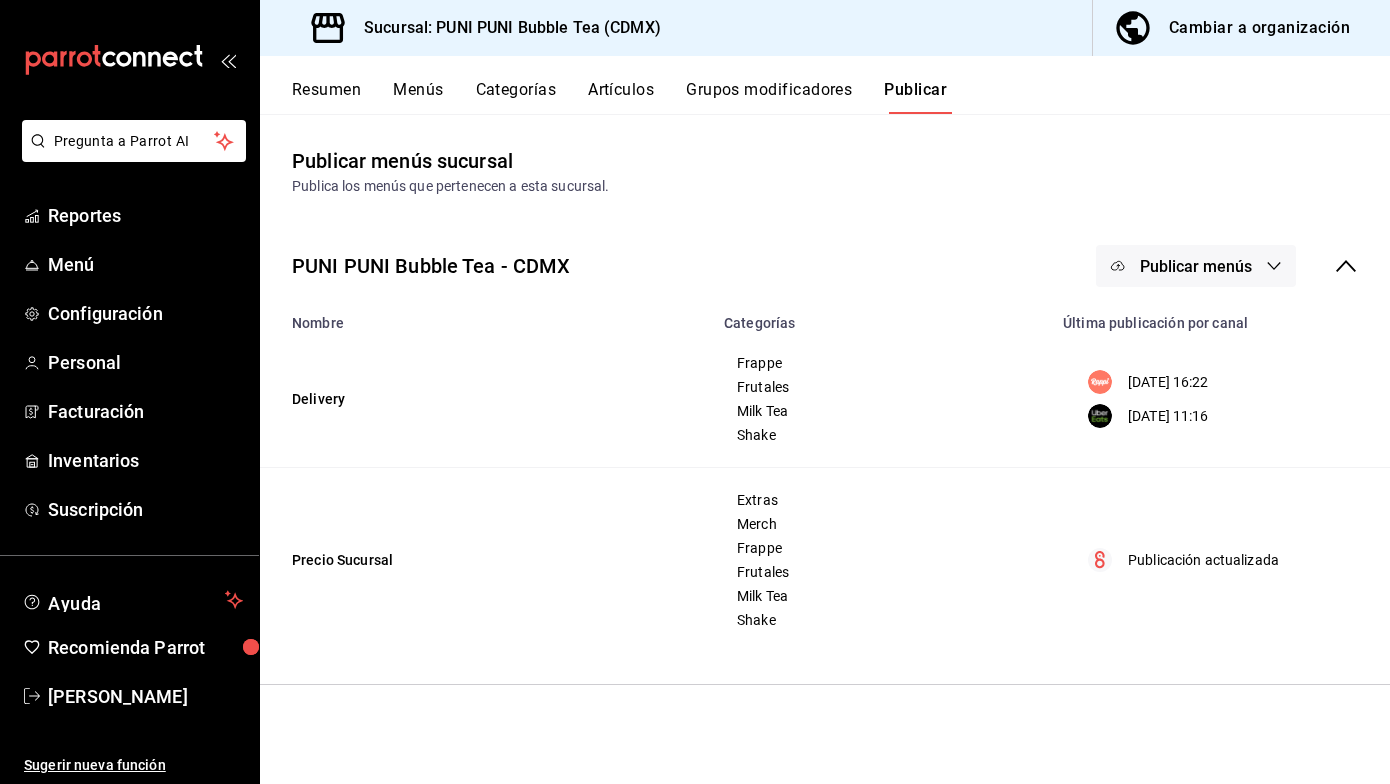 click on "Grupos modificadores" at bounding box center (769, 97) 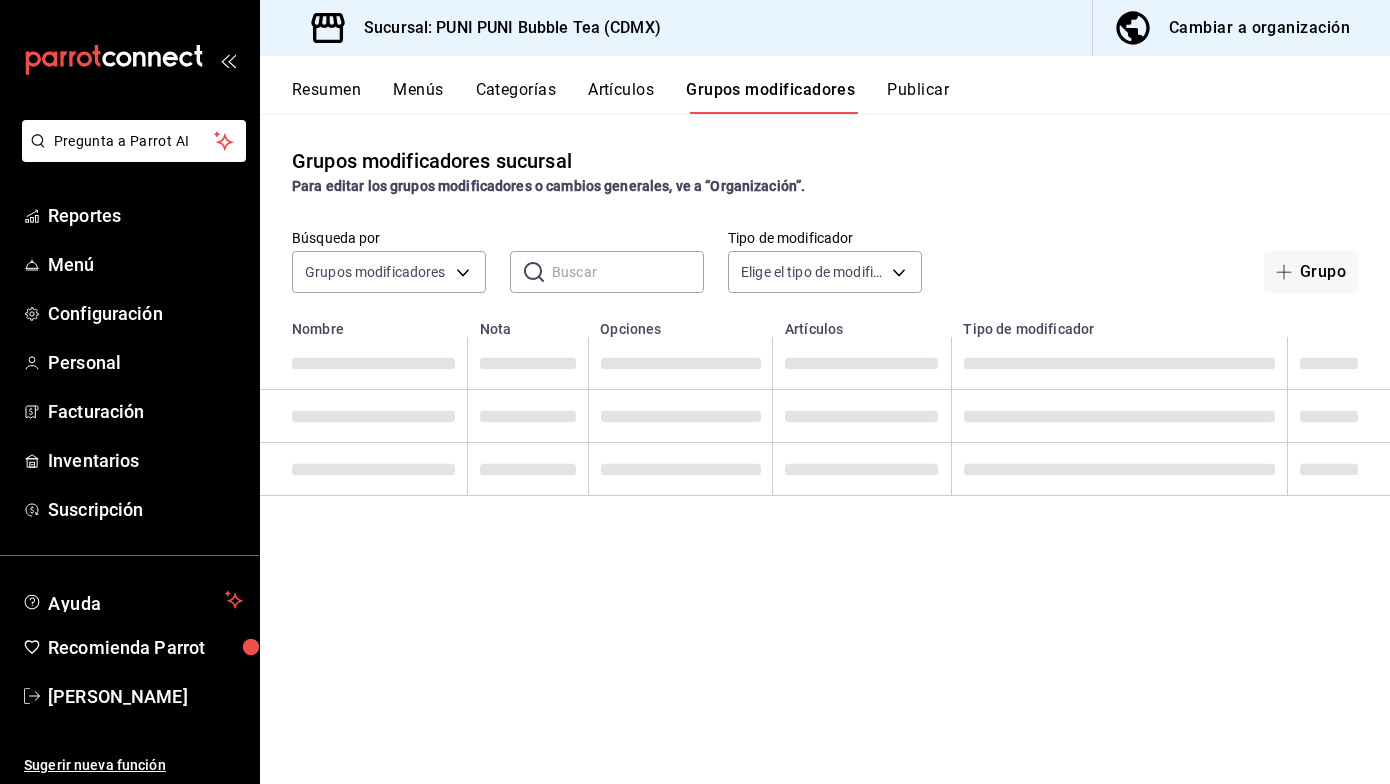 click at bounding box center (628, 272) 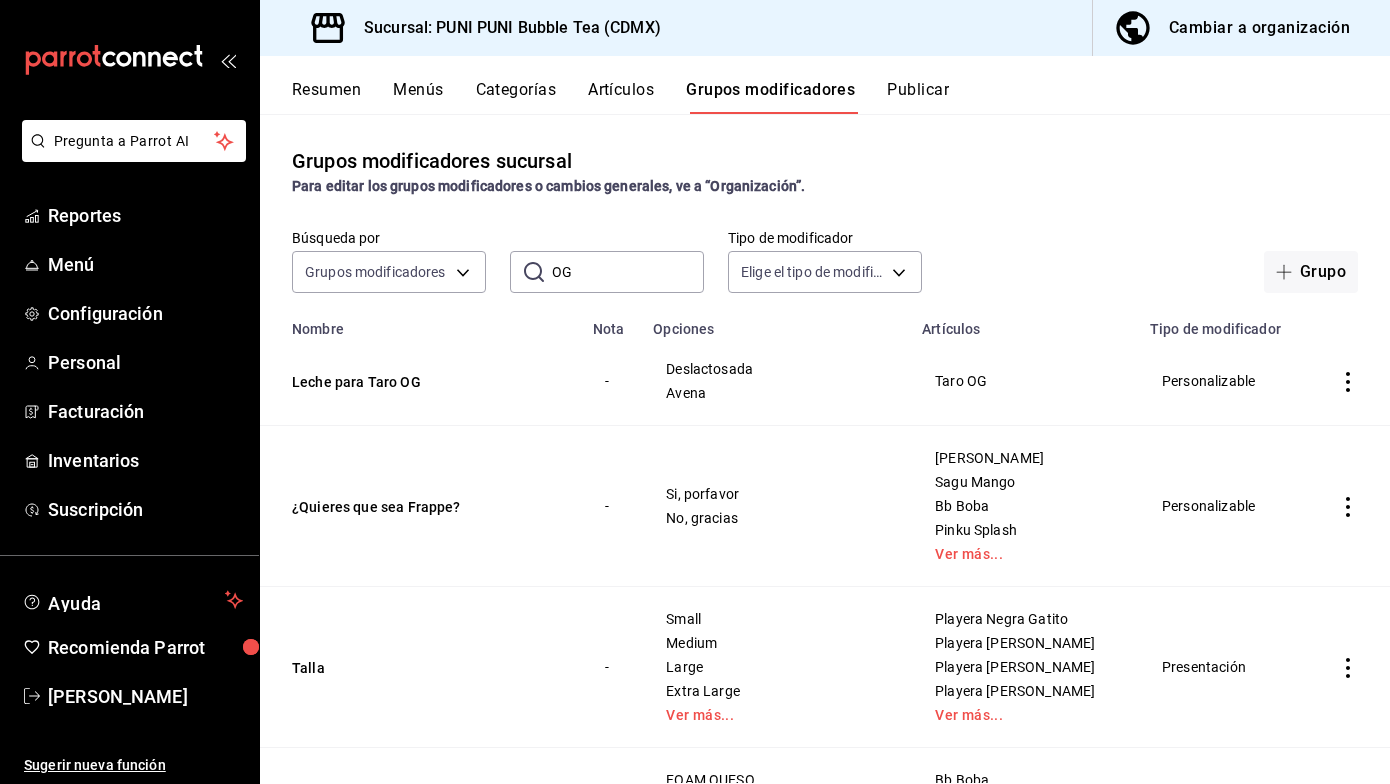 type on "OG" 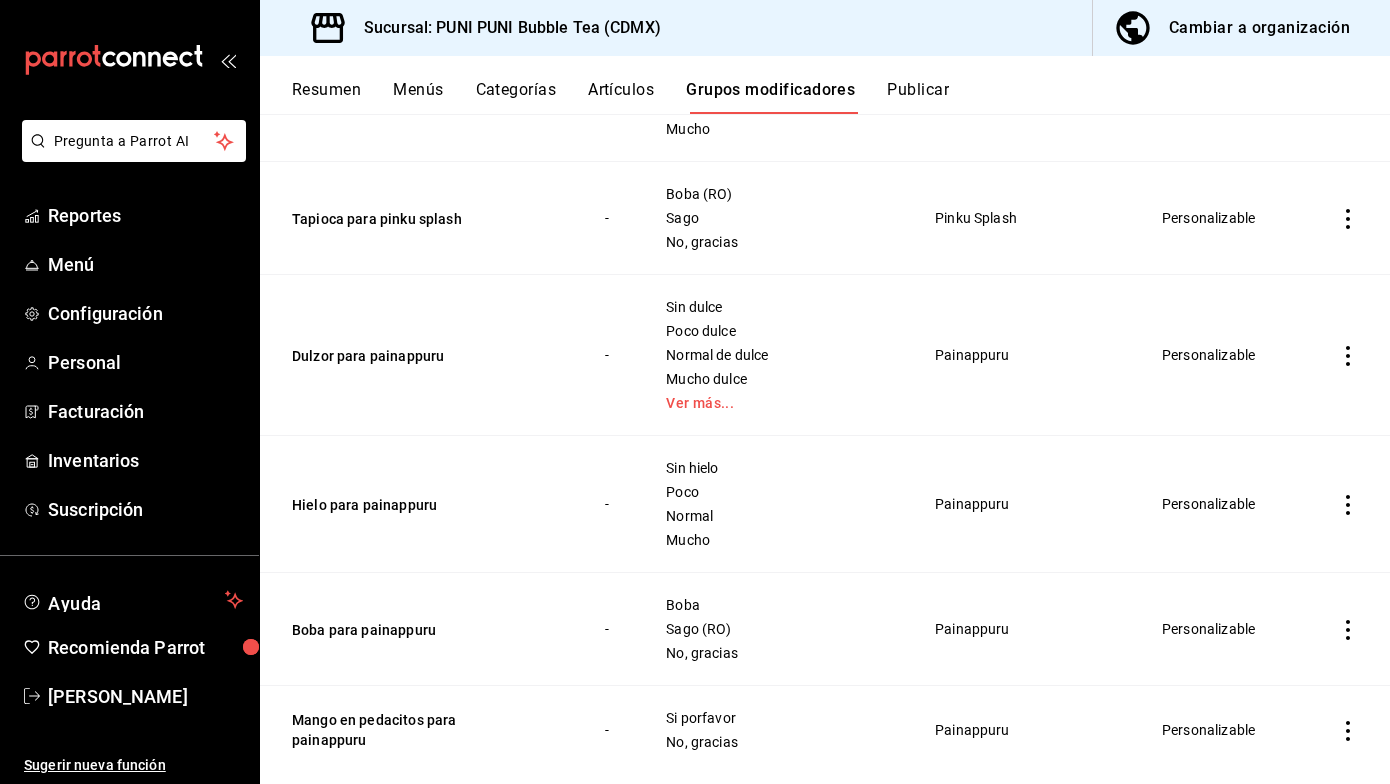 scroll, scrollTop: 6058, scrollLeft: 0, axis: vertical 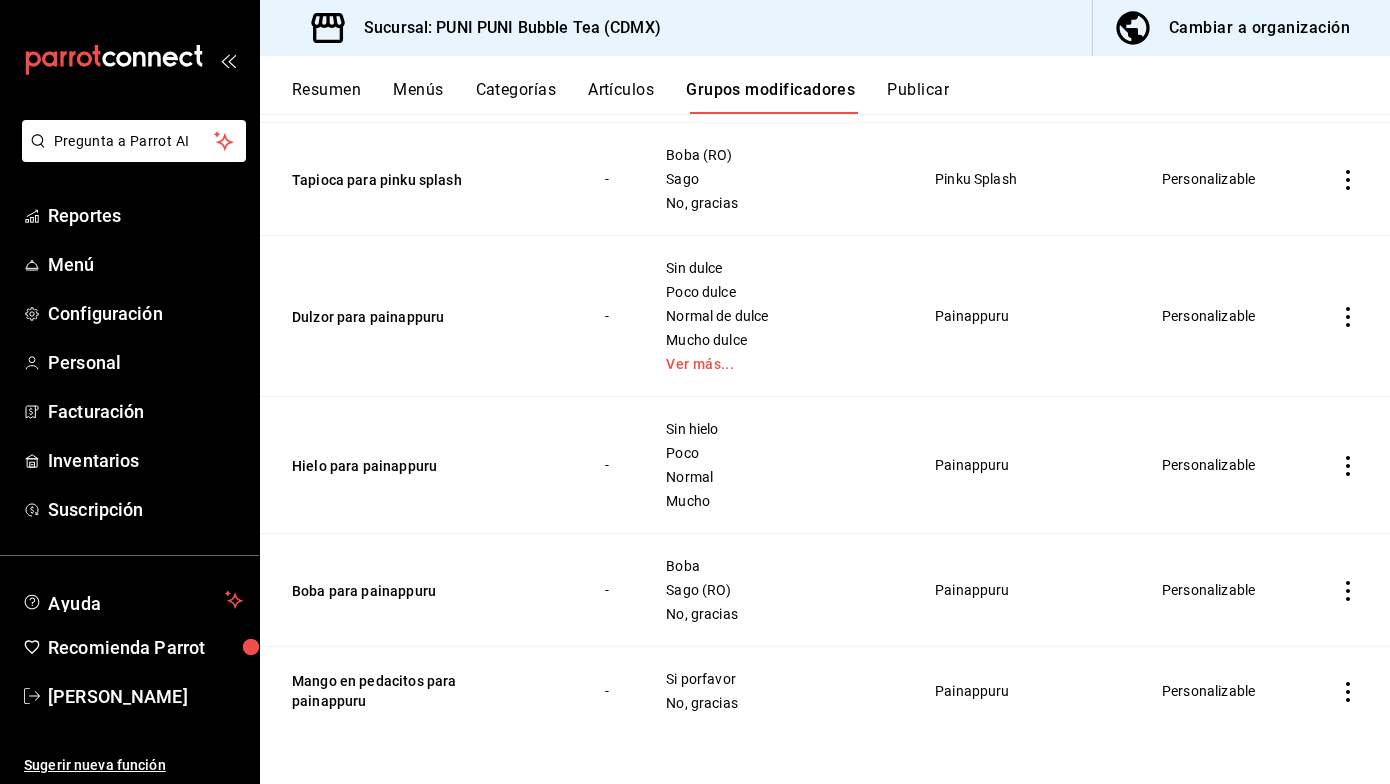 click 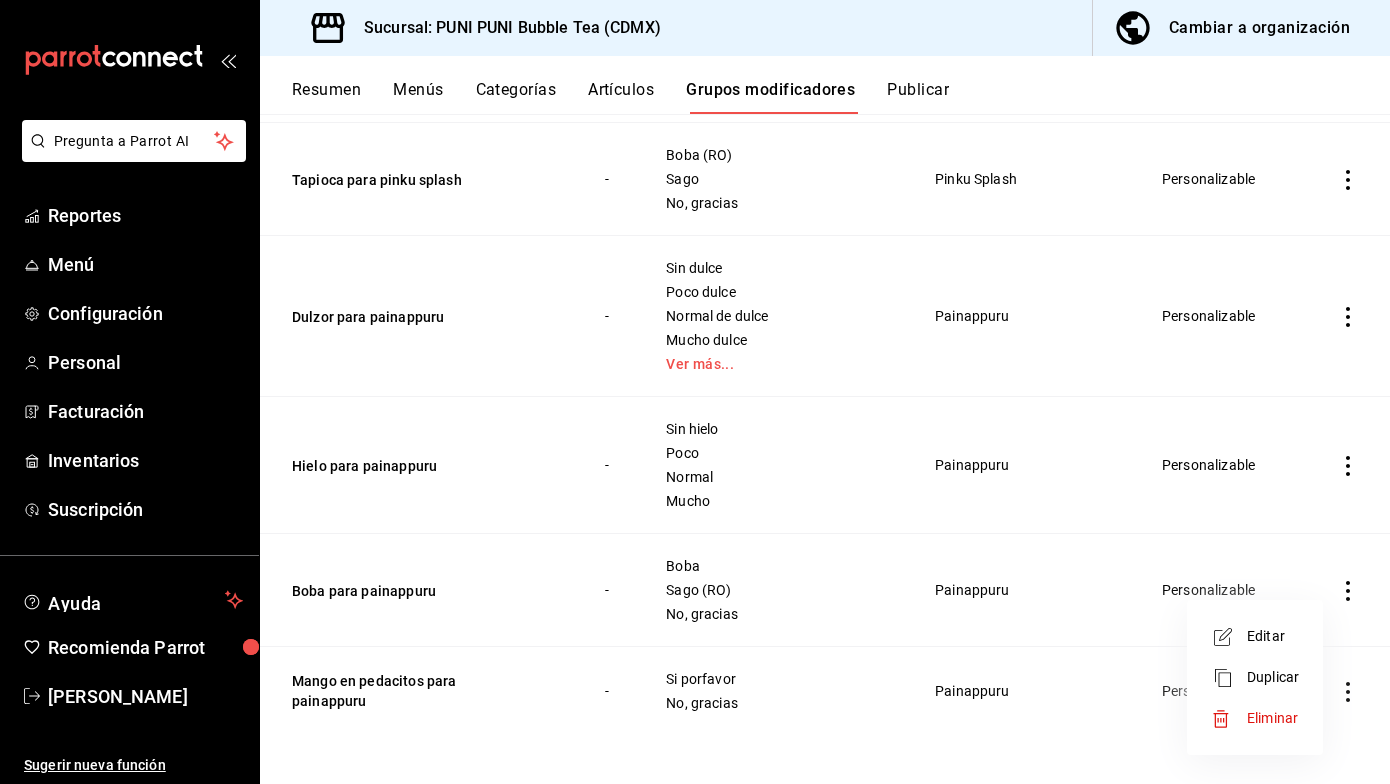 click on "Editar" at bounding box center (1273, 636) 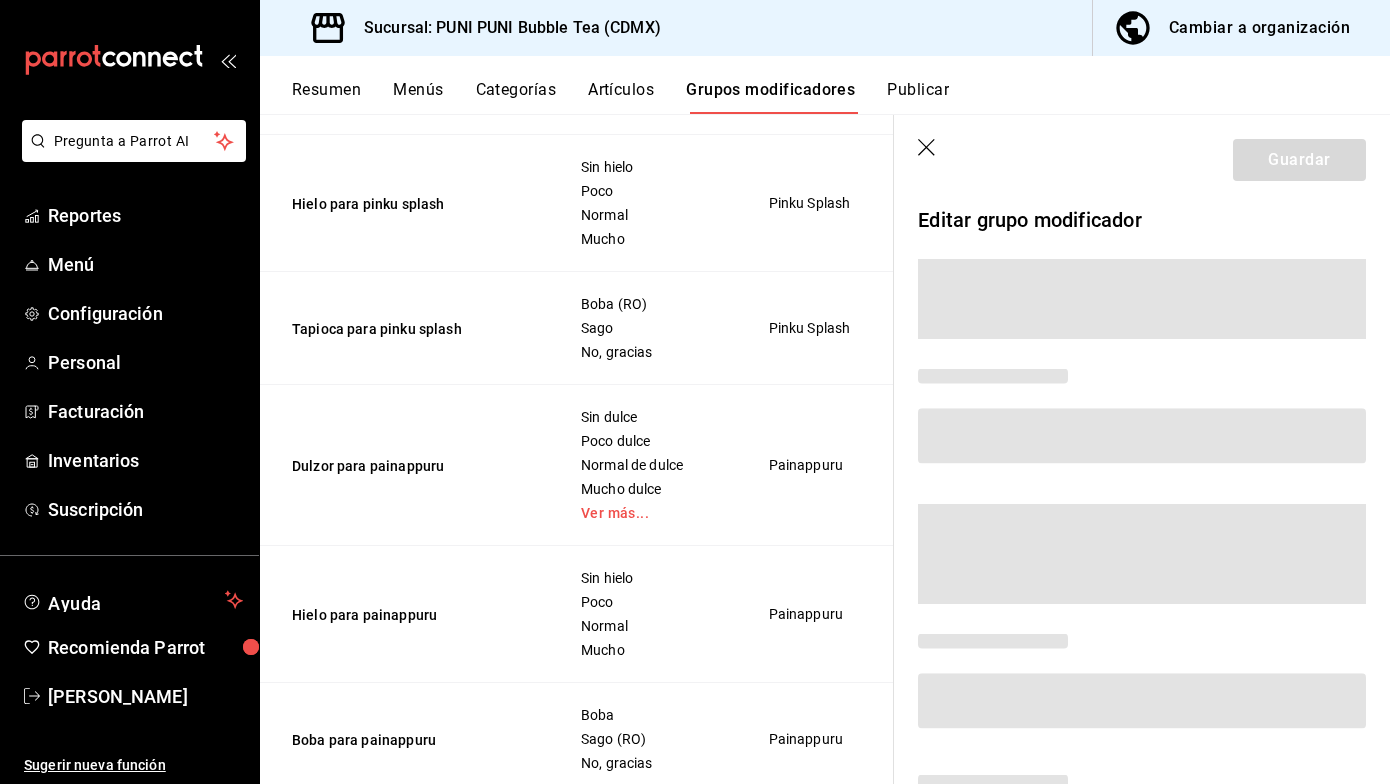 scroll, scrollTop: 6390, scrollLeft: 0, axis: vertical 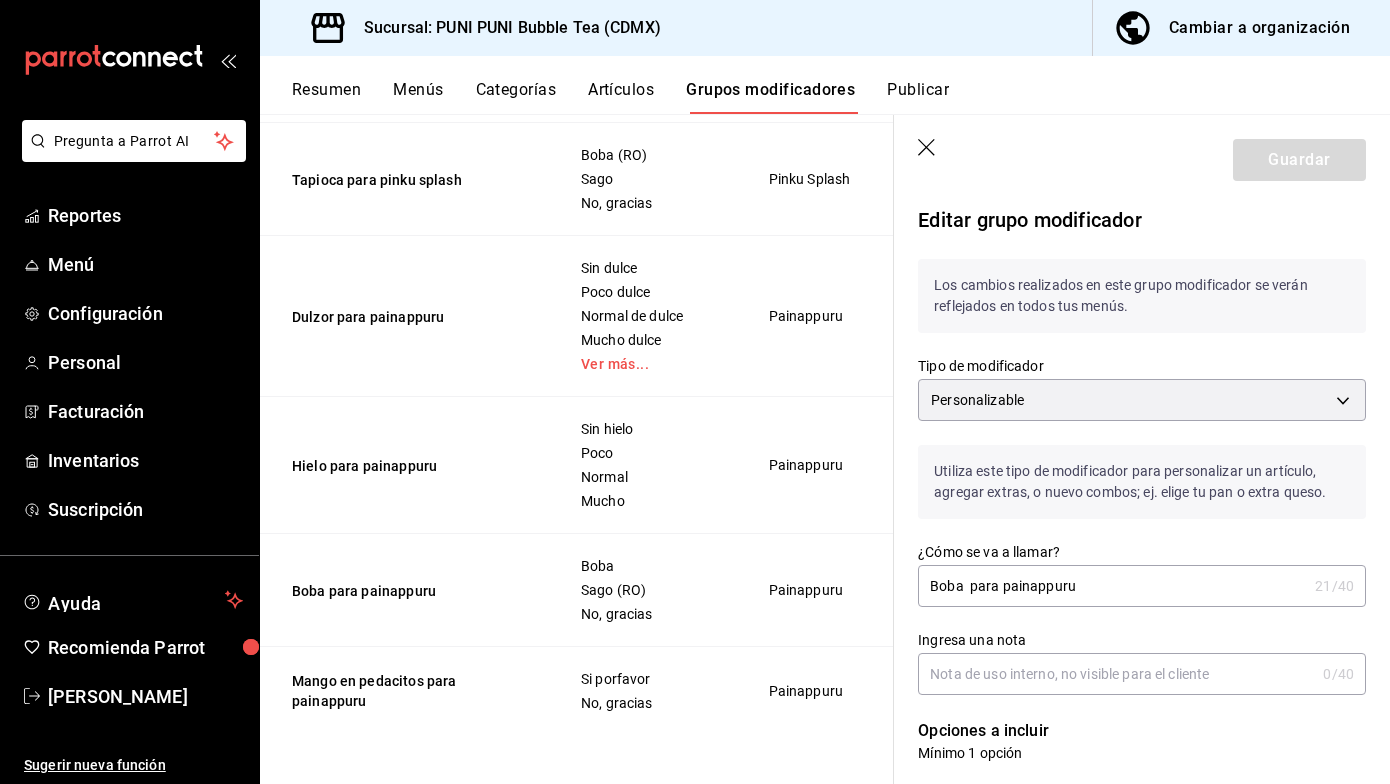 click on "Guardar" at bounding box center (1142, 156) 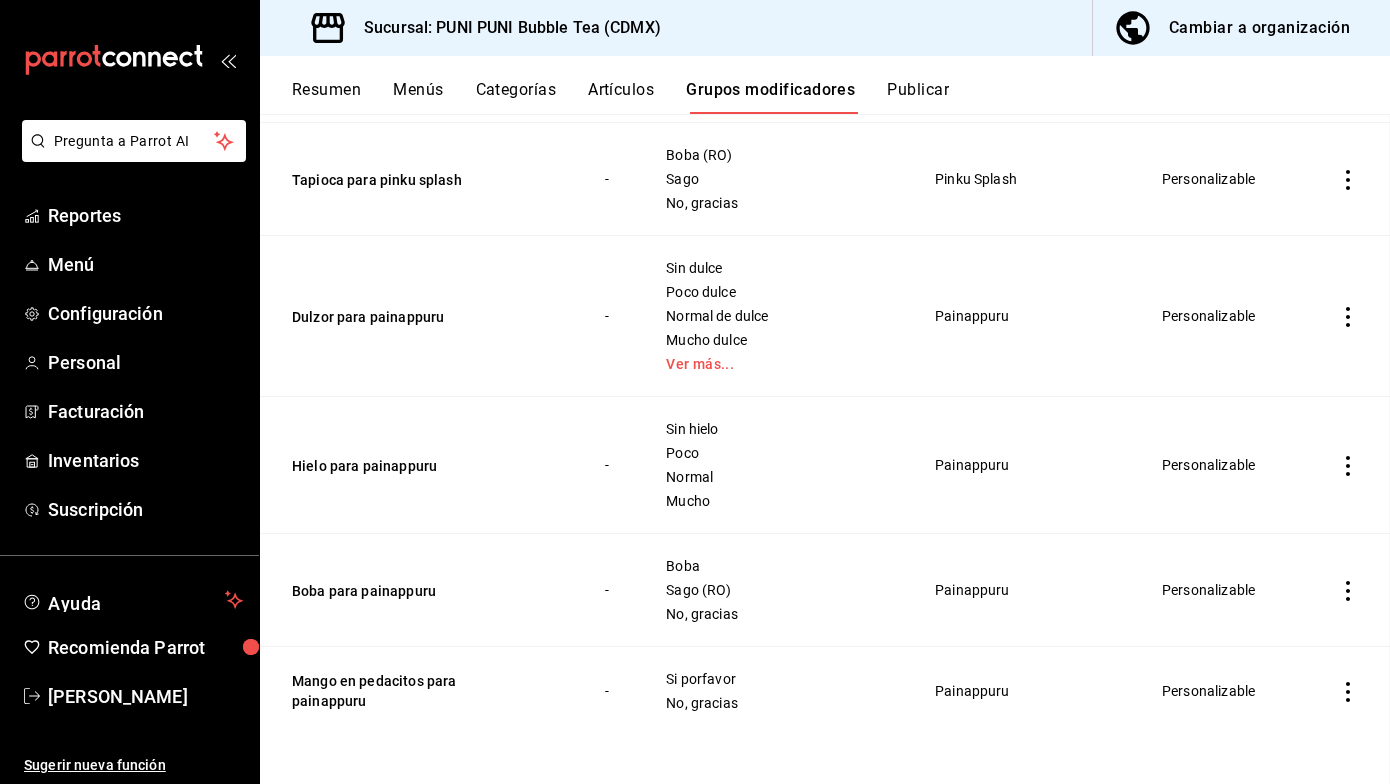 scroll, scrollTop: 0, scrollLeft: 0, axis: both 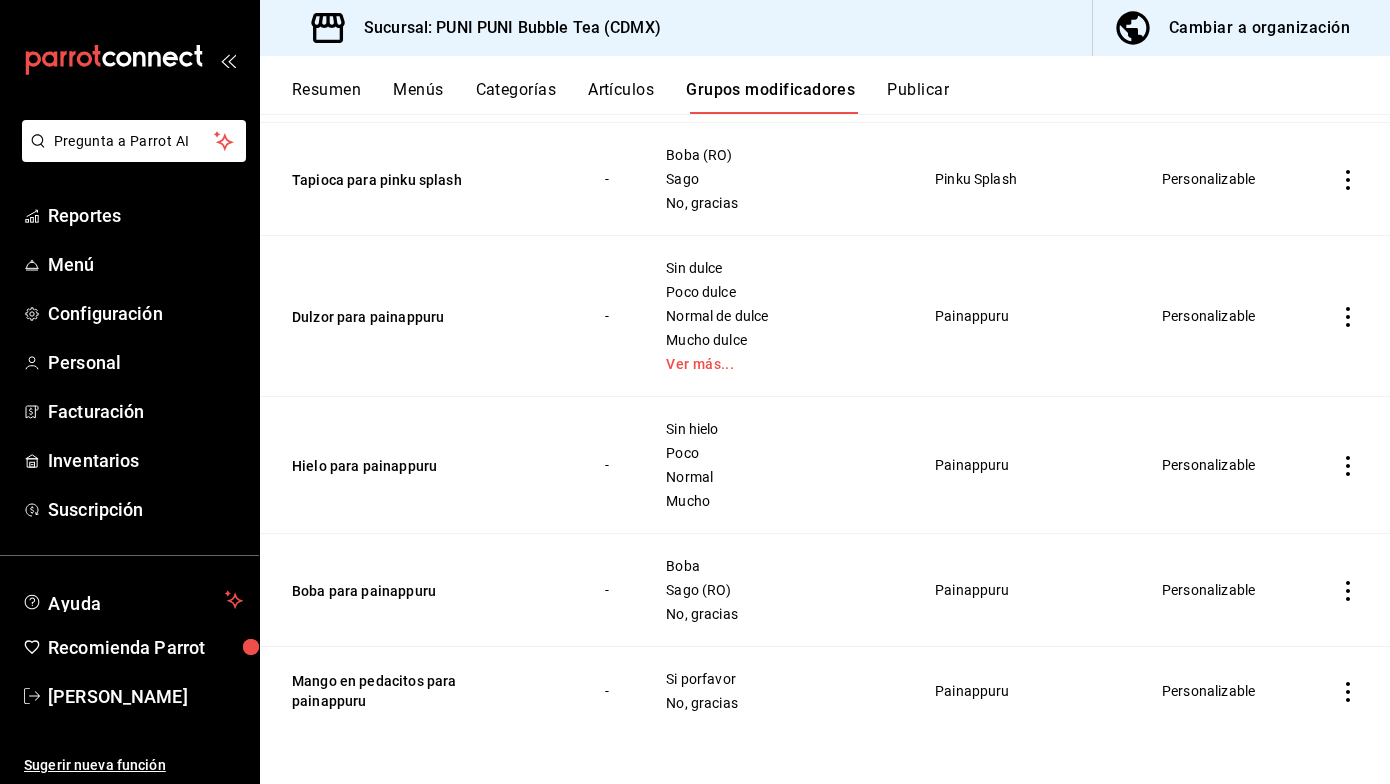 click 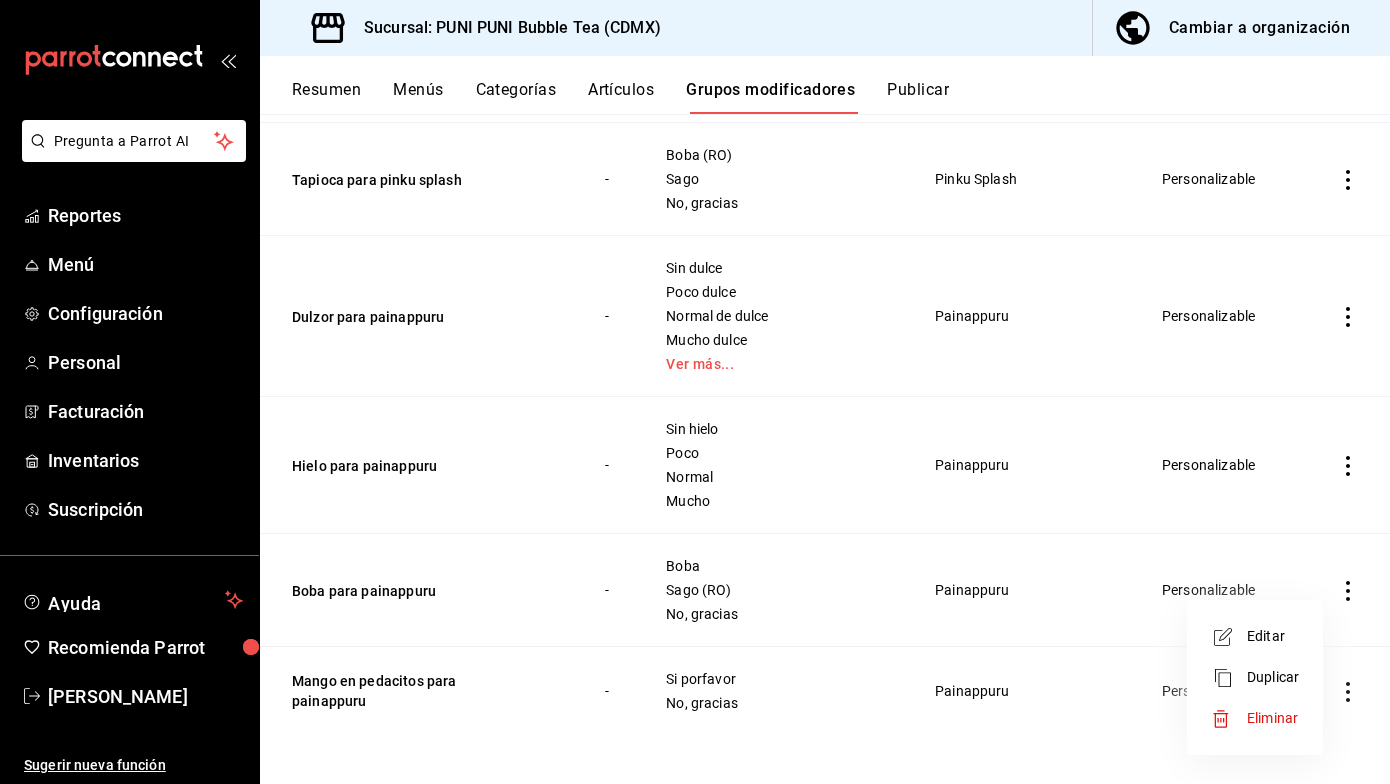 click on "Duplicar" at bounding box center [1273, 677] 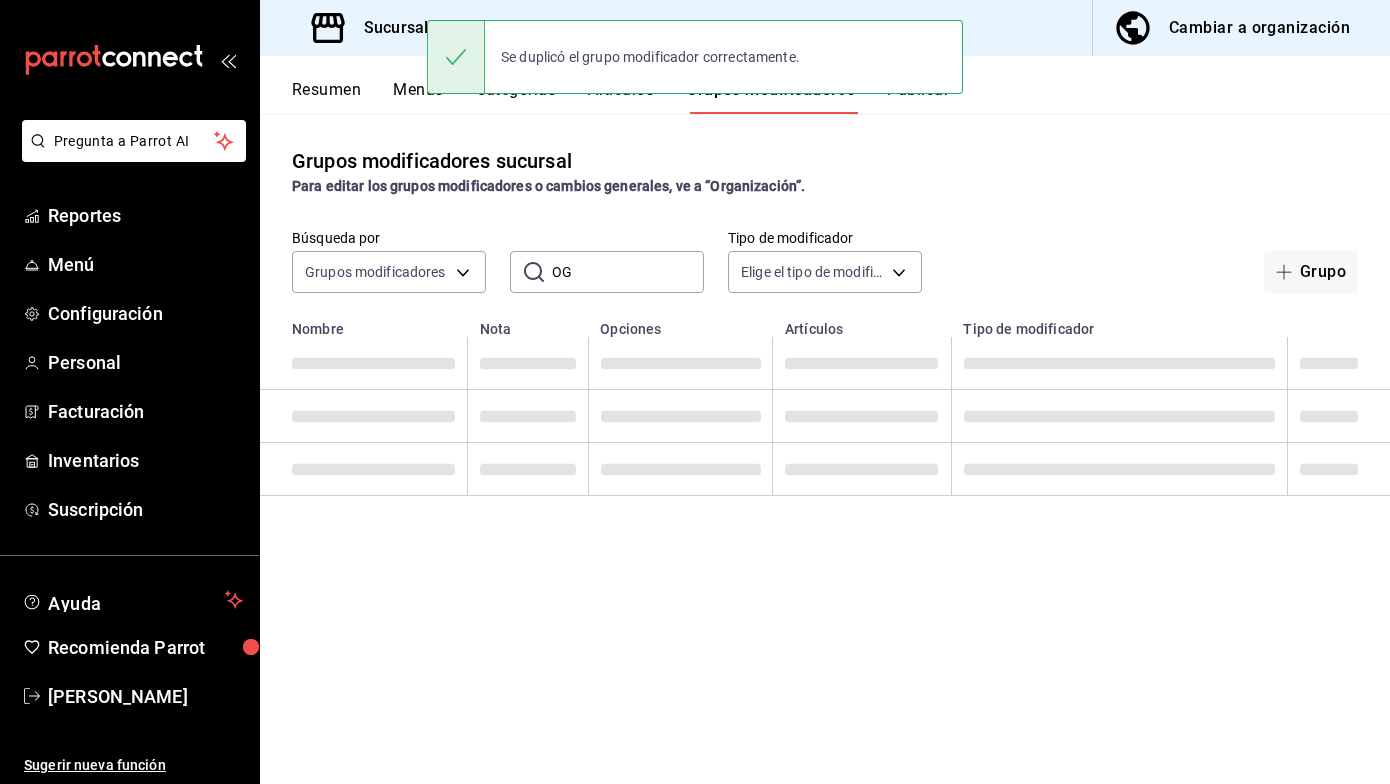 scroll, scrollTop: 0, scrollLeft: 0, axis: both 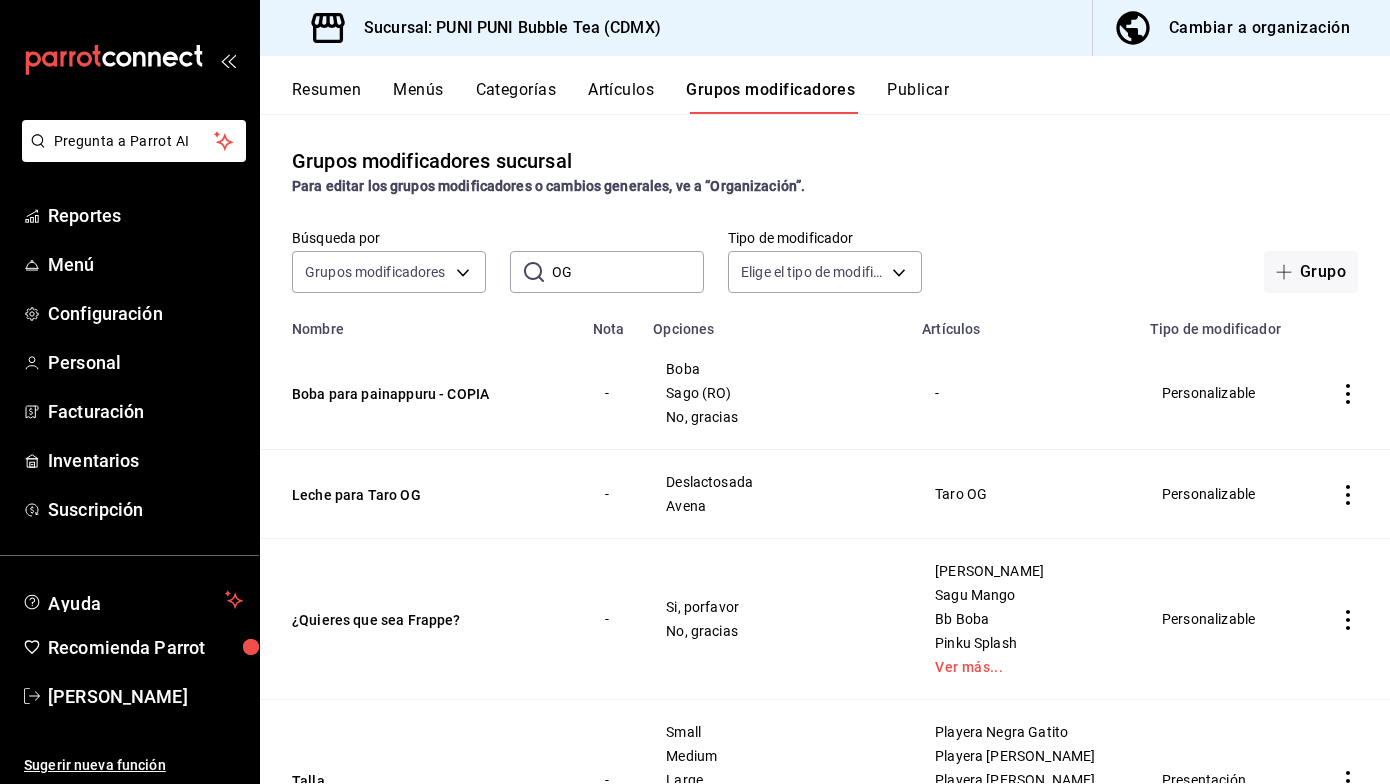 click at bounding box center (1348, 393) 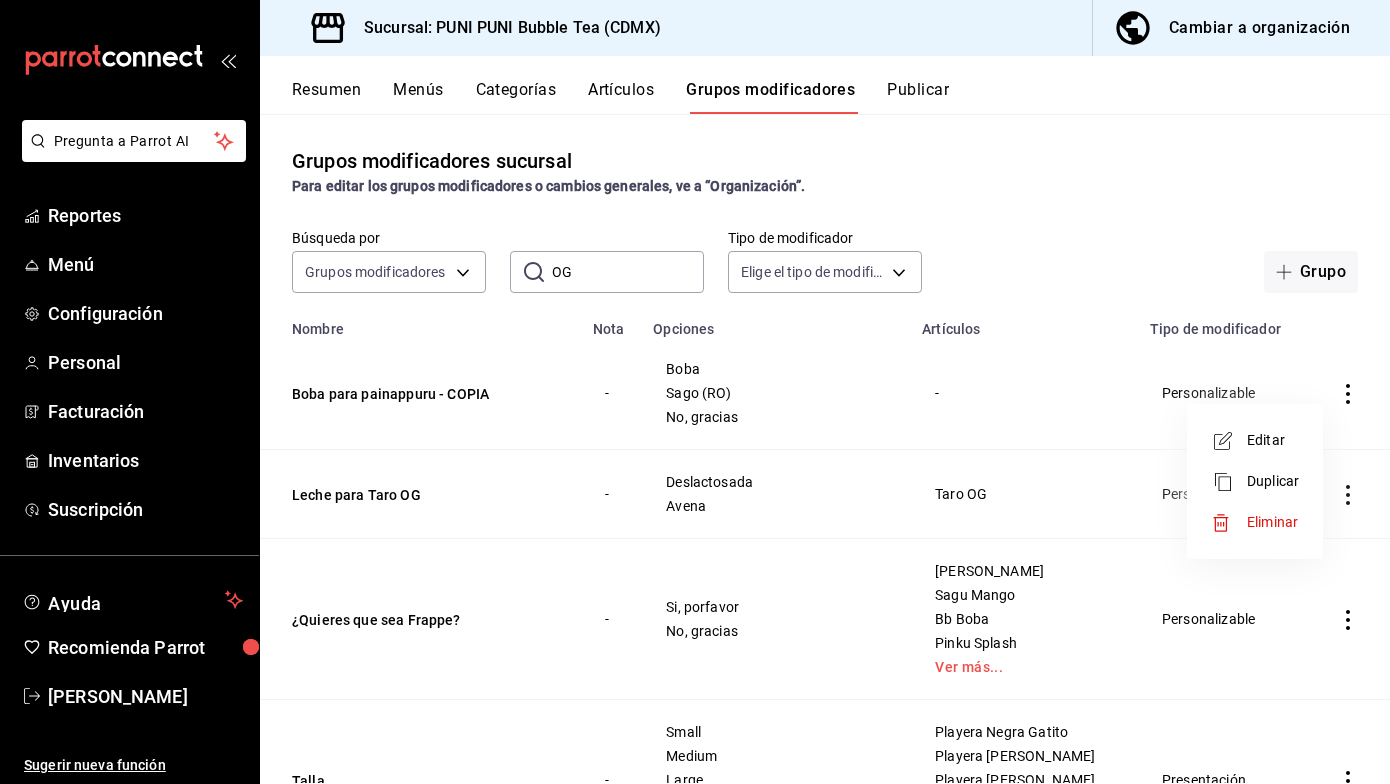 click on "Editar" at bounding box center (1273, 440) 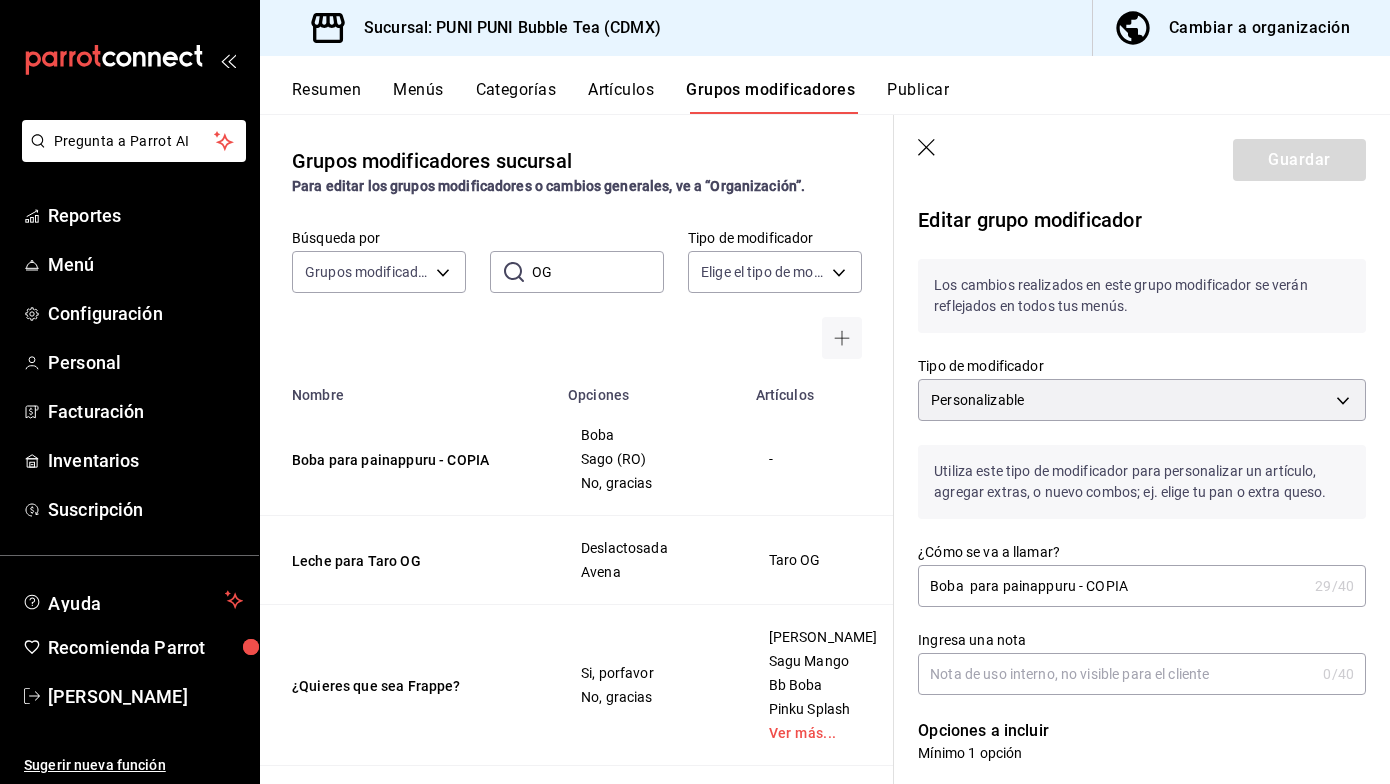 drag, startPoint x: 1149, startPoint y: 588, endPoint x: 1003, endPoint y: 585, distance: 146.03082 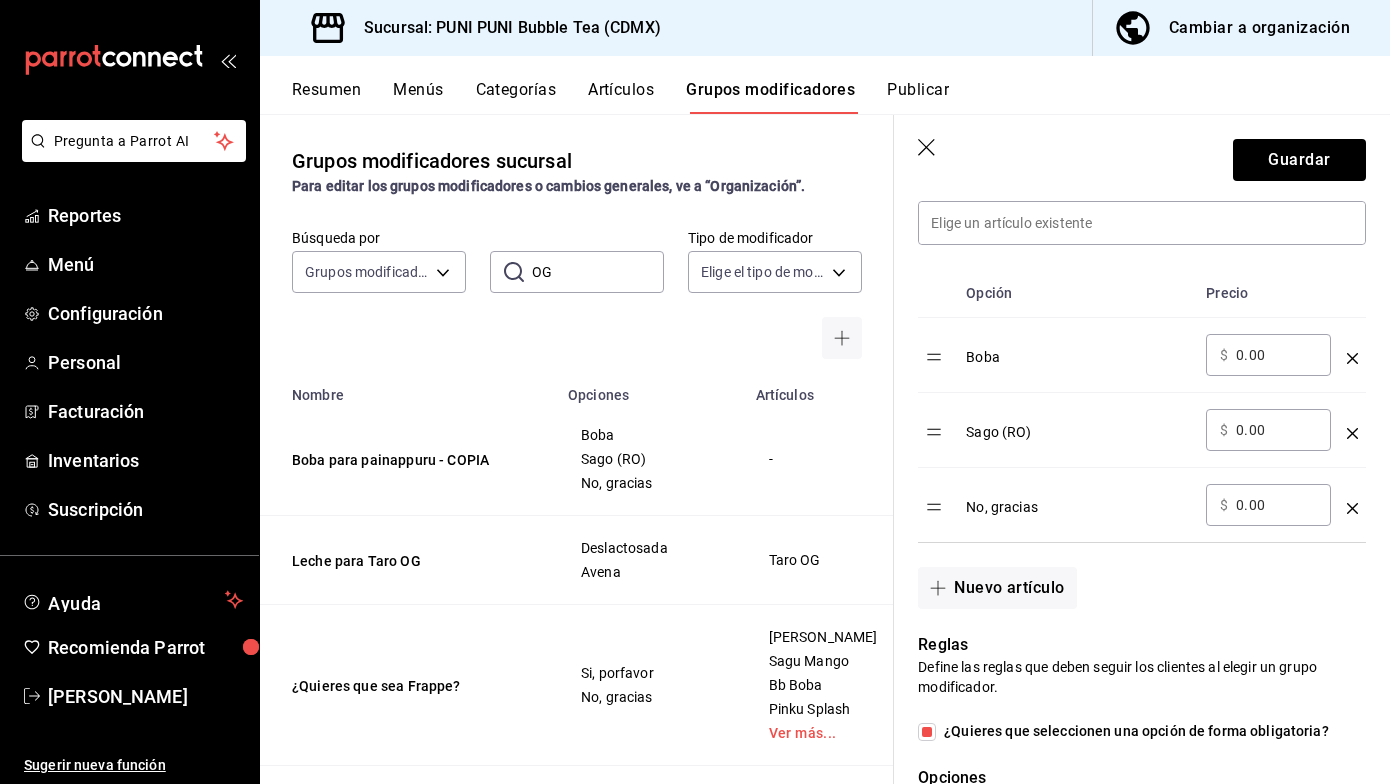 scroll, scrollTop: 589, scrollLeft: 0, axis: vertical 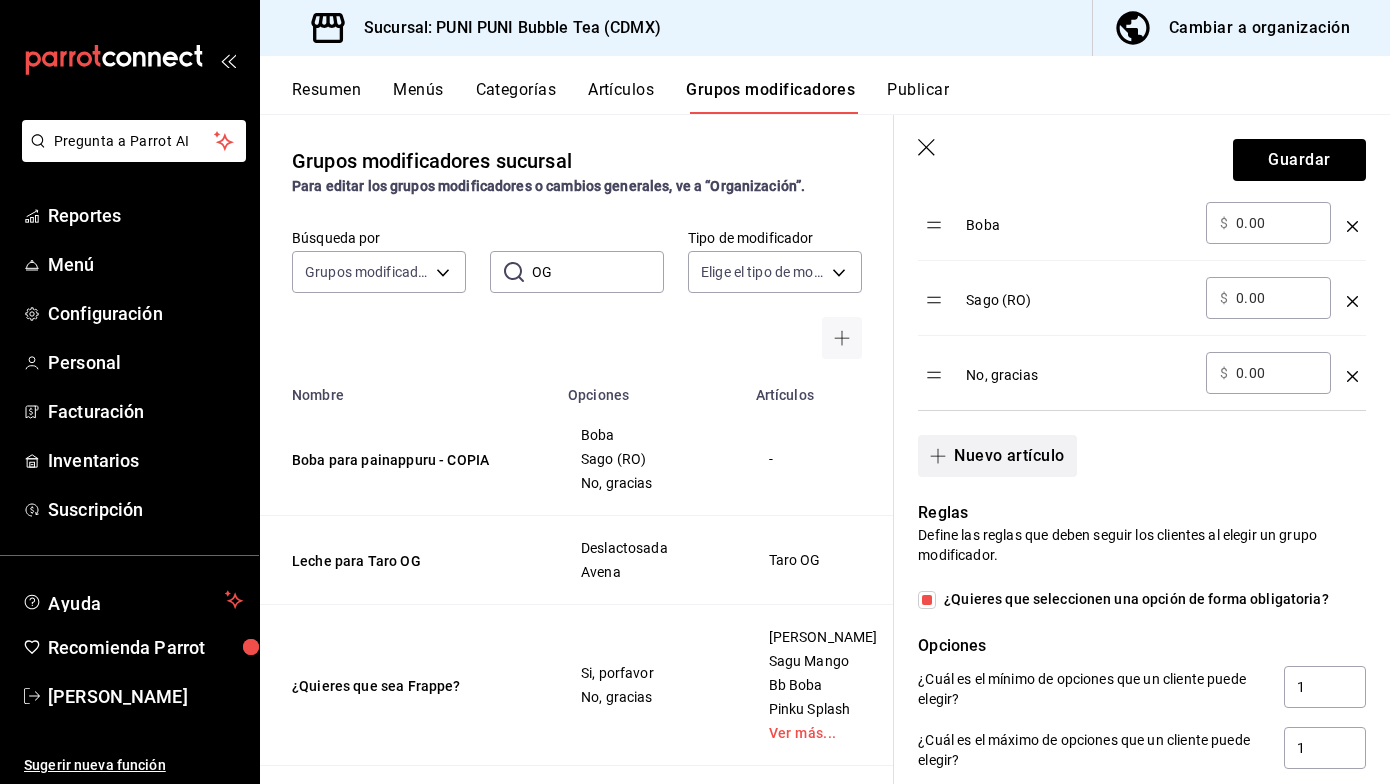 type on "Boba  para Taro OG" 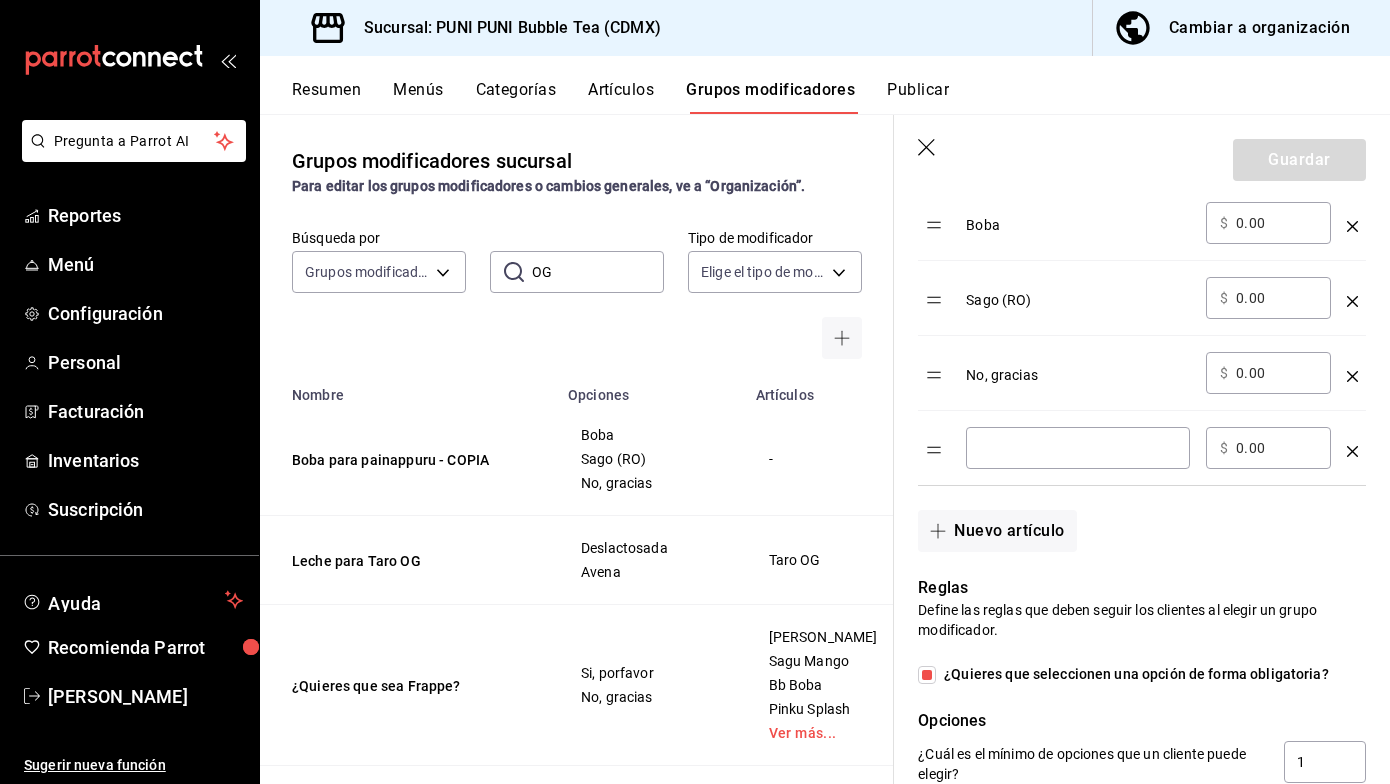 click 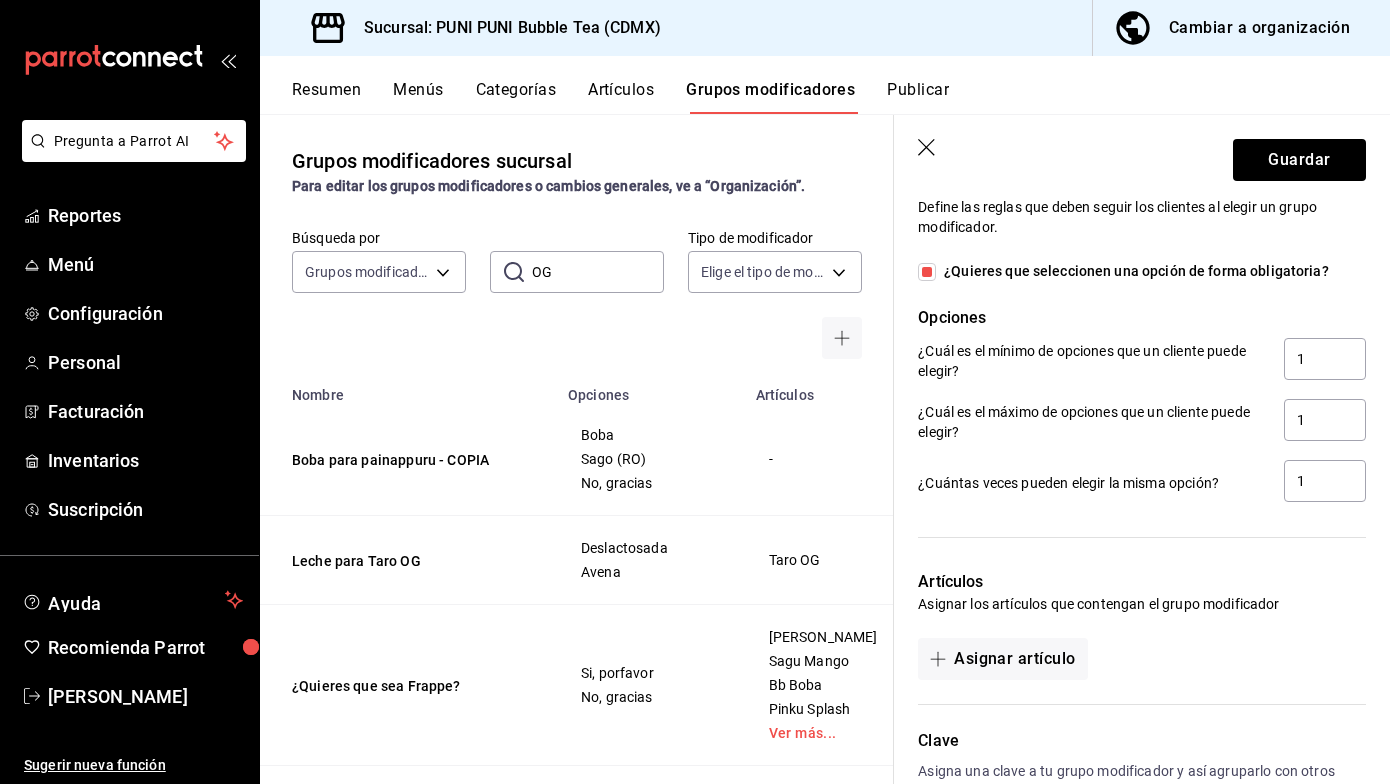 scroll, scrollTop: 1180, scrollLeft: 0, axis: vertical 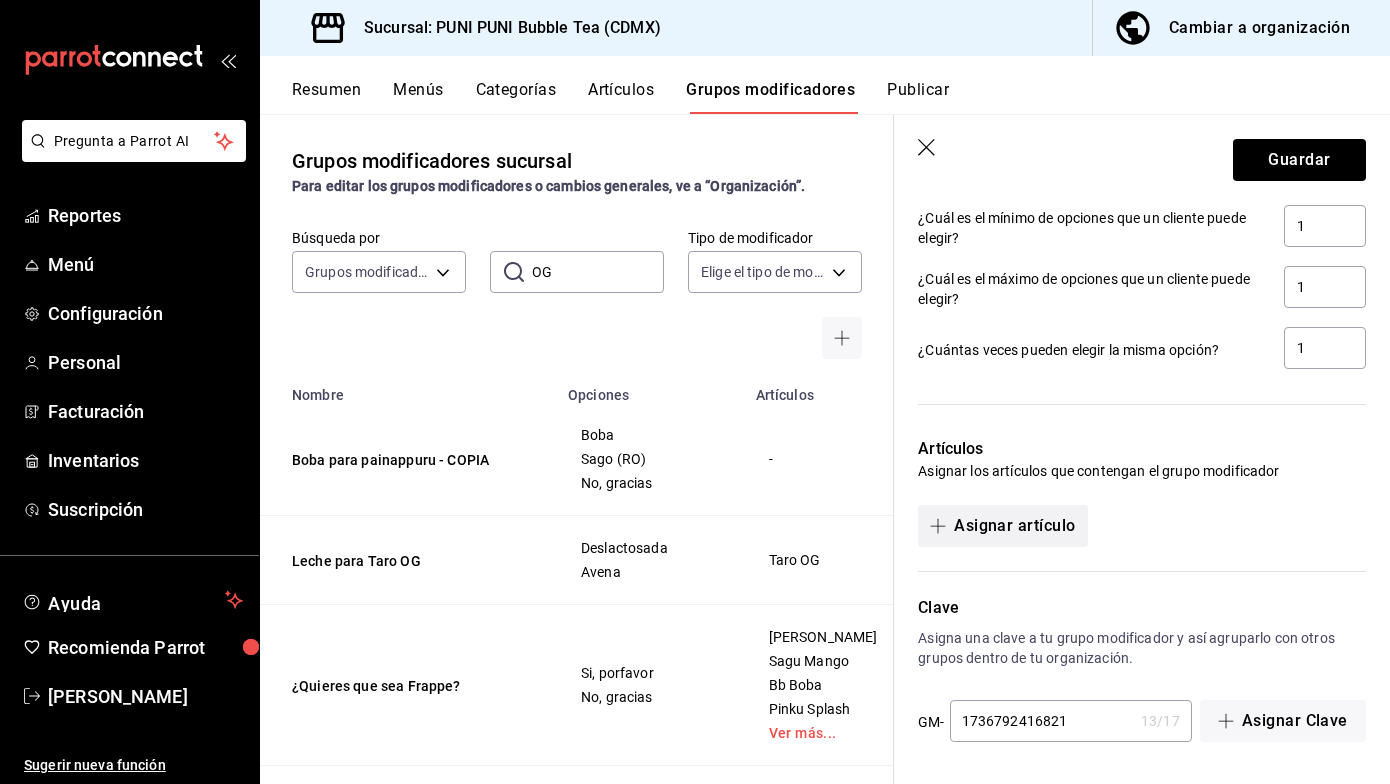 click on "Asignar artículo" at bounding box center (1002, 526) 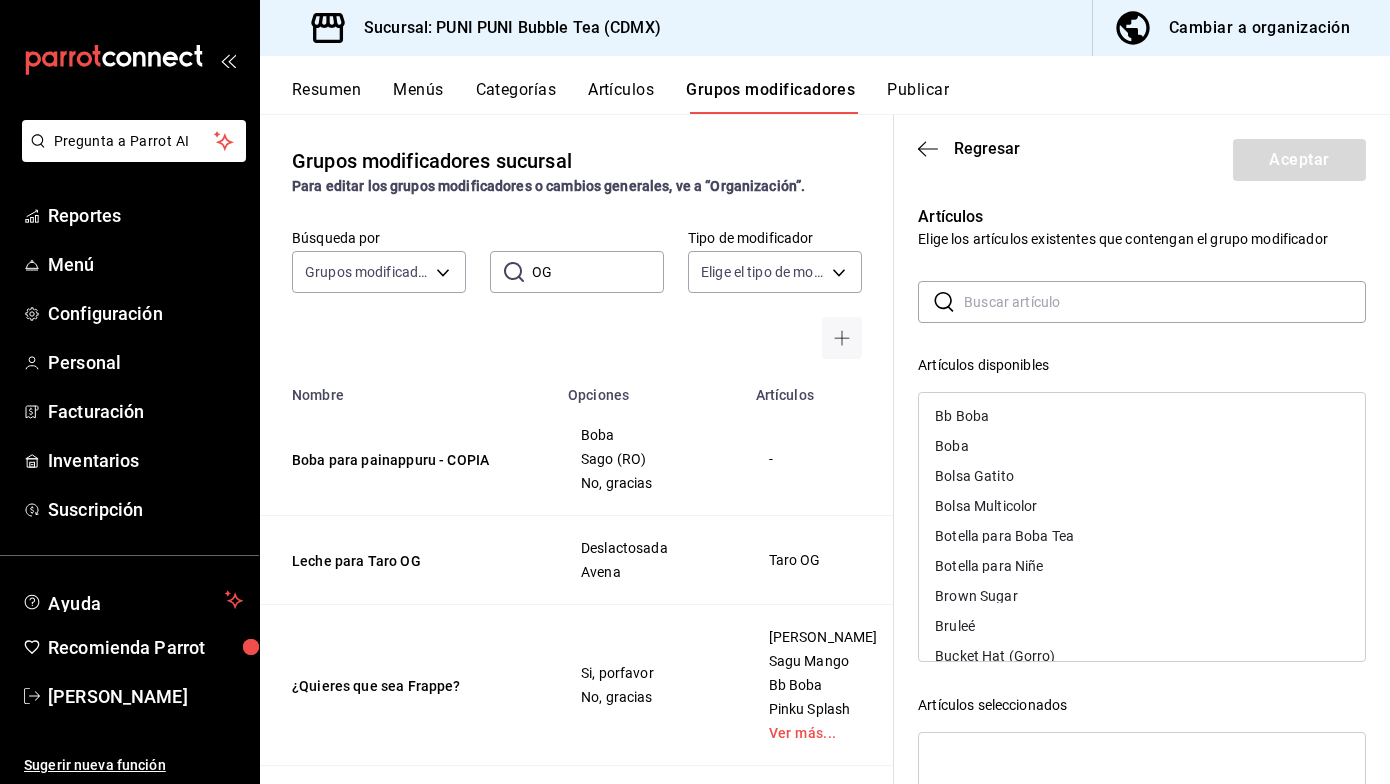 click at bounding box center [1165, 302] 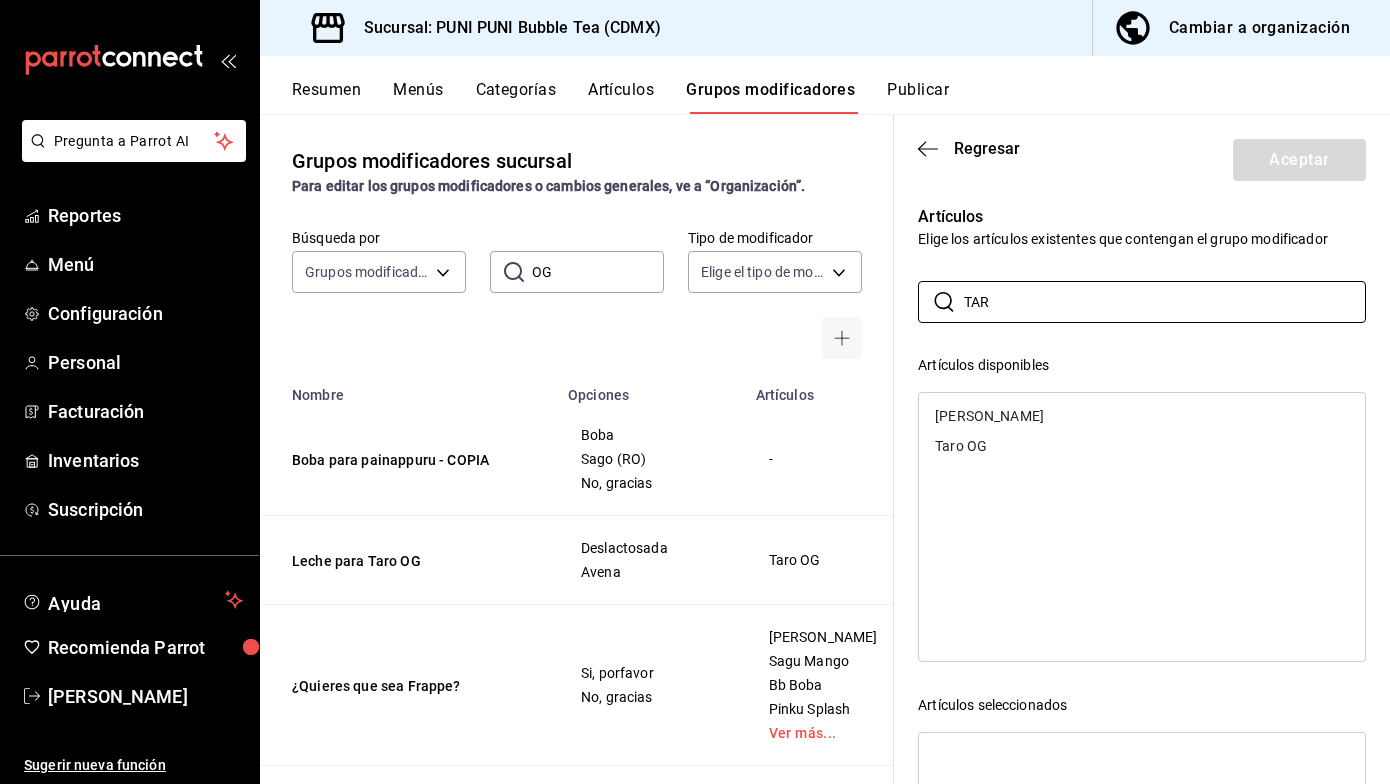 type on "TAR" 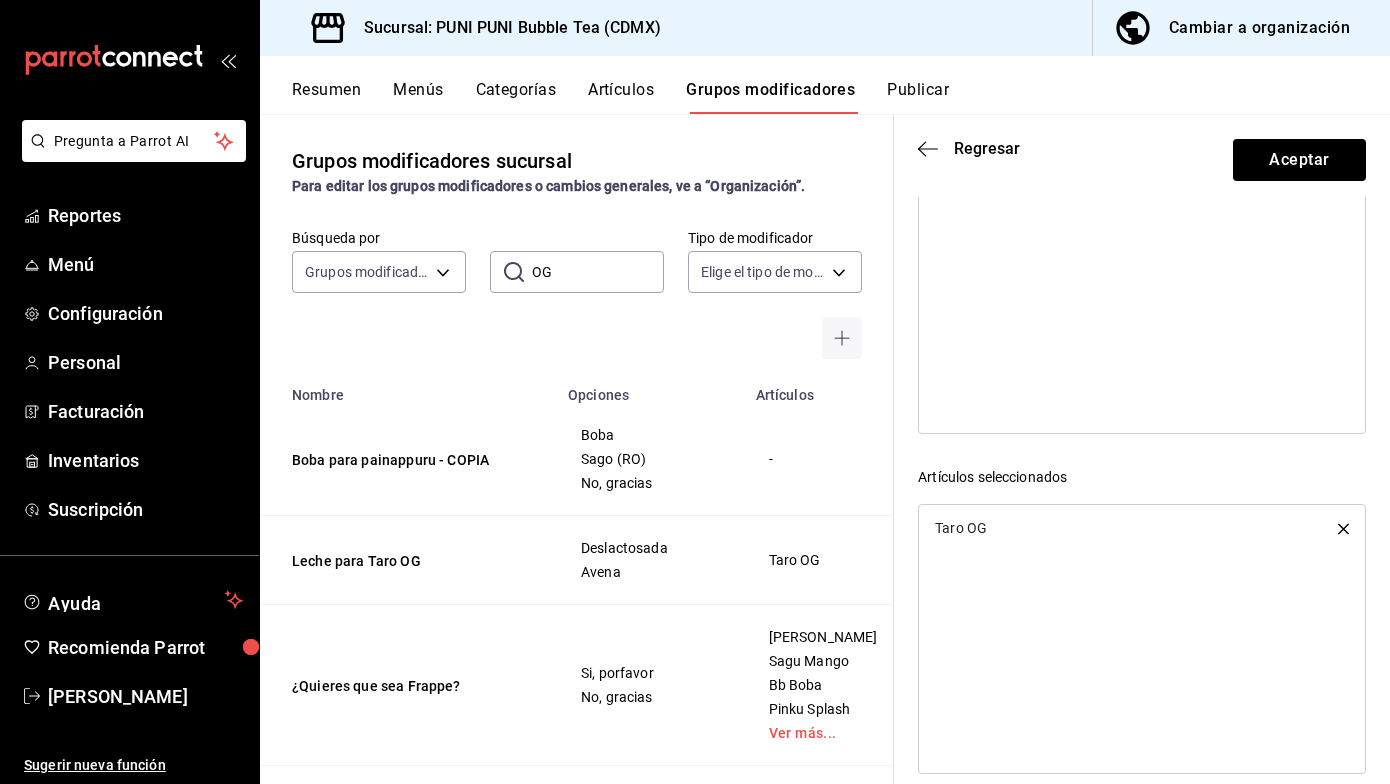 scroll, scrollTop: 251, scrollLeft: 0, axis: vertical 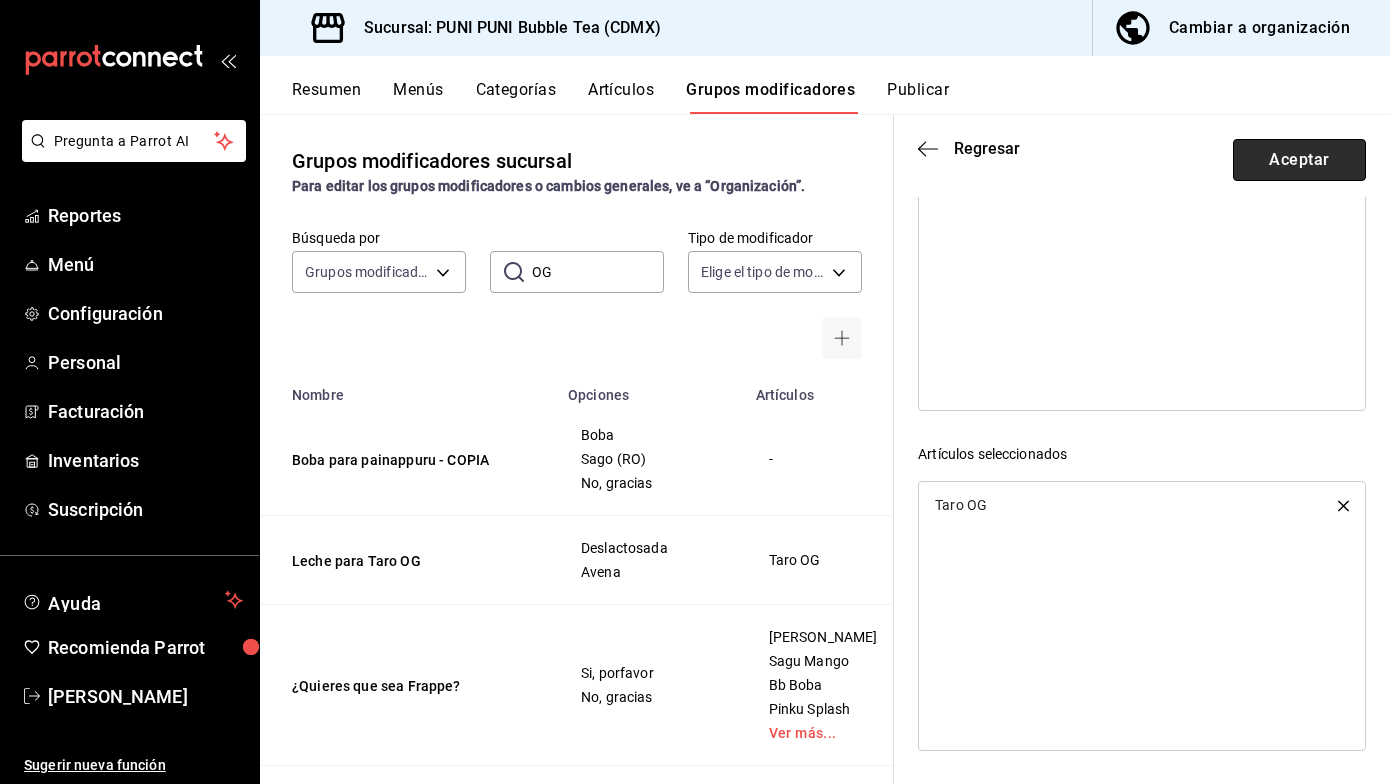 click on "Aceptar" at bounding box center (1299, 160) 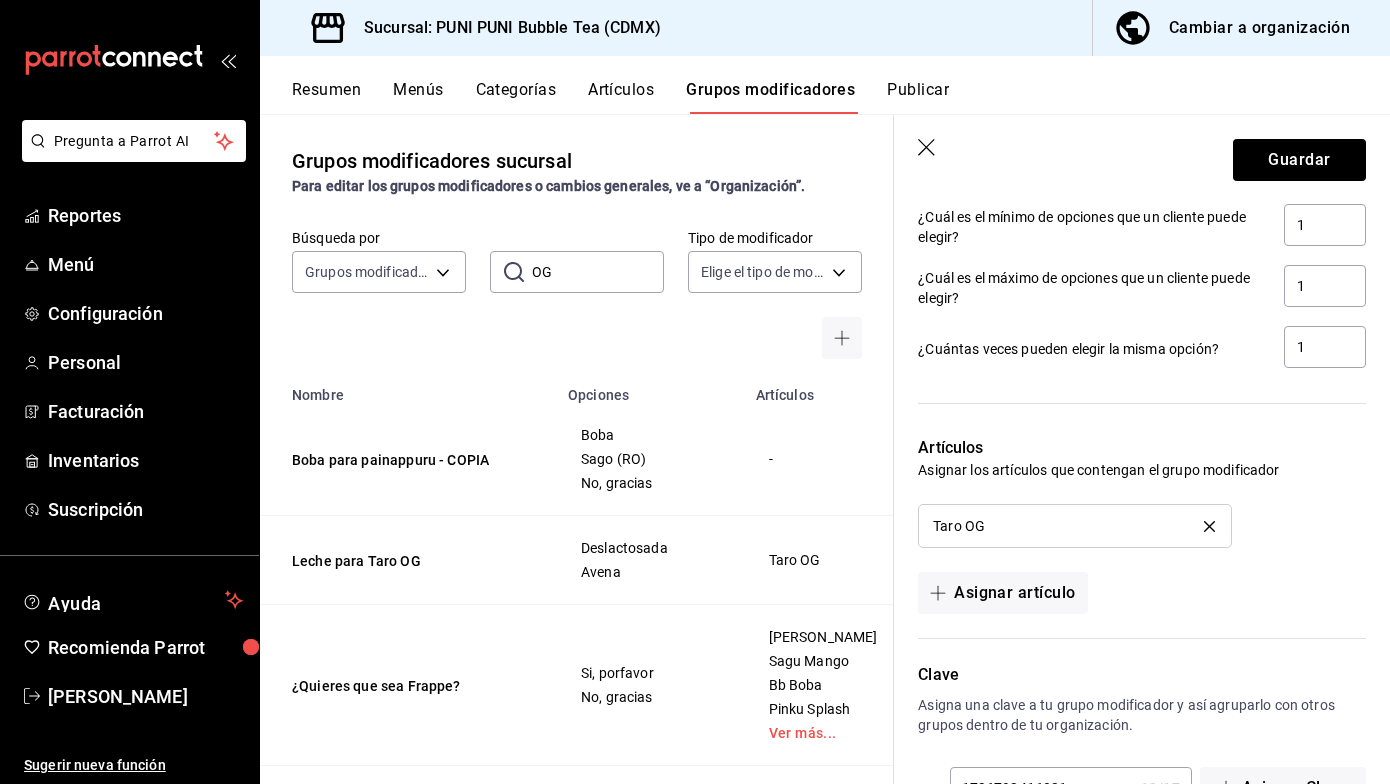 scroll, scrollTop: 1248, scrollLeft: 0, axis: vertical 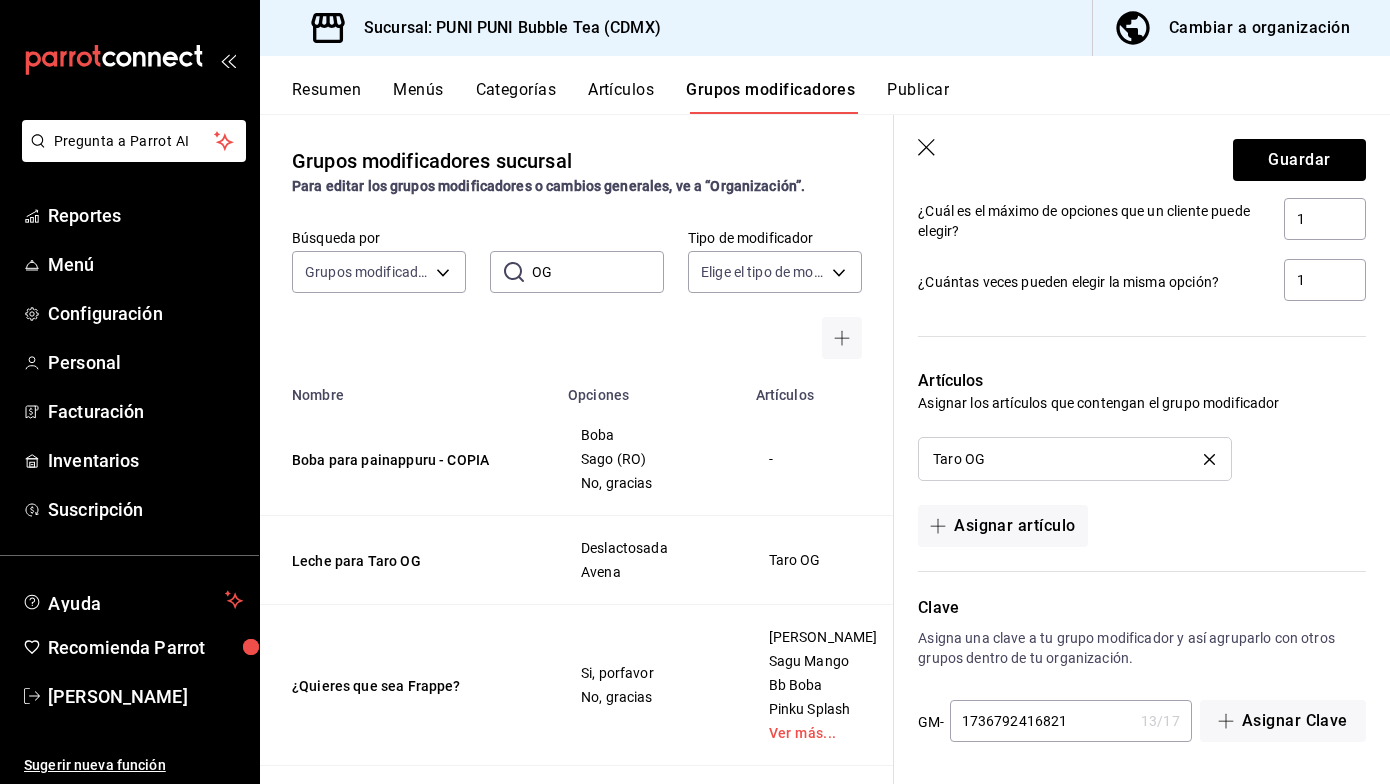 click on "1736792416821 13 / 17 ​" at bounding box center [1071, 721] 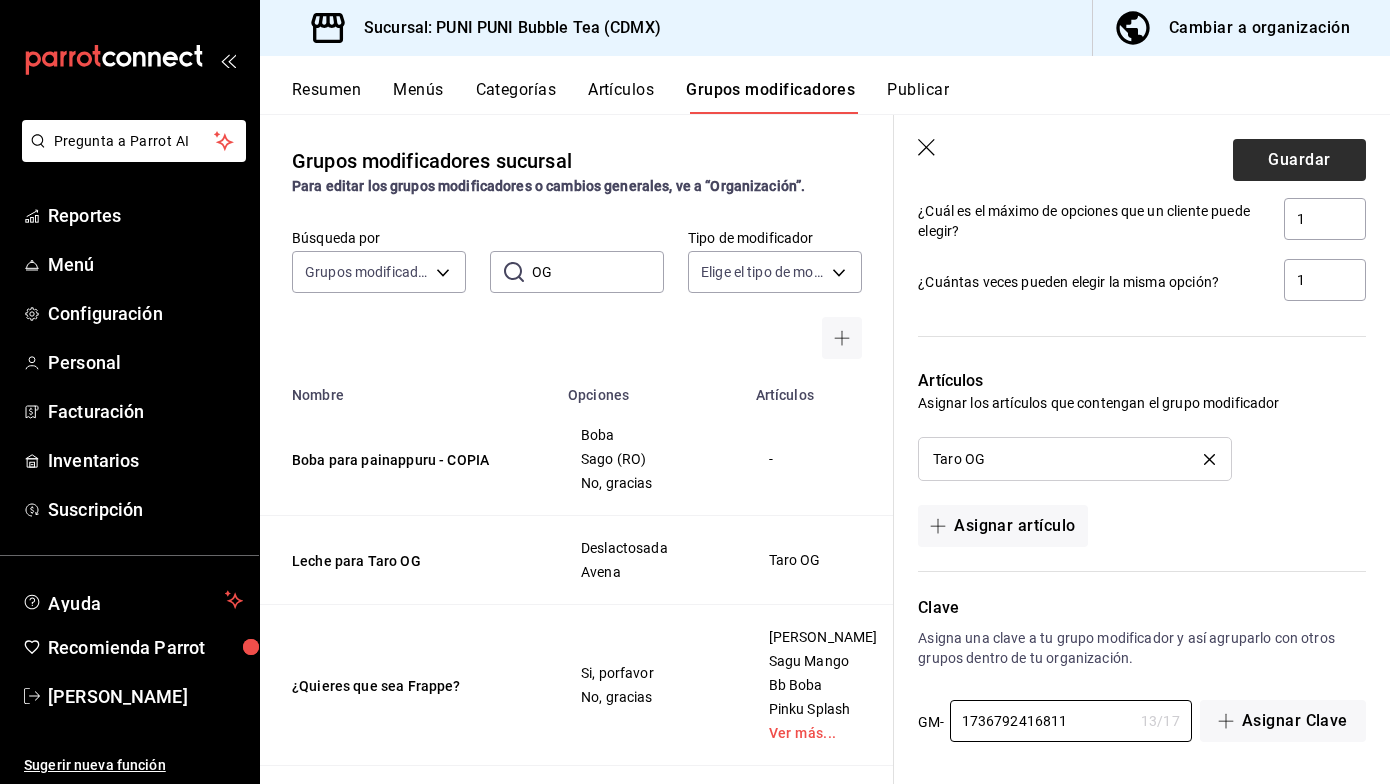 type on "1736792416811" 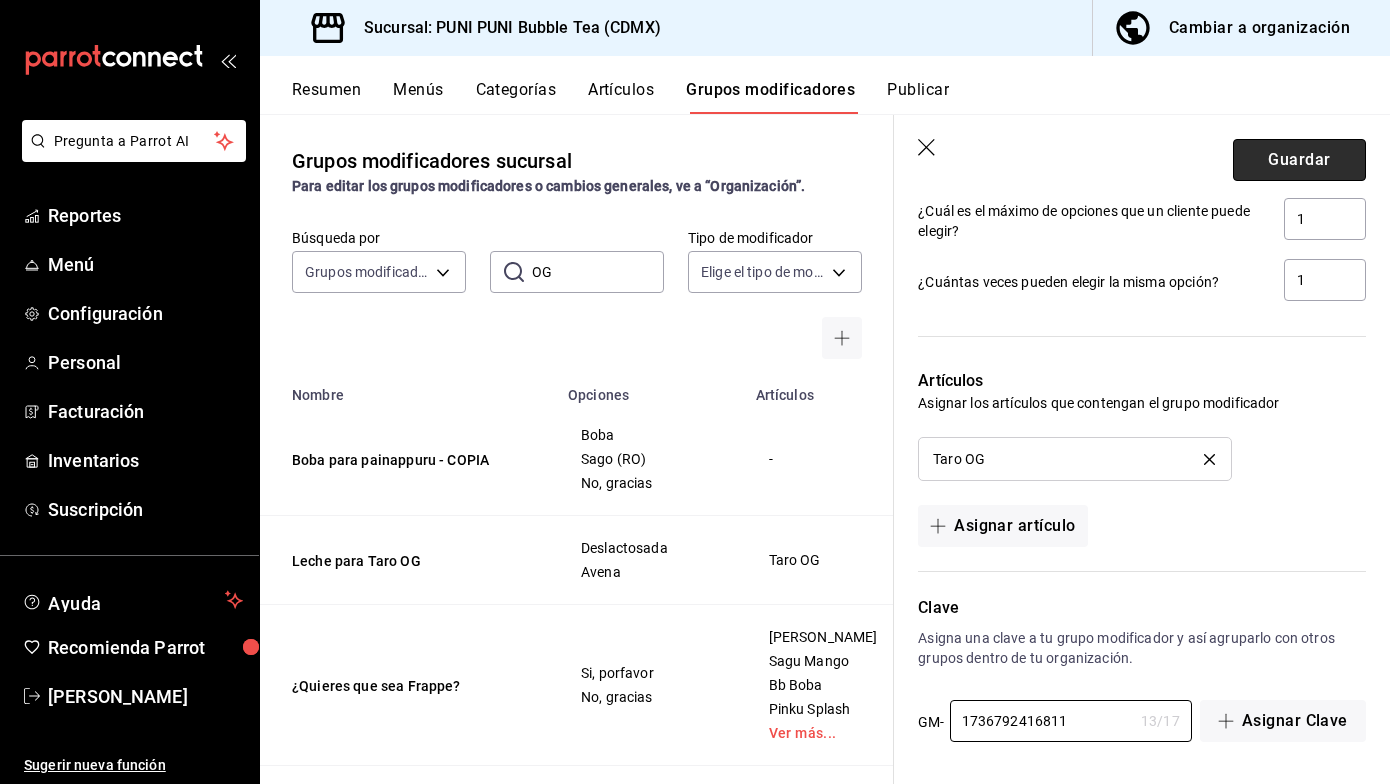 click on "Guardar" at bounding box center (1299, 160) 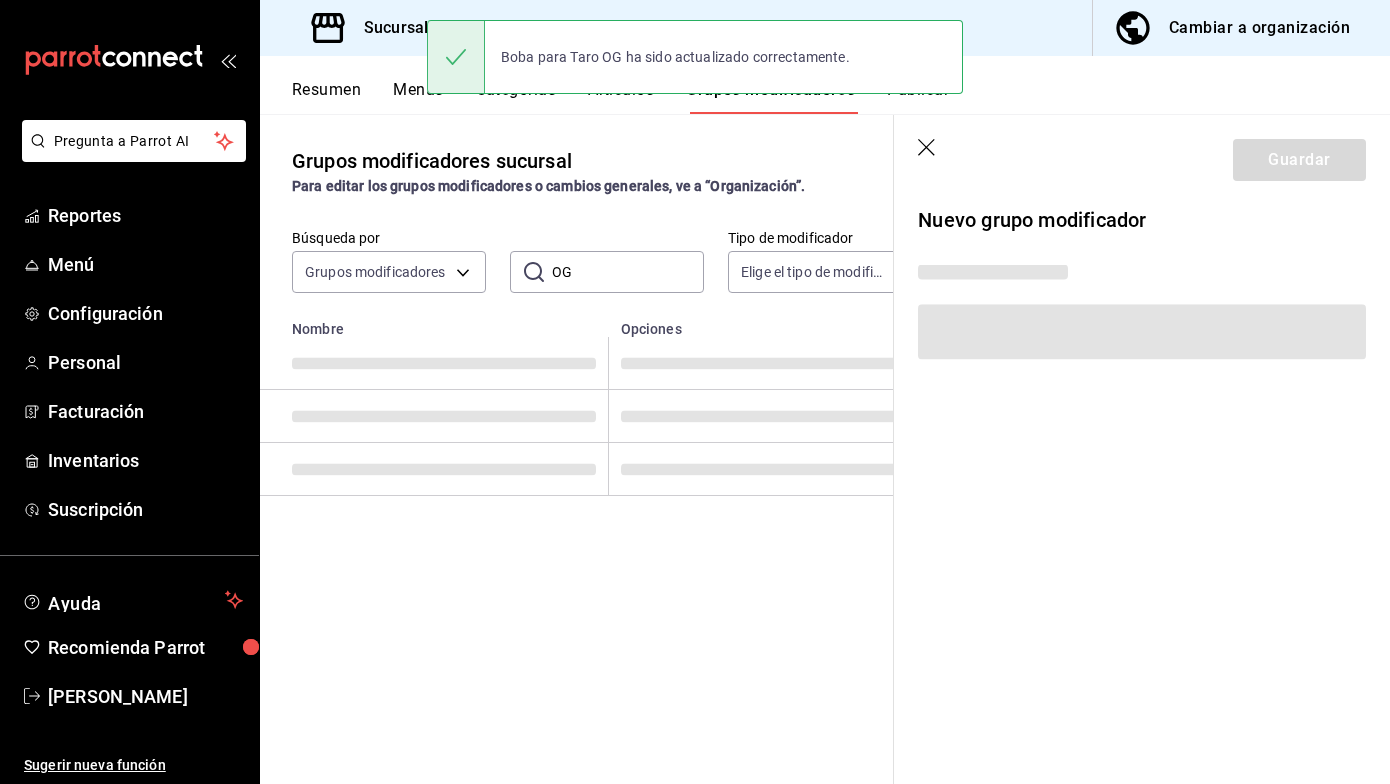 click on "Boba  para Taro OG ha sido actualizado correctamente." at bounding box center (695, 57) 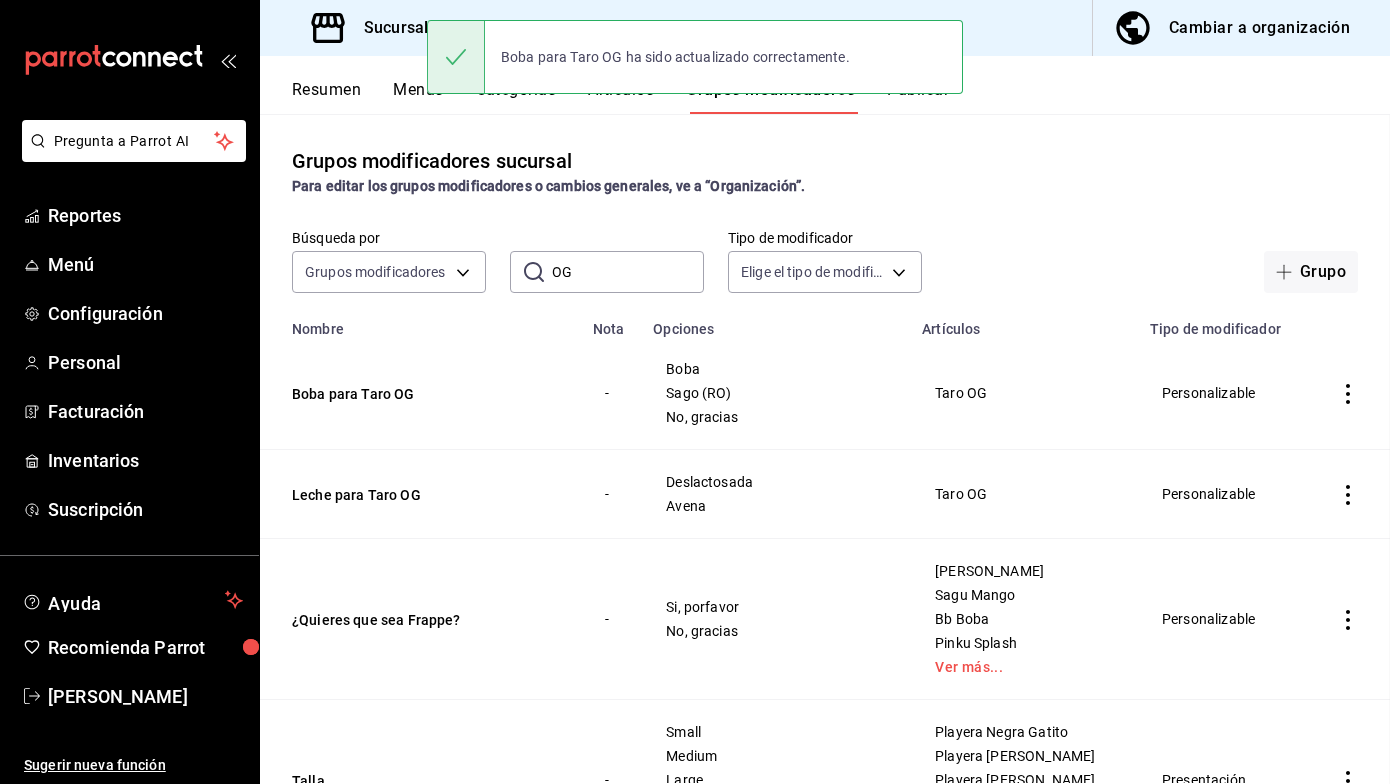scroll, scrollTop: 0, scrollLeft: 0, axis: both 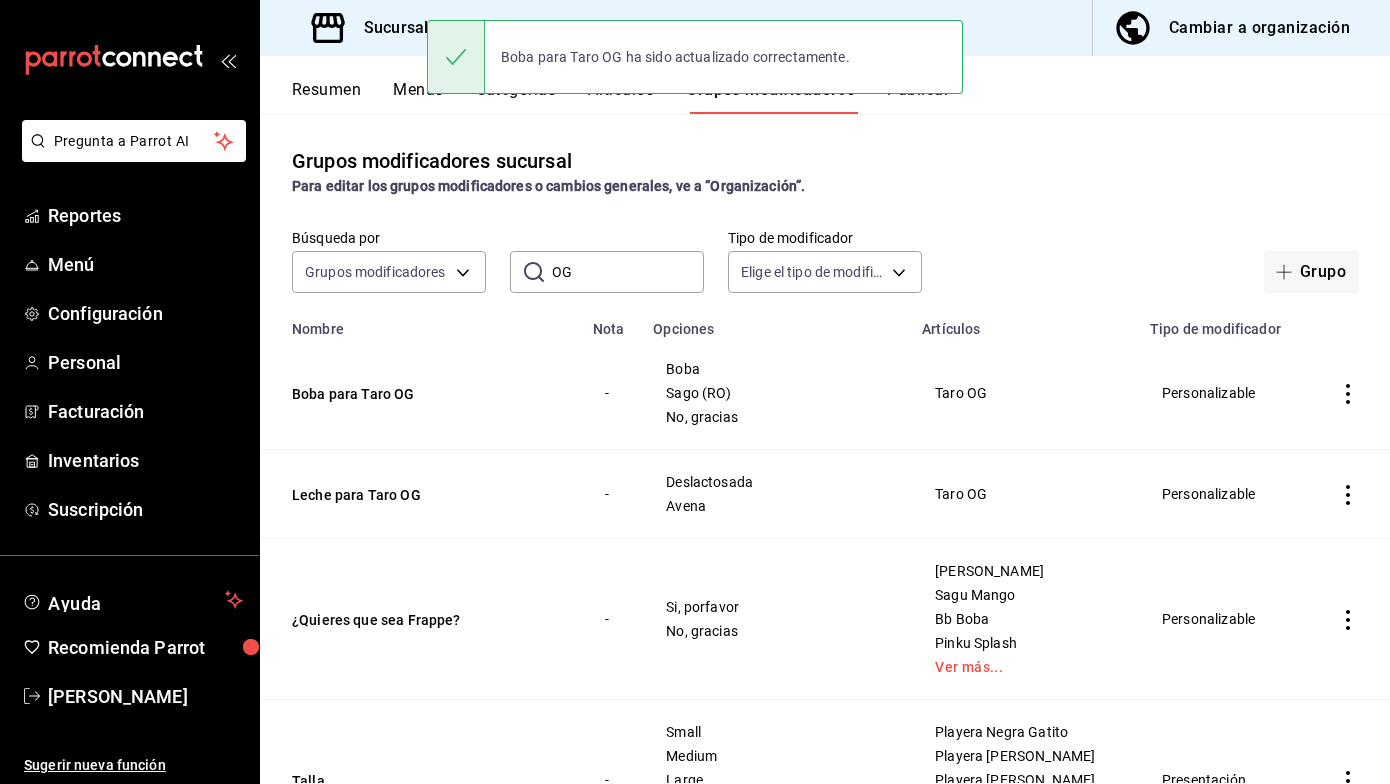 click on "Boba  para Taro OG ha sido actualizado correctamente." at bounding box center (695, 57) 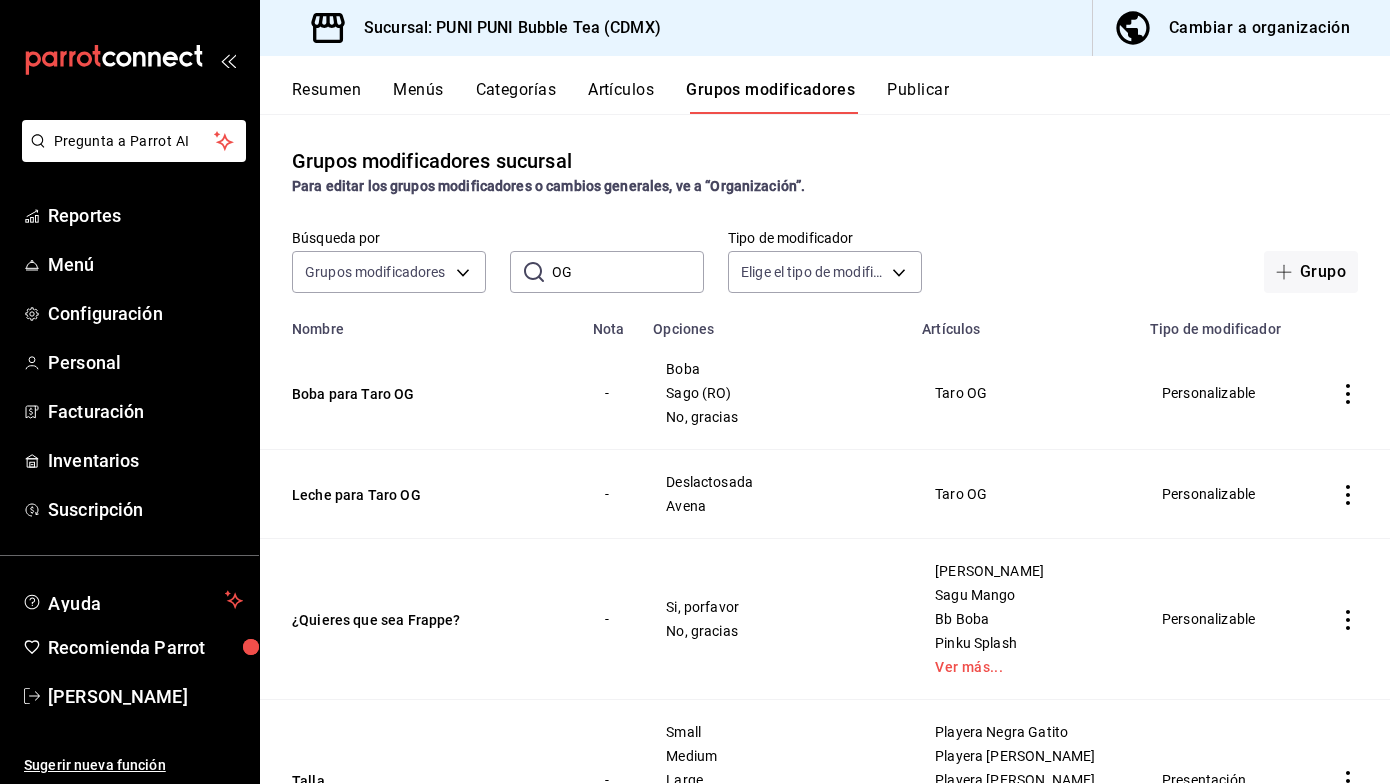 click on "Boba  para Taro OG ha sido actualizado correctamente." at bounding box center (695, 57) 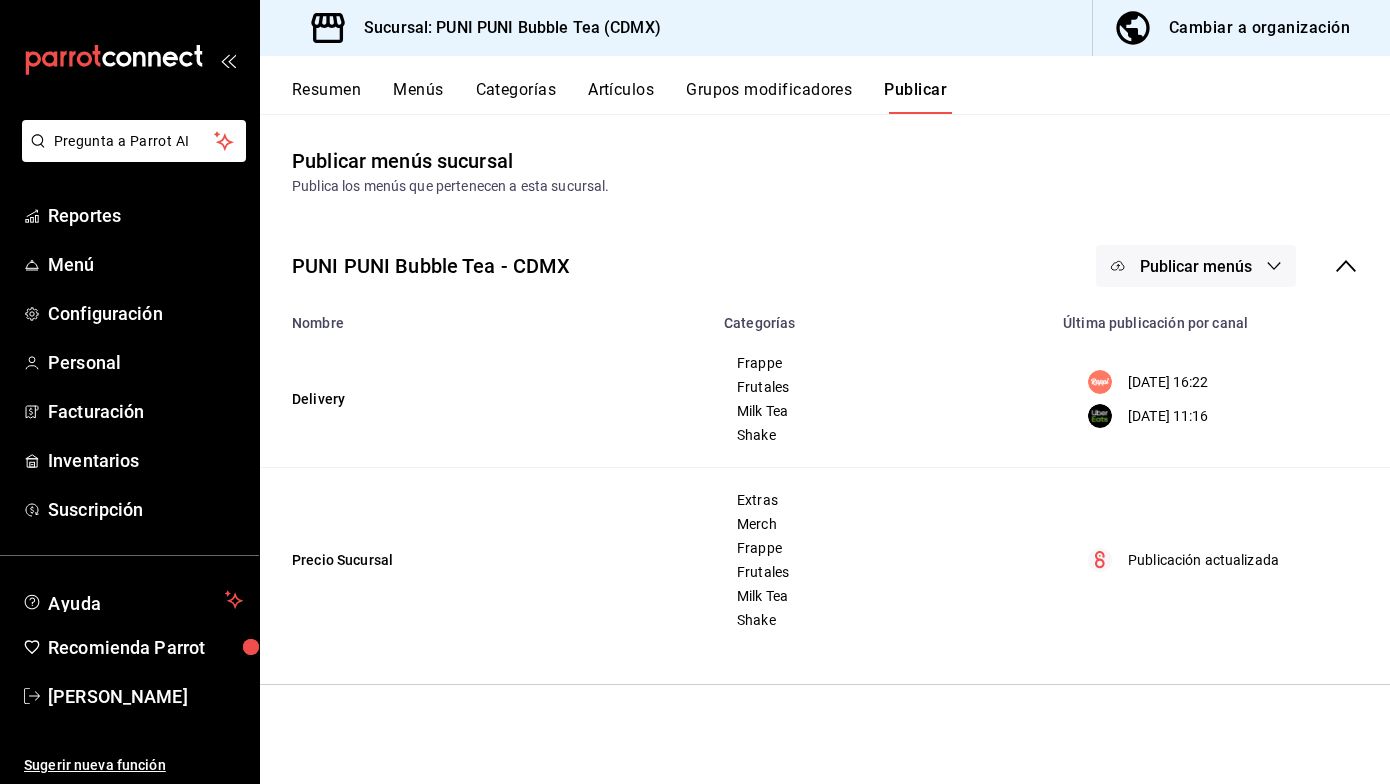 click on "Menús" at bounding box center (418, 97) 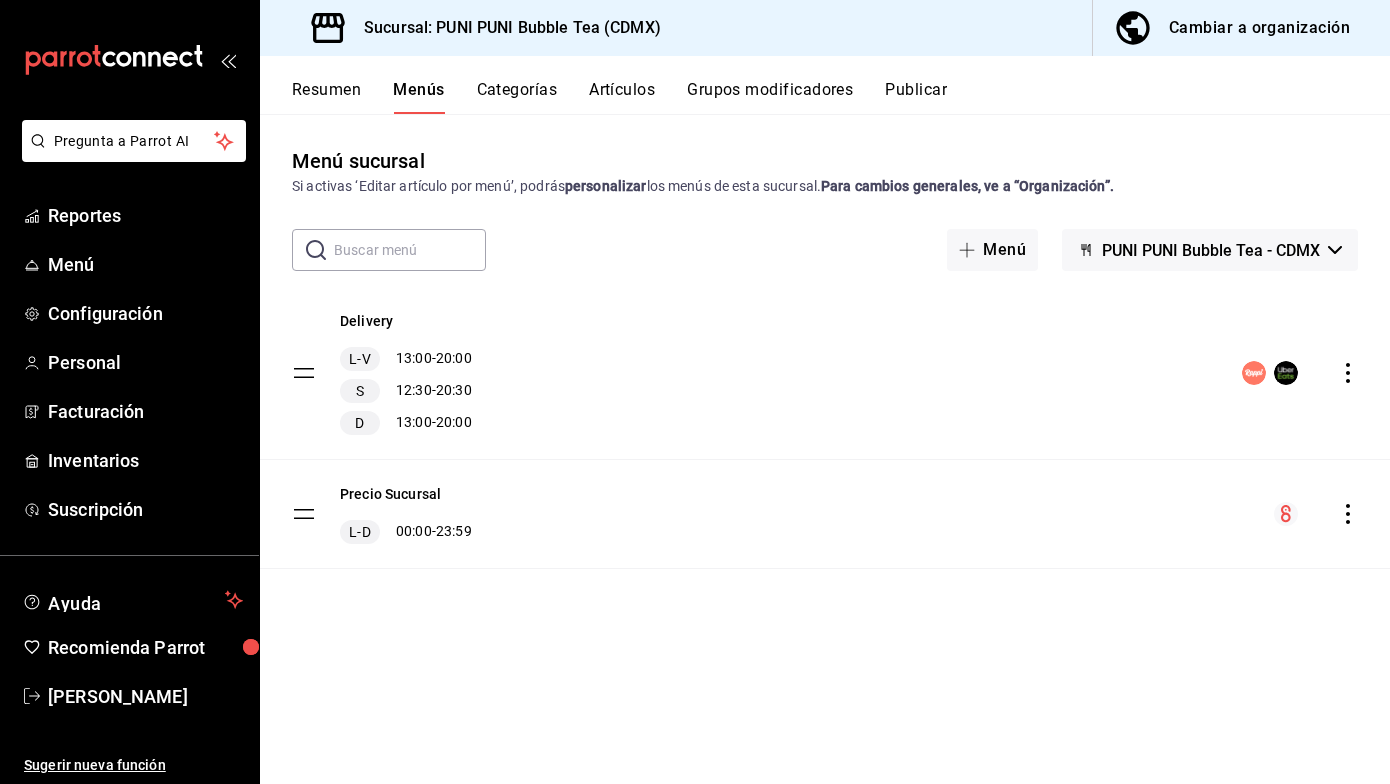 click on "Artículos" at bounding box center [622, 97] 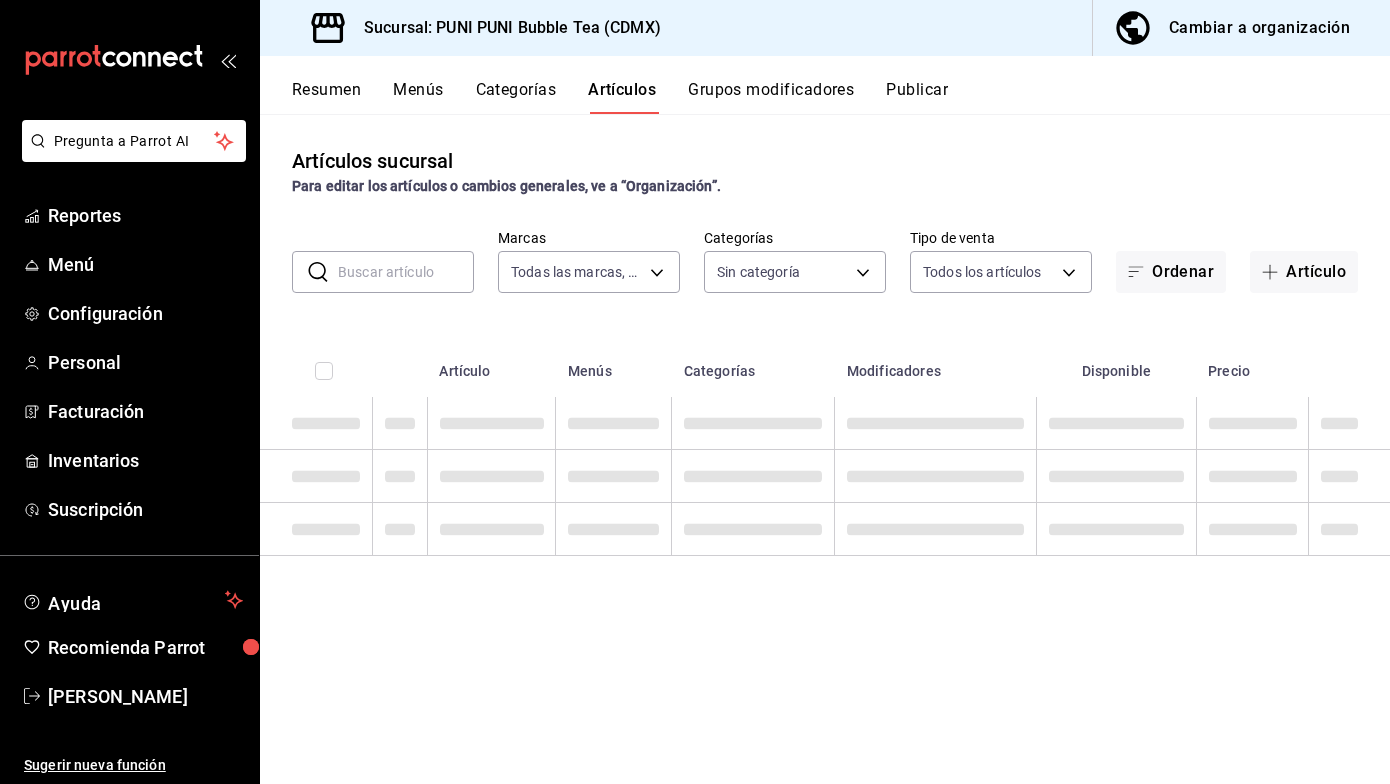 type on "06e9fba0-8a60-4258-b8f9-5d8115eddc2f" 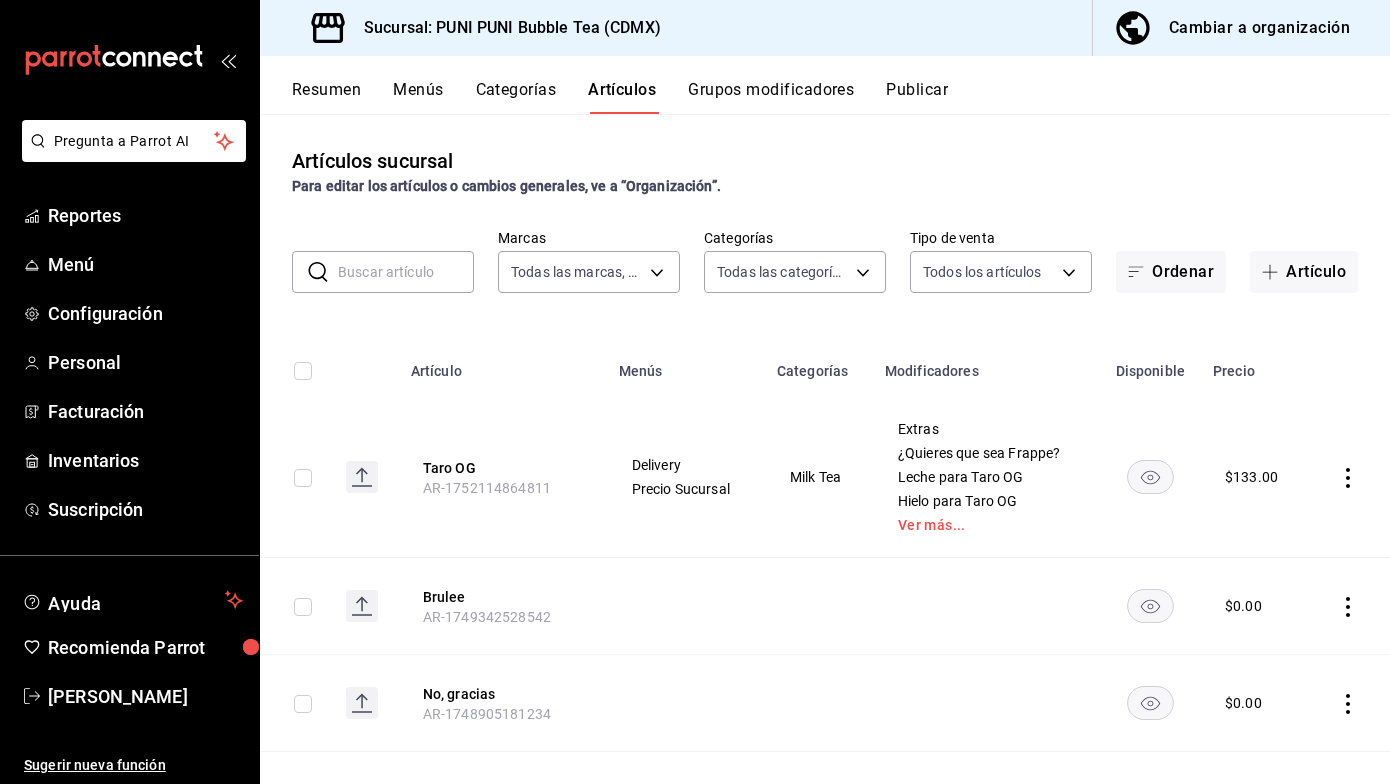 type on "0b359580-9c26-4667-b2ea-c0a0a21b5adf,742efaf6-9535-4bde-bfe2-e22b5eeb50f9,b794ae57-433e-4157-92aa-9e2050f5cb96,6886975e-3fad-47b1-b05e-622b3461df11,a60dda1d-bbcc-4699-8991-6a901ccf3b1a,06f50db3-9eed-46cb-88f6-3bb522d3eb29,24444c8a-550c-40ca-b16f-bc041a4e9516,6103b8fc-ab1c-4cc2-8ee4-29cda863e13f,3310146a-b8ba-4aad-9140-83bd45779eef" 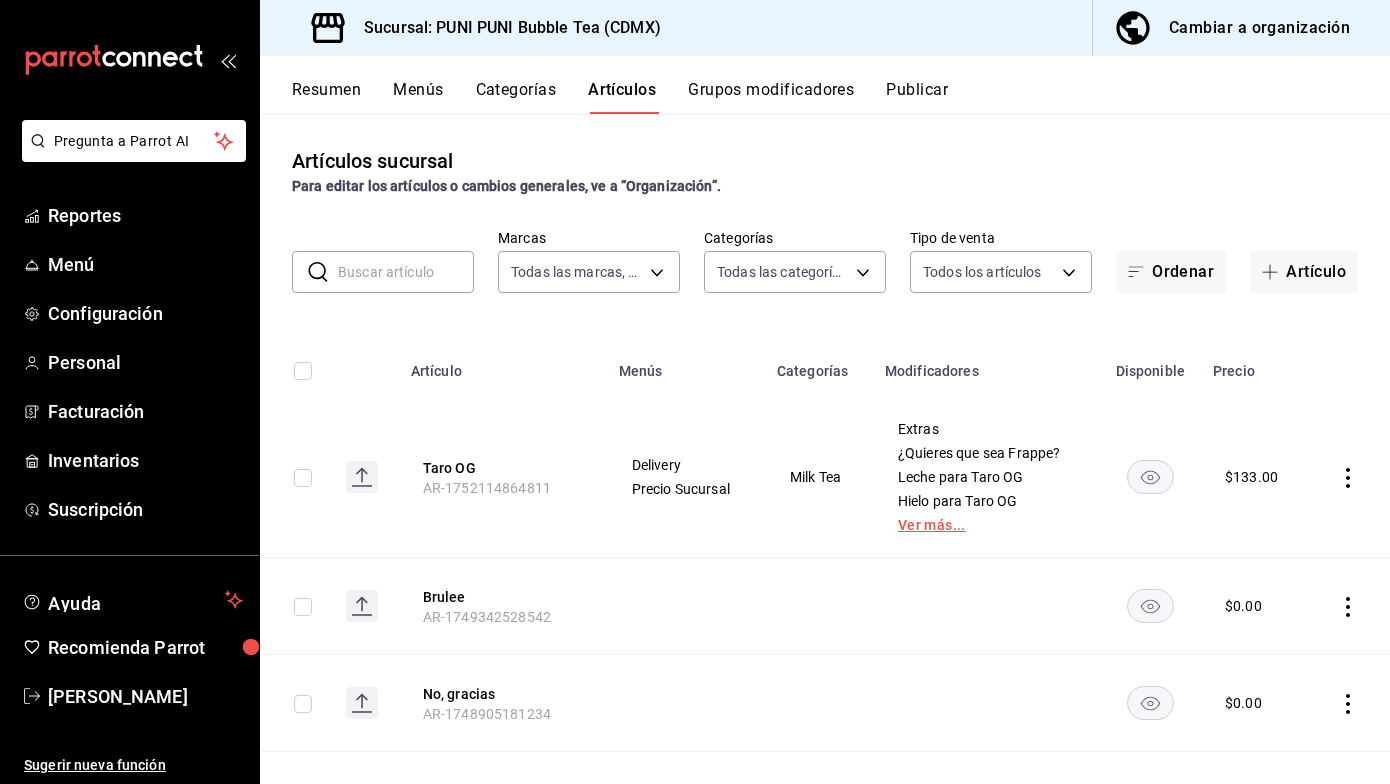 click on "Ver más..." at bounding box center [986, 525] 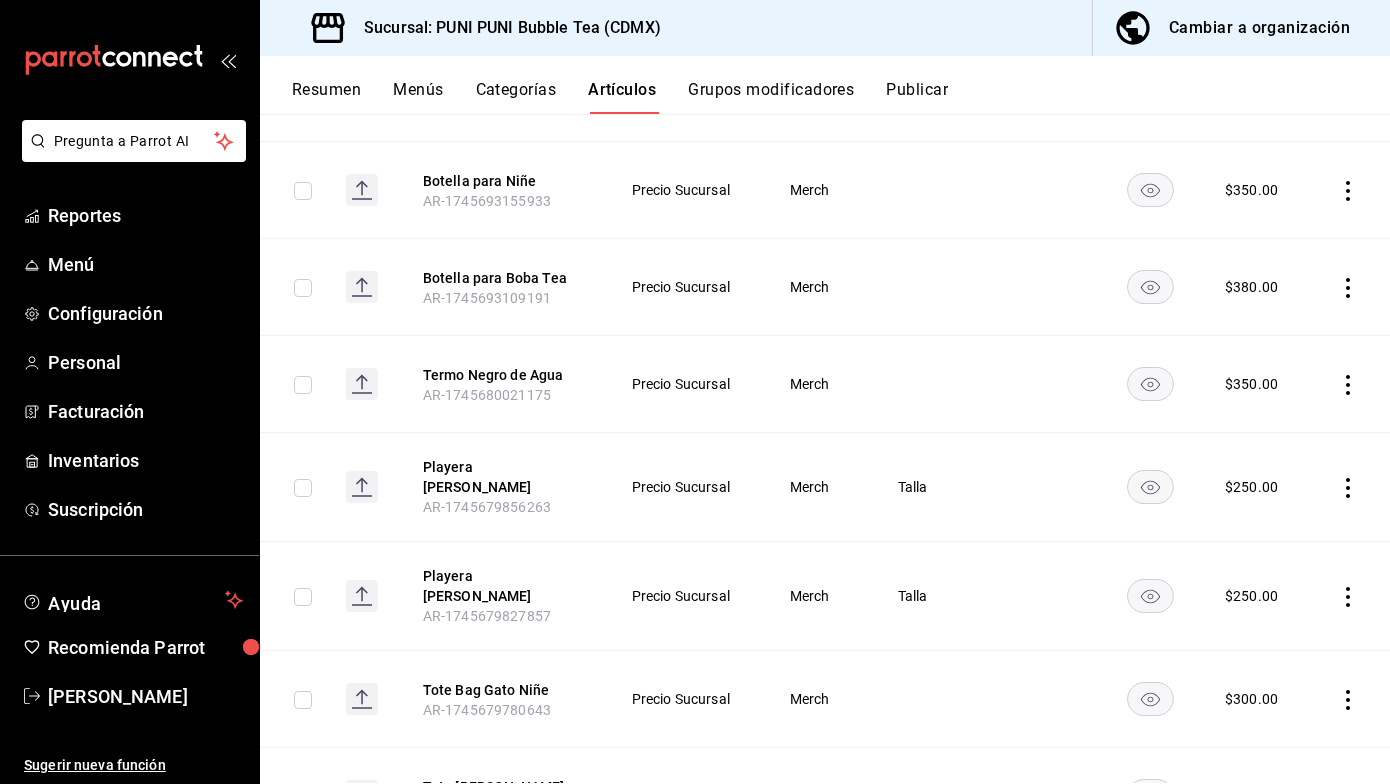 scroll, scrollTop: 1475, scrollLeft: 0, axis: vertical 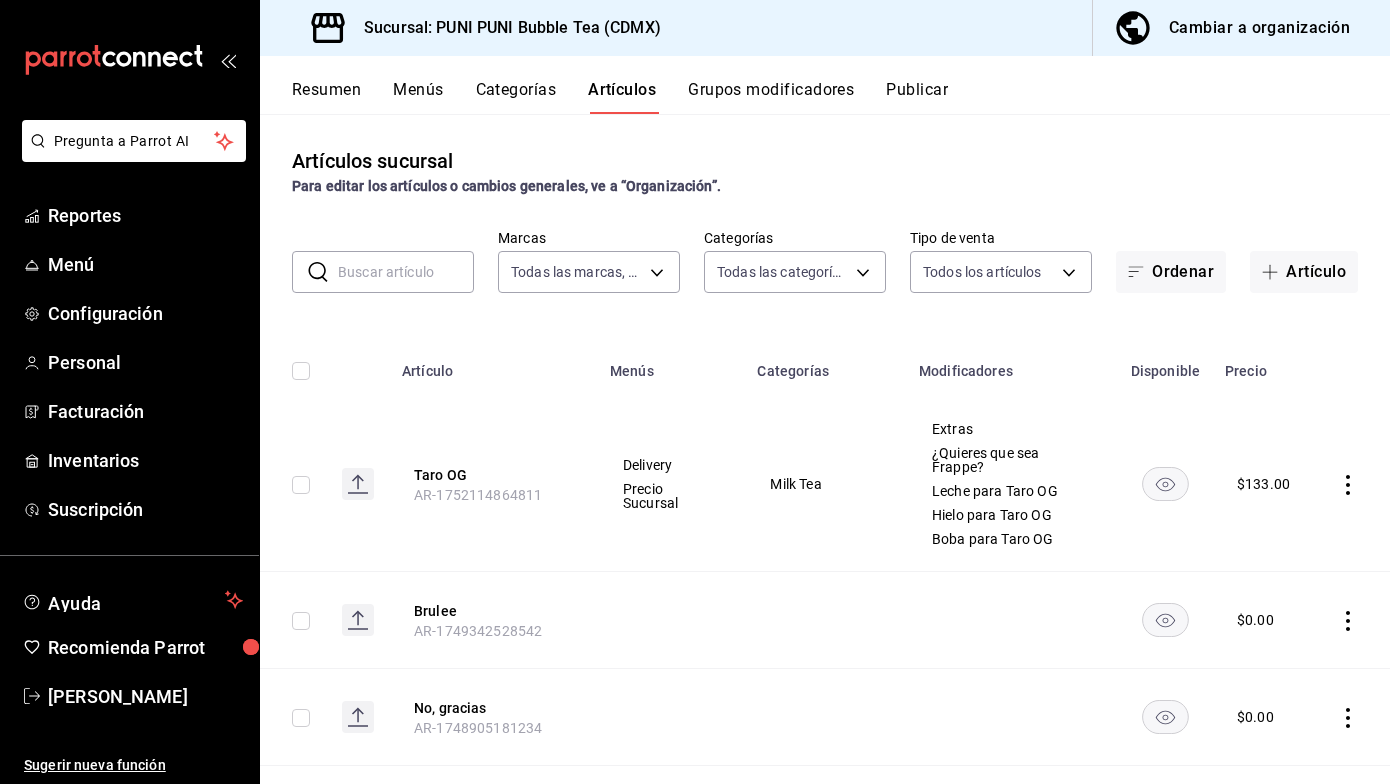 click on "Menús" at bounding box center (418, 97) 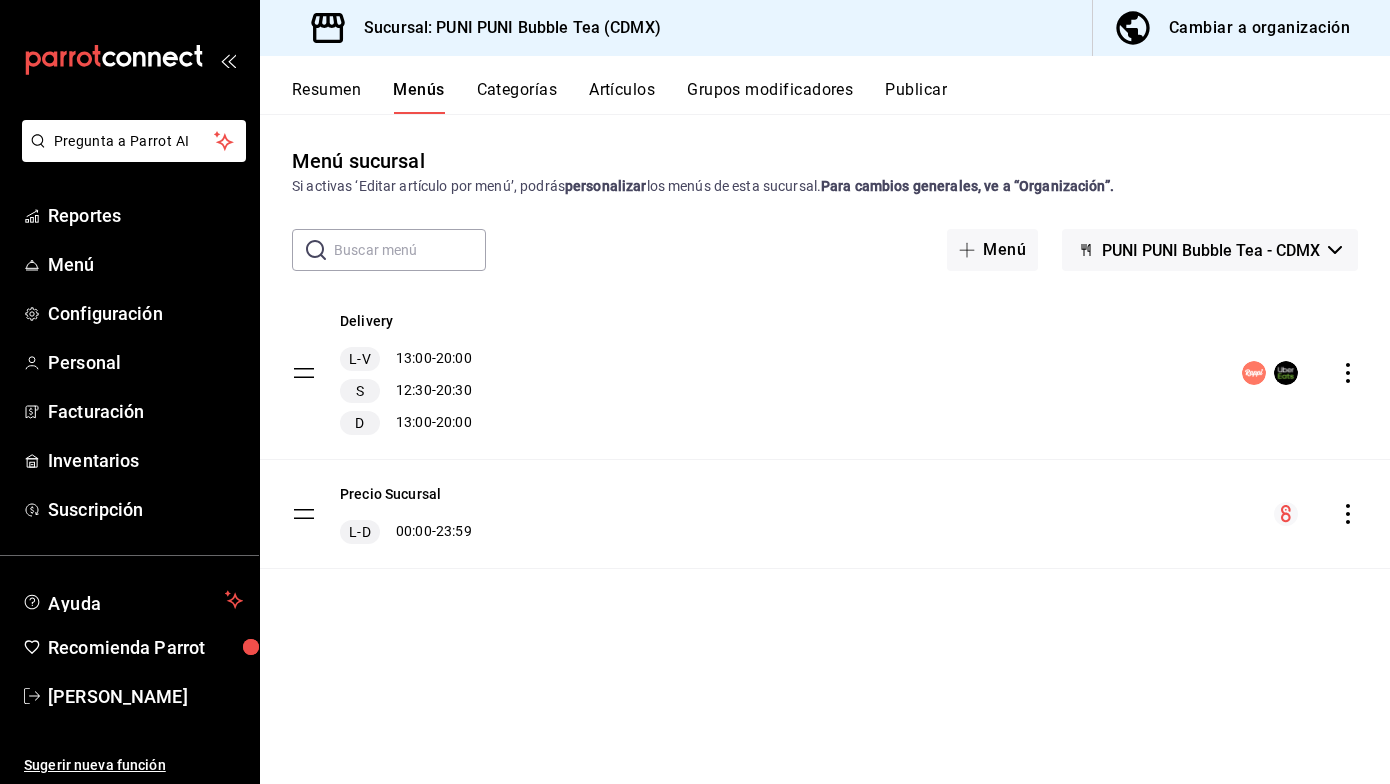 click on "Resumen" at bounding box center [326, 97] 